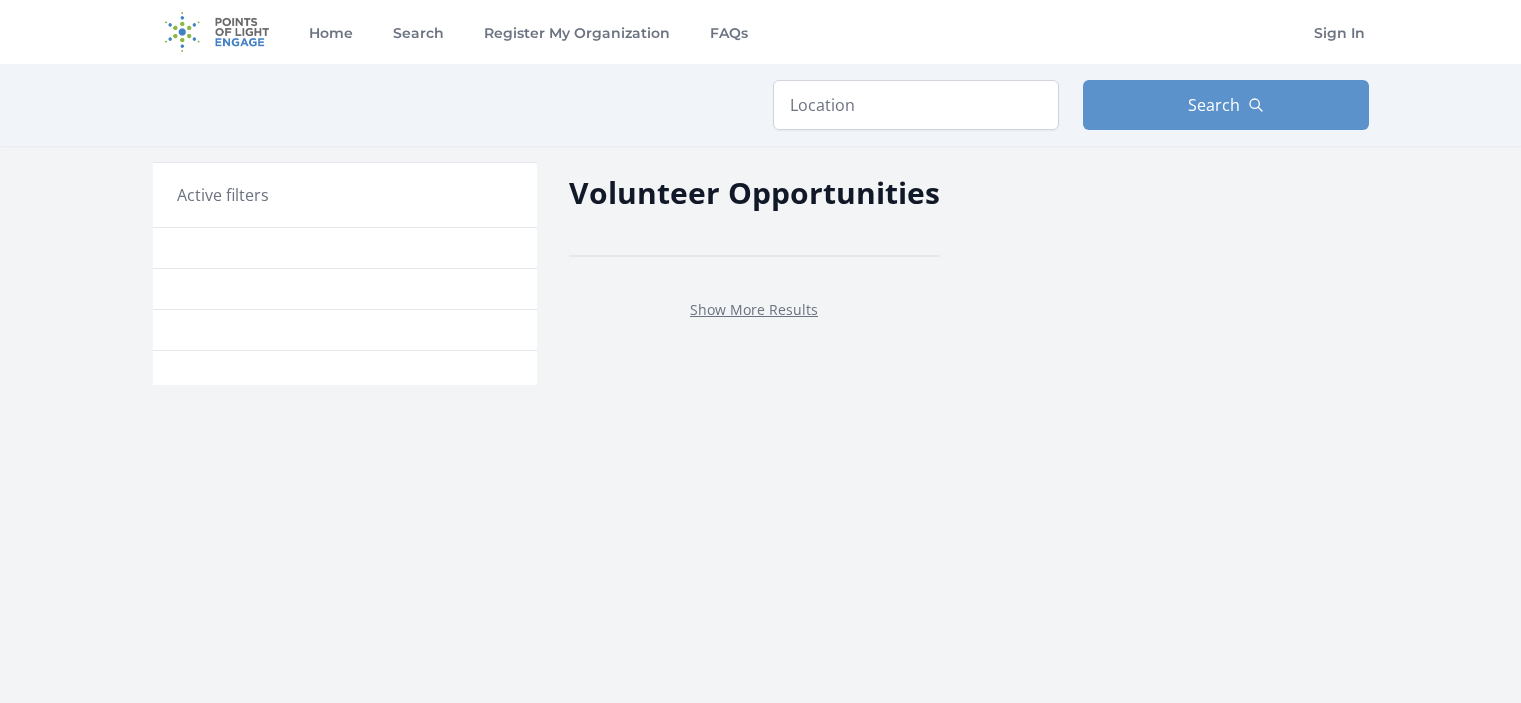 scroll, scrollTop: 0, scrollLeft: 0, axis: both 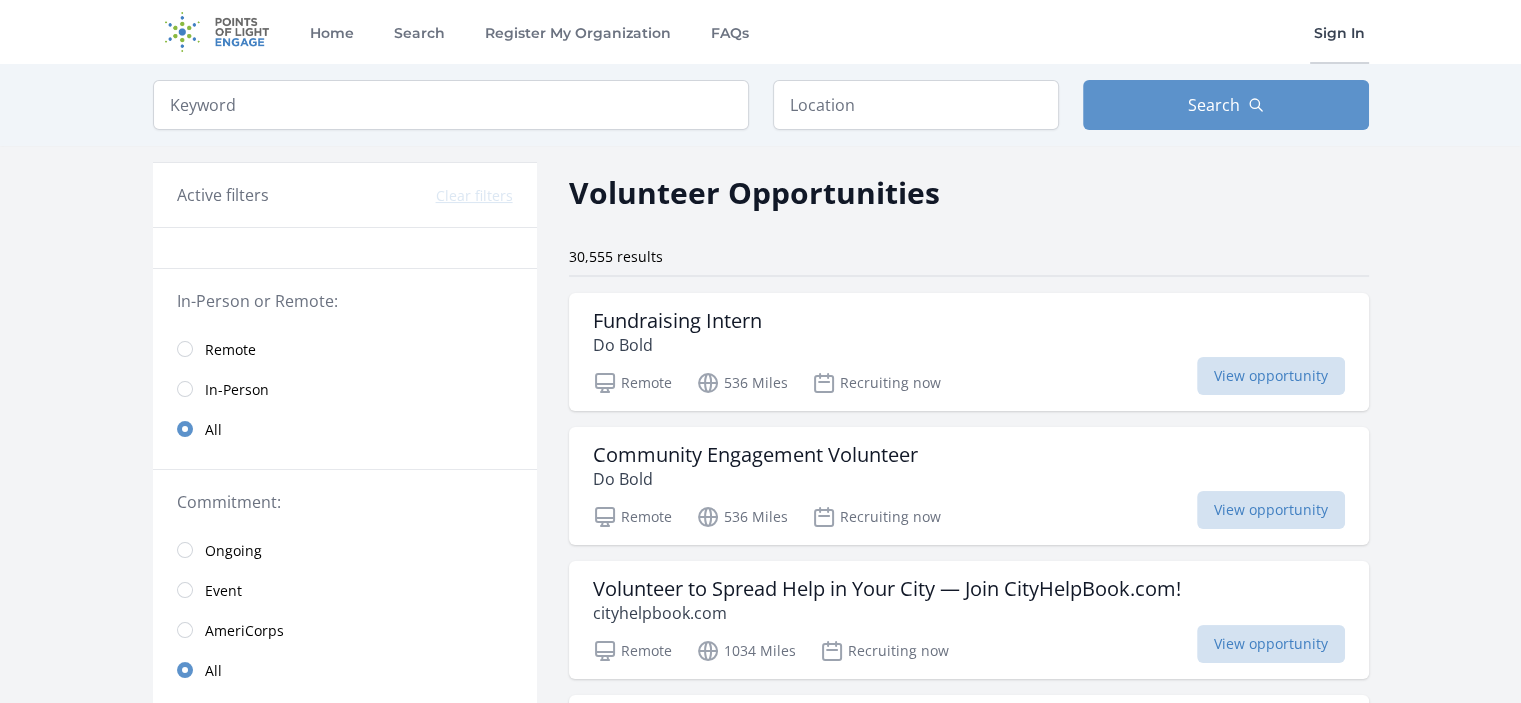 click on "Sign In" at bounding box center (1339, 32) 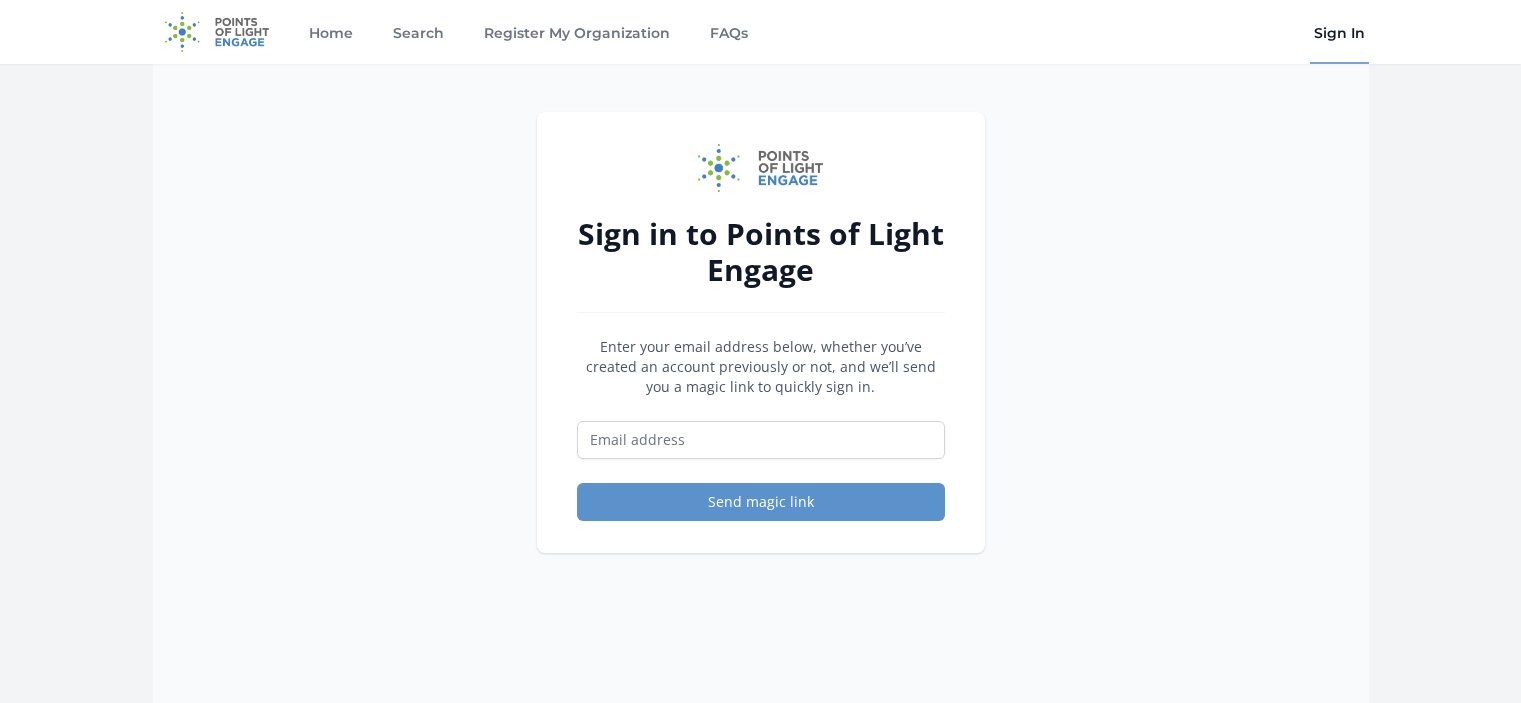 scroll, scrollTop: 0, scrollLeft: 0, axis: both 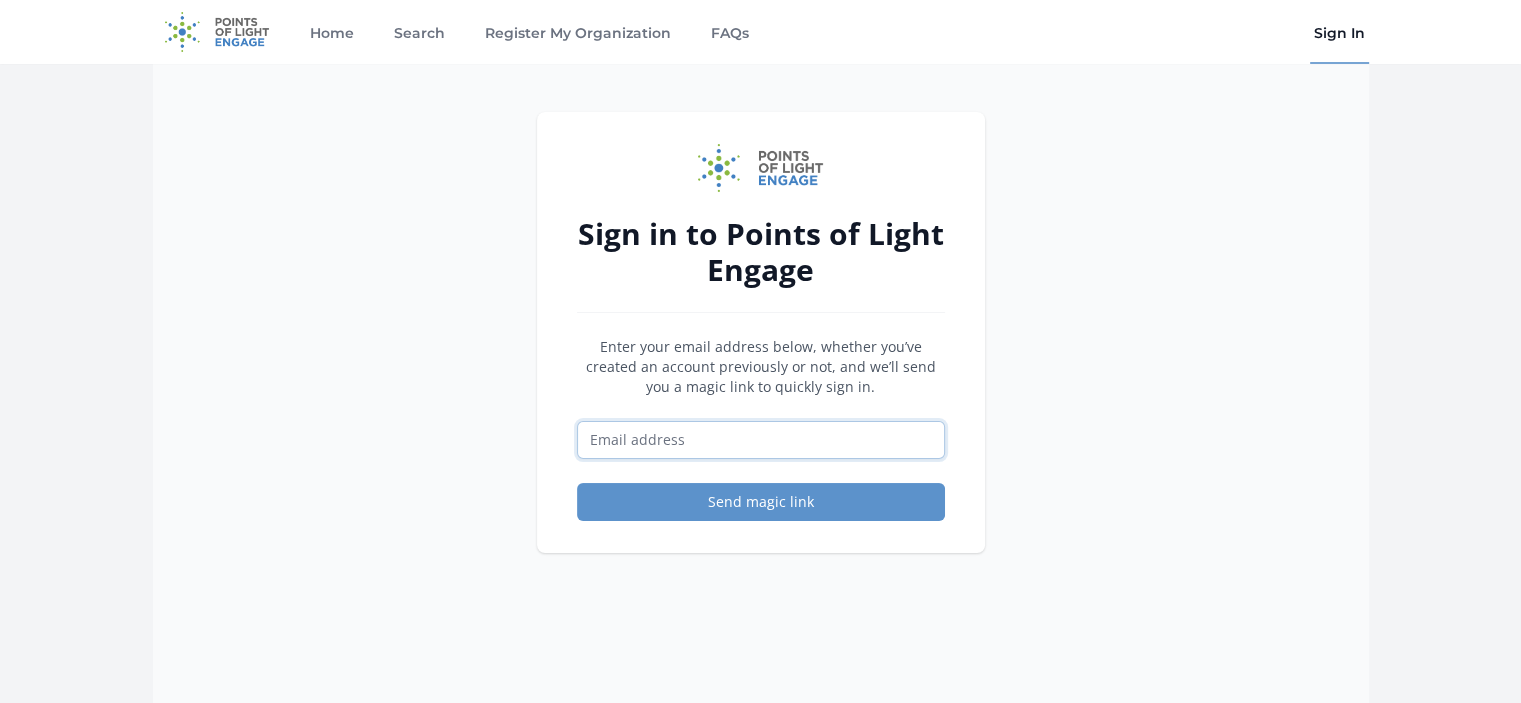 click at bounding box center (761, 440) 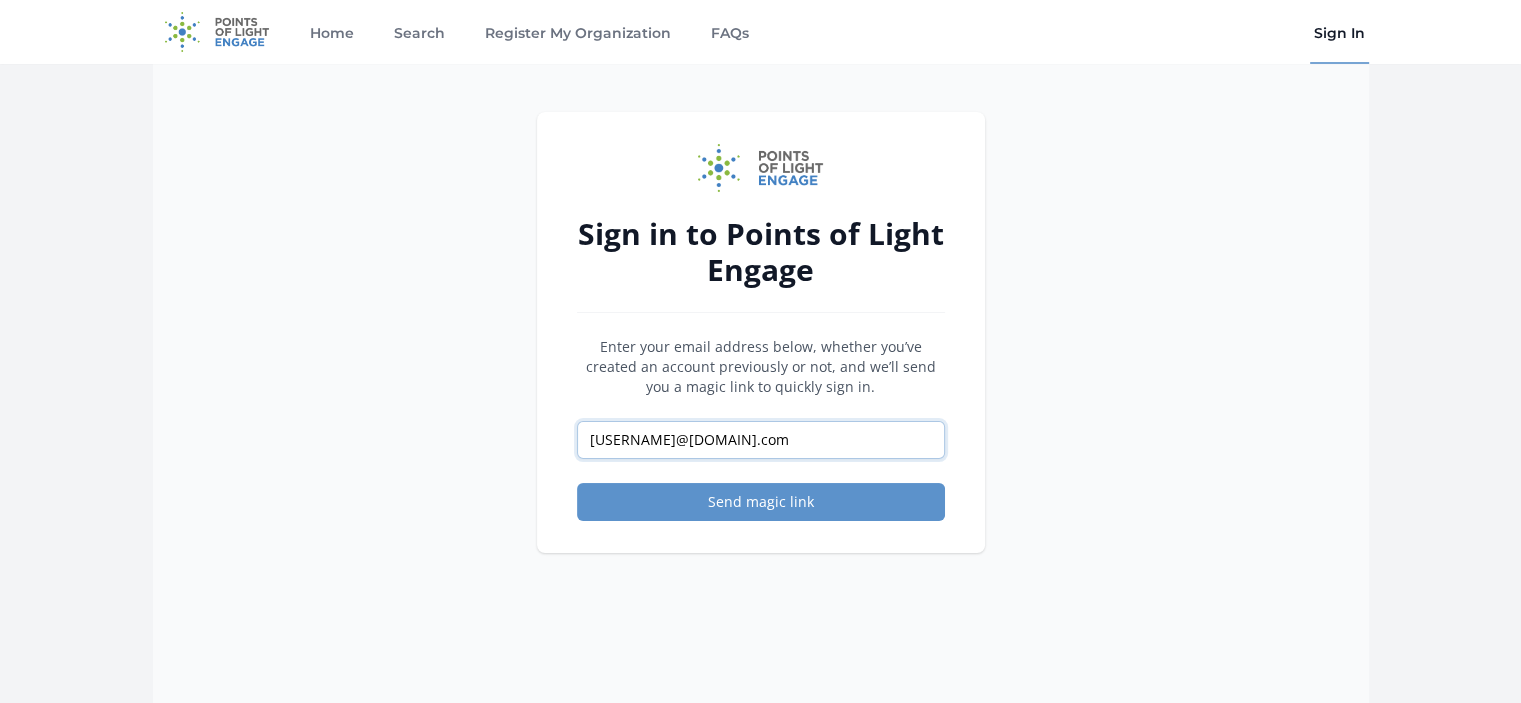 type on "[USERNAME]@[DOMAIN].com" 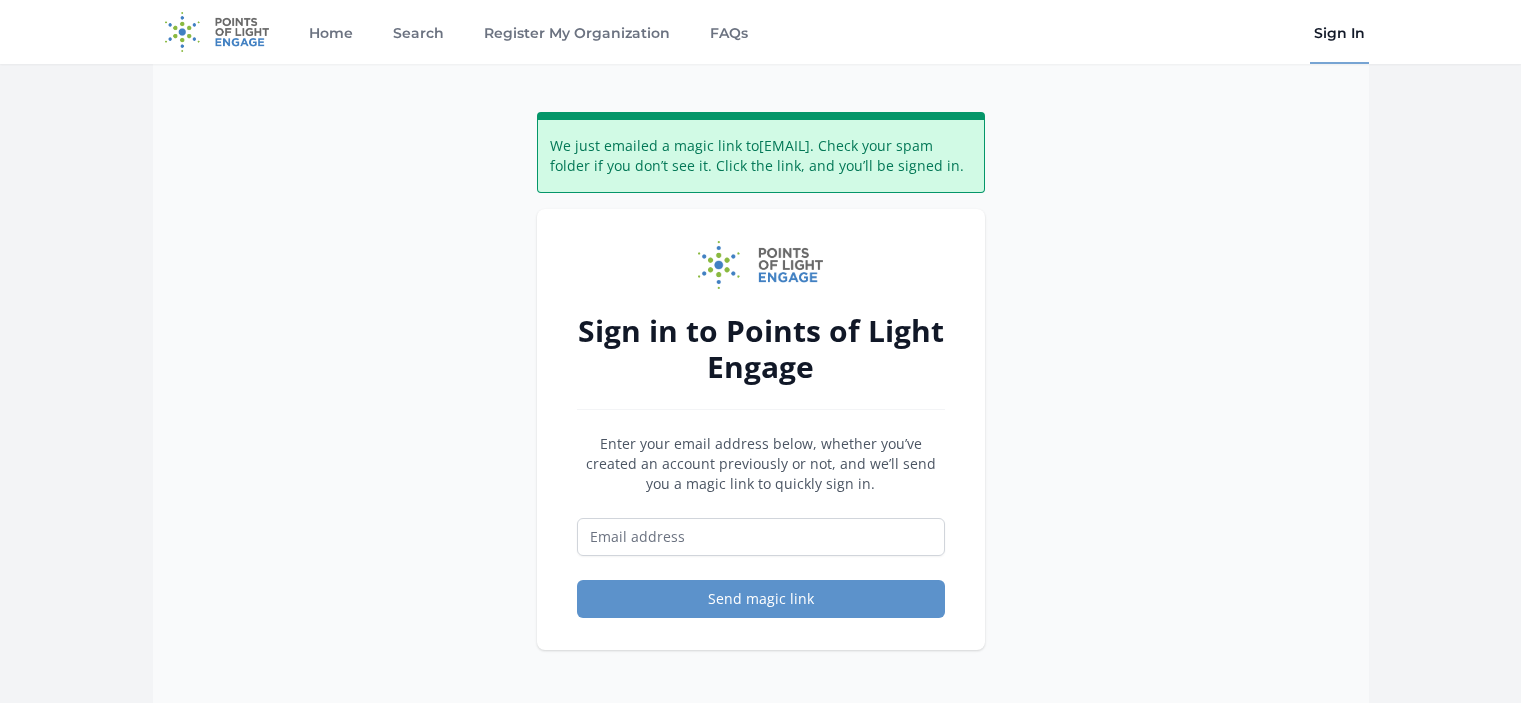 scroll, scrollTop: 0, scrollLeft: 0, axis: both 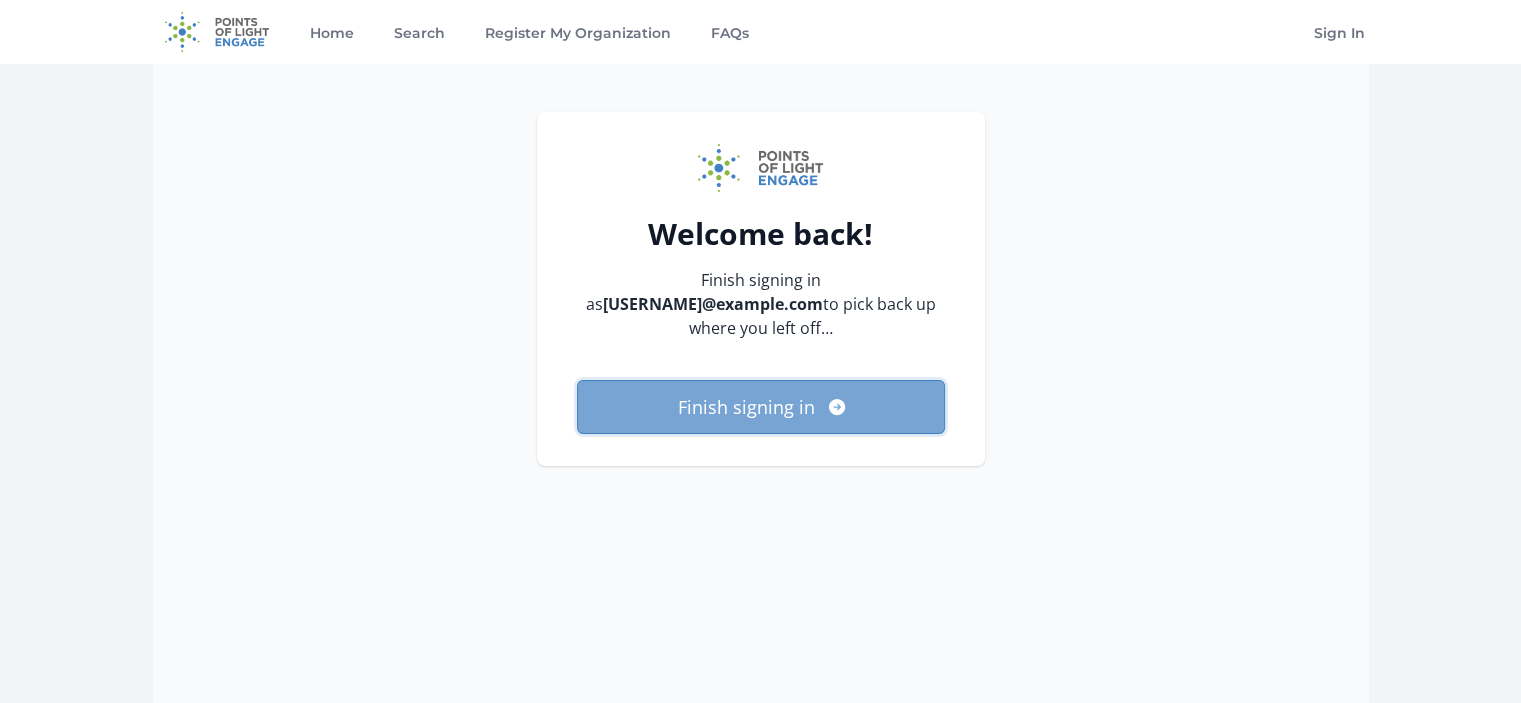 click on "Finish signing in" at bounding box center [761, 407] 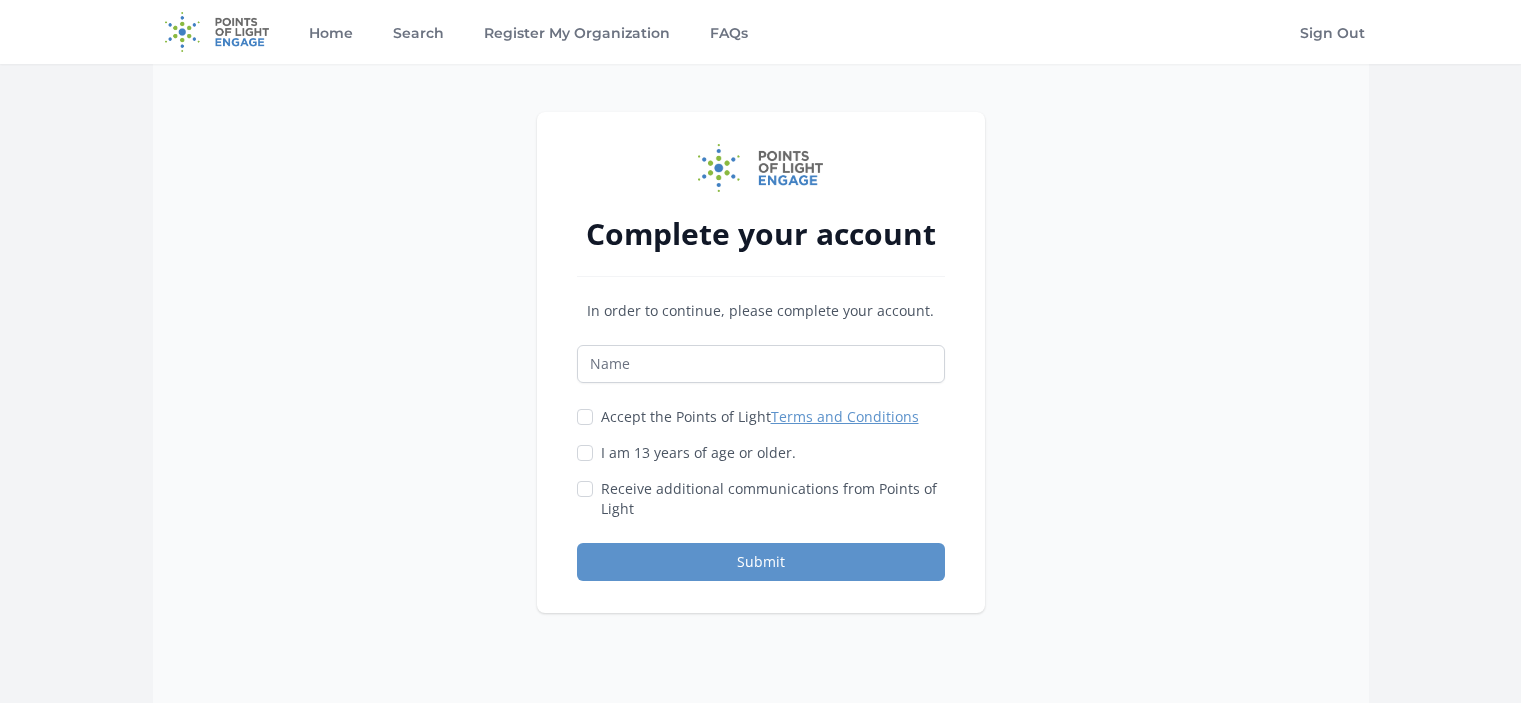 scroll, scrollTop: 0, scrollLeft: 0, axis: both 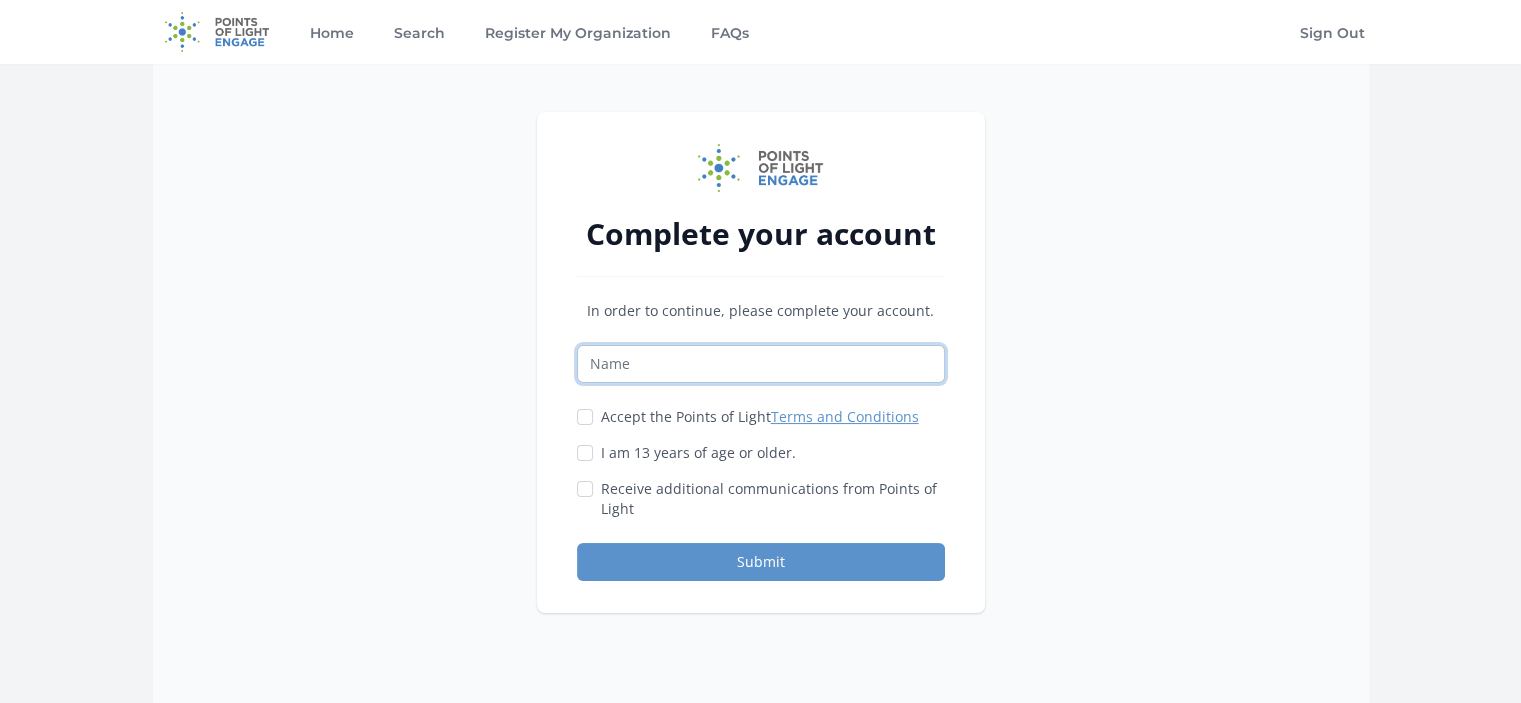 click at bounding box center [761, 364] 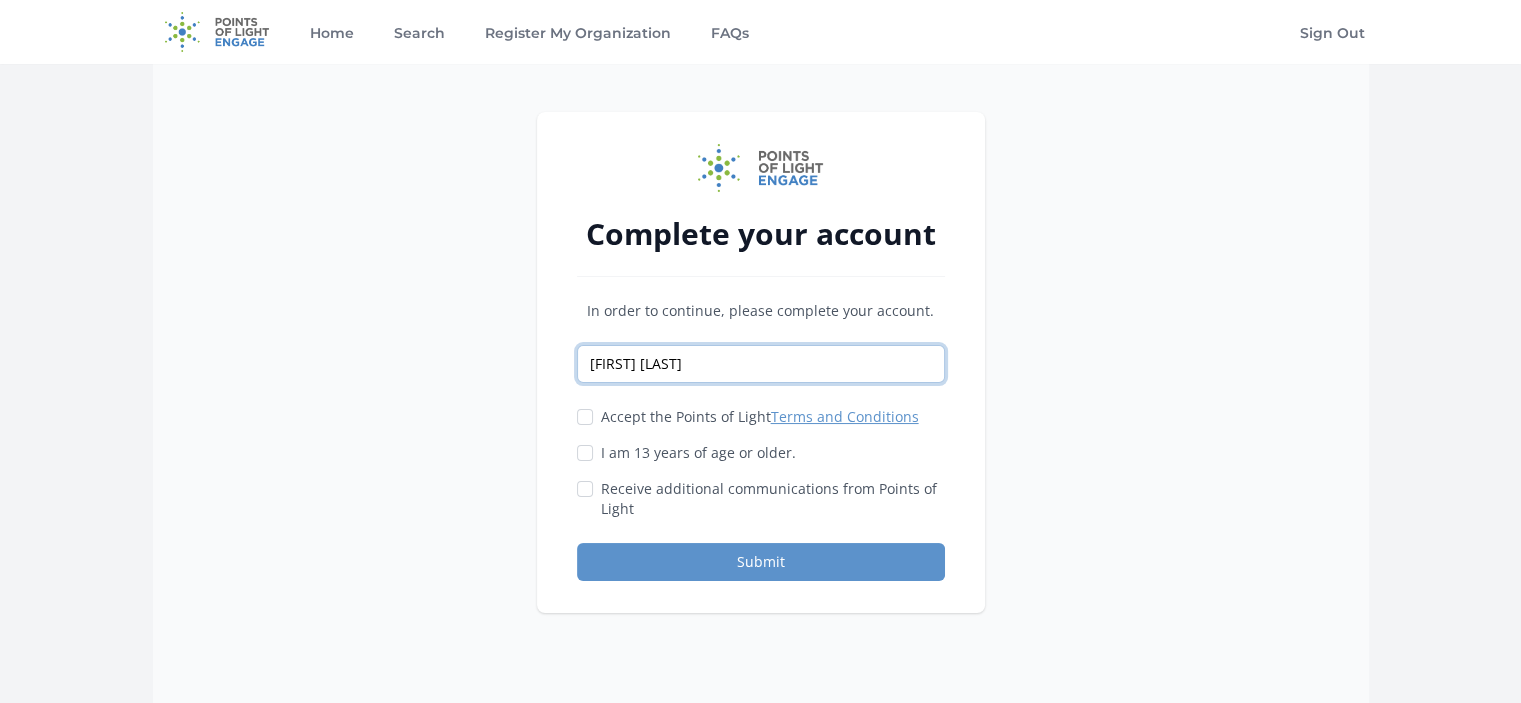 type on "Ridhima Purohit" 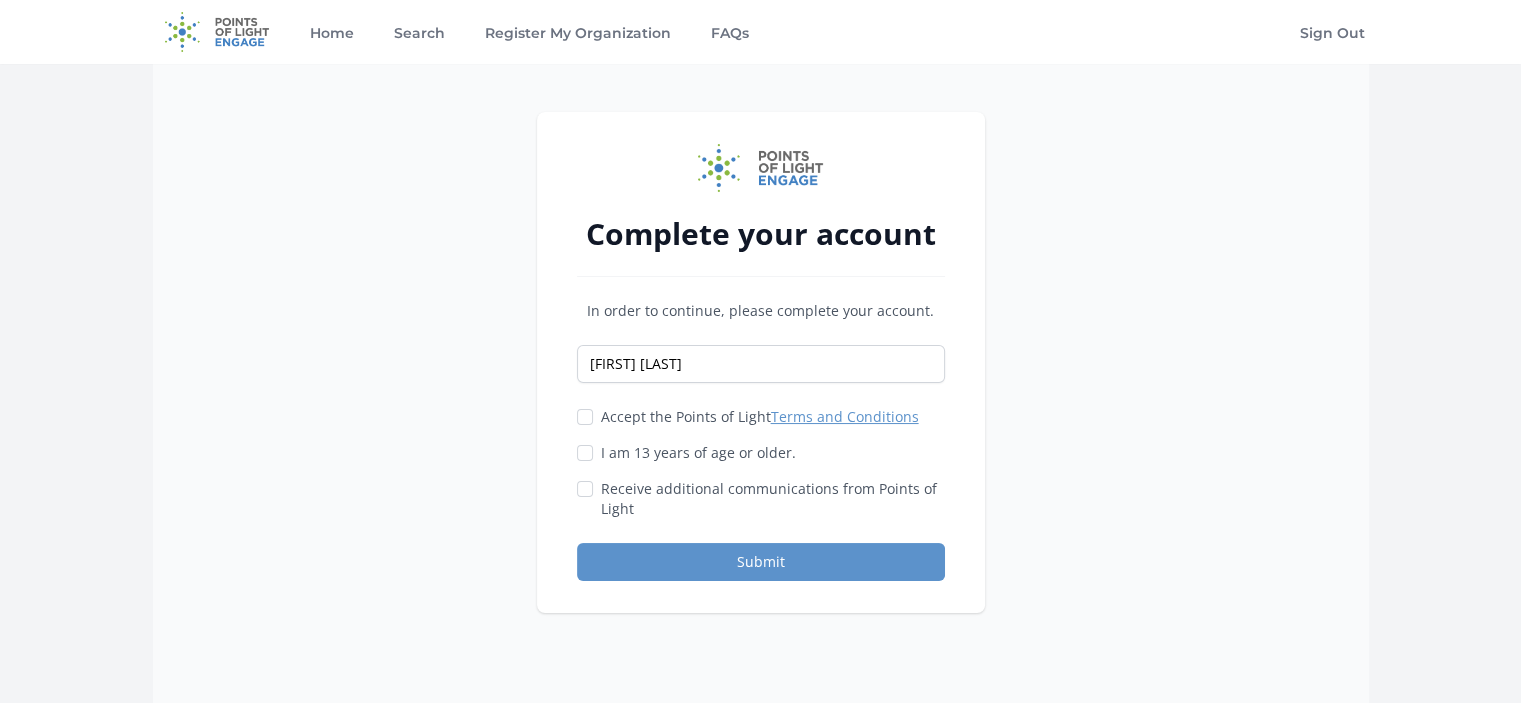 click on "Accept the Points of Light  Terms and Conditions
I am 13 years of age or older." at bounding box center [761, 463] 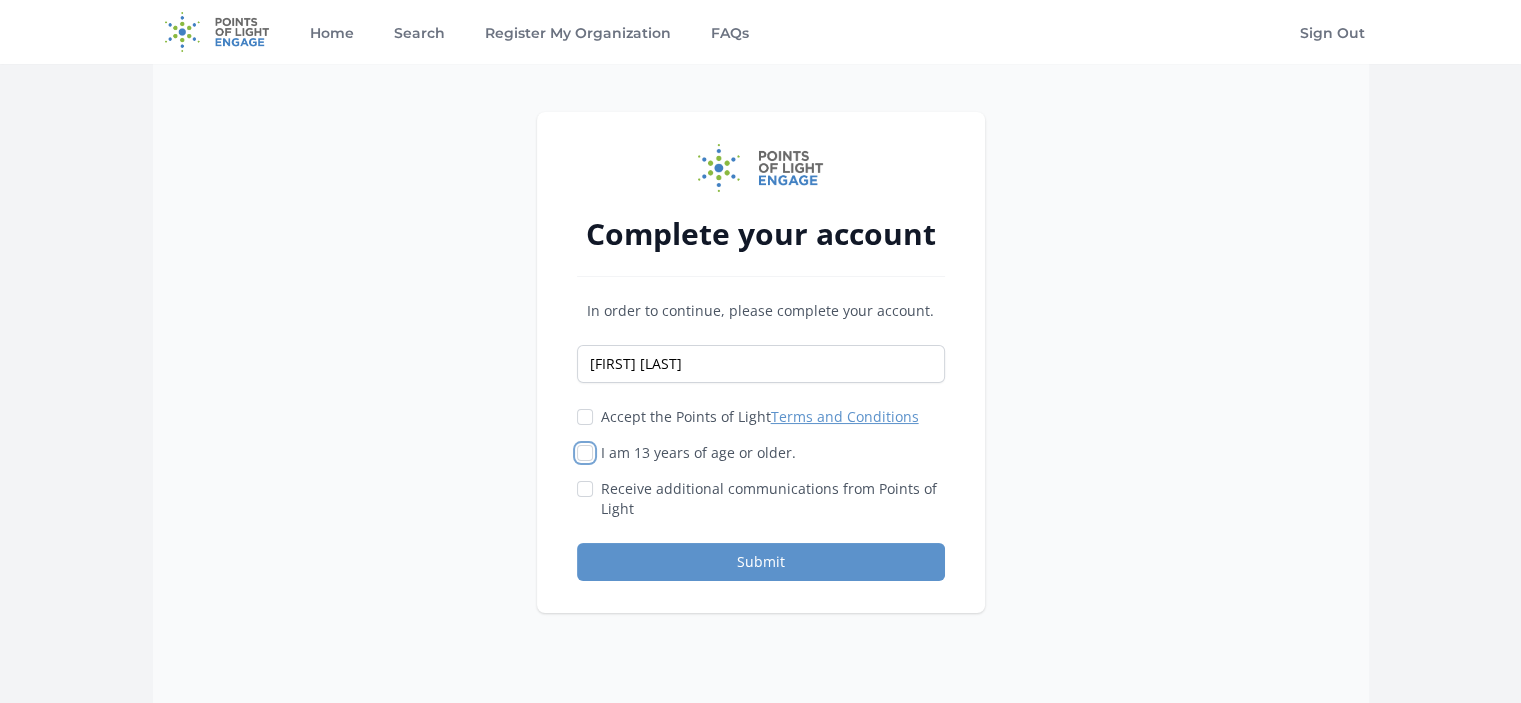 click on "I am 13 years of age or older." at bounding box center (585, 453) 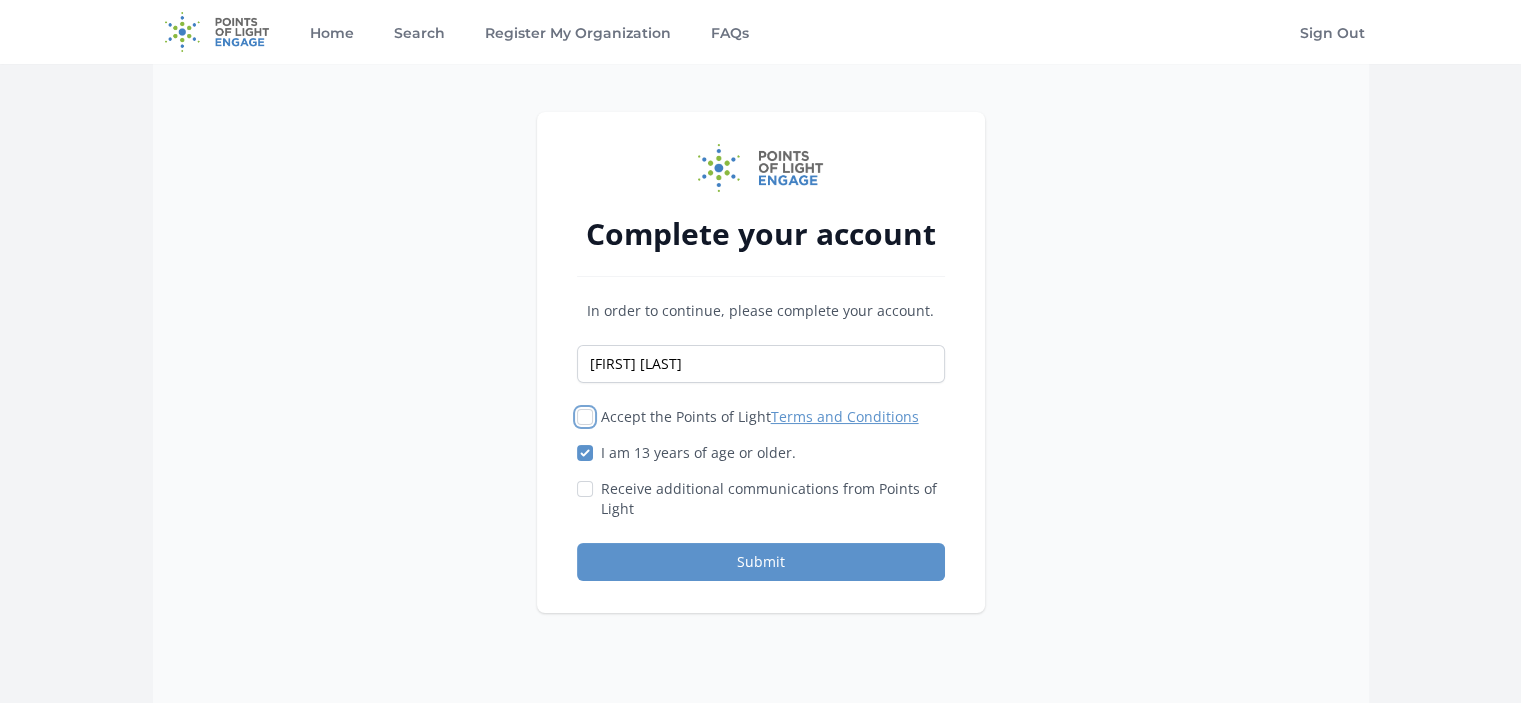 click on "Accept the Points of Light  Terms and Conditions" at bounding box center [585, 417] 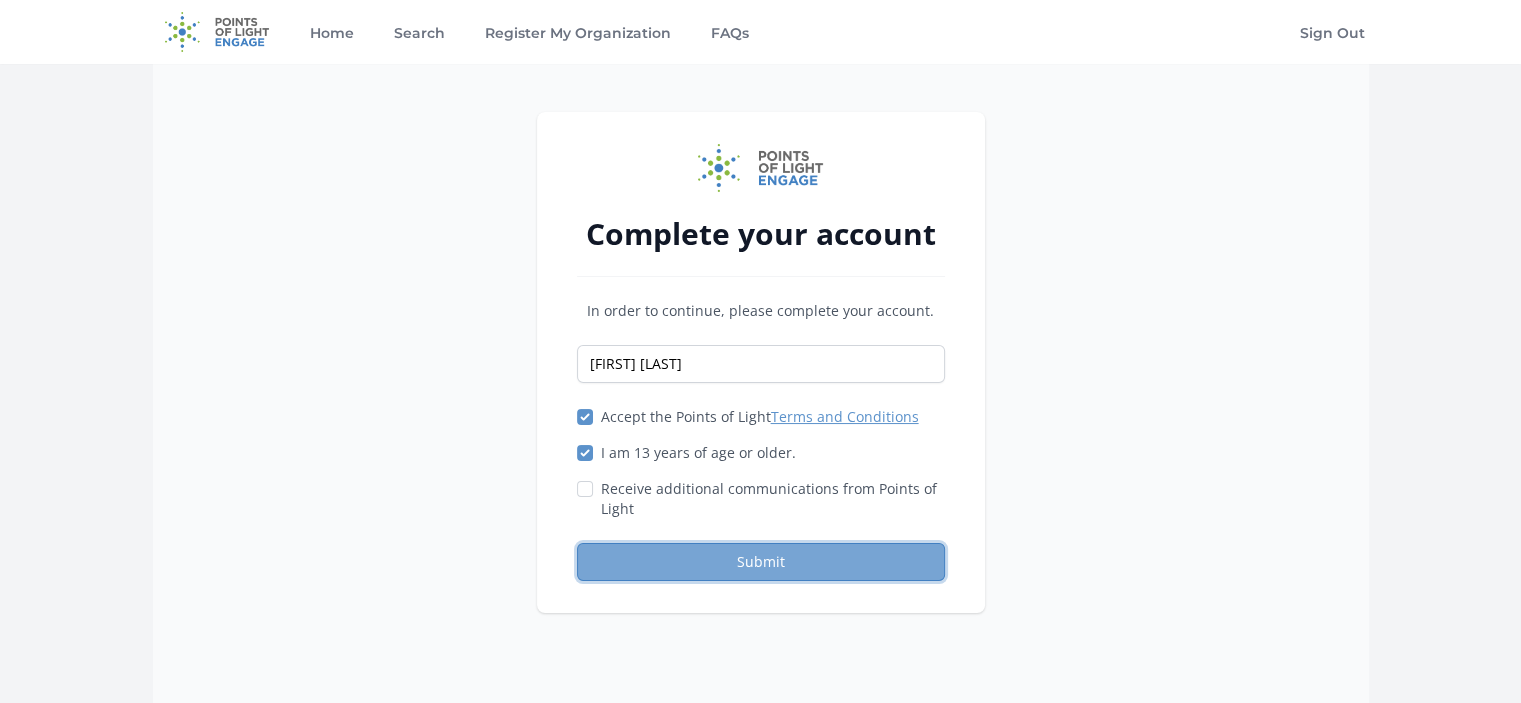 click on "Submit" at bounding box center (761, 562) 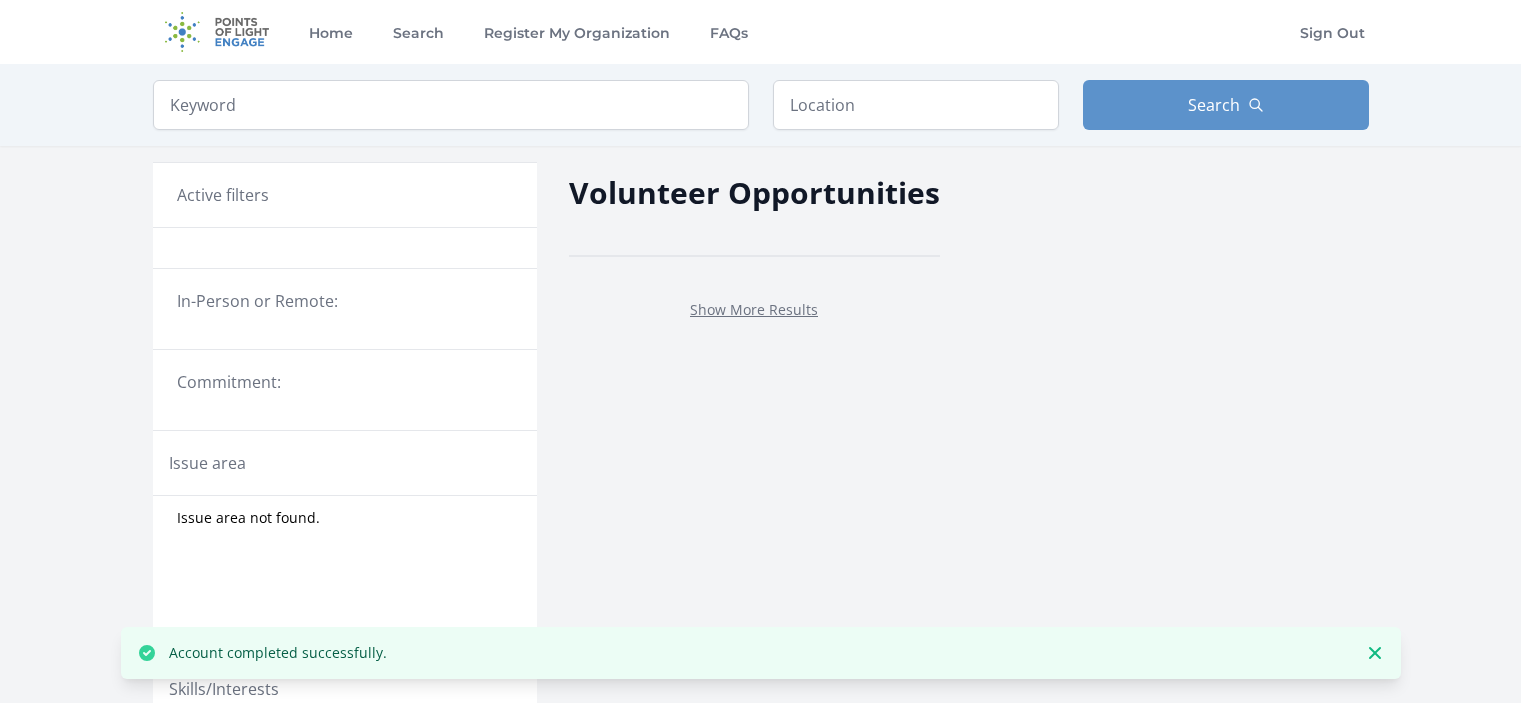 scroll, scrollTop: 0, scrollLeft: 0, axis: both 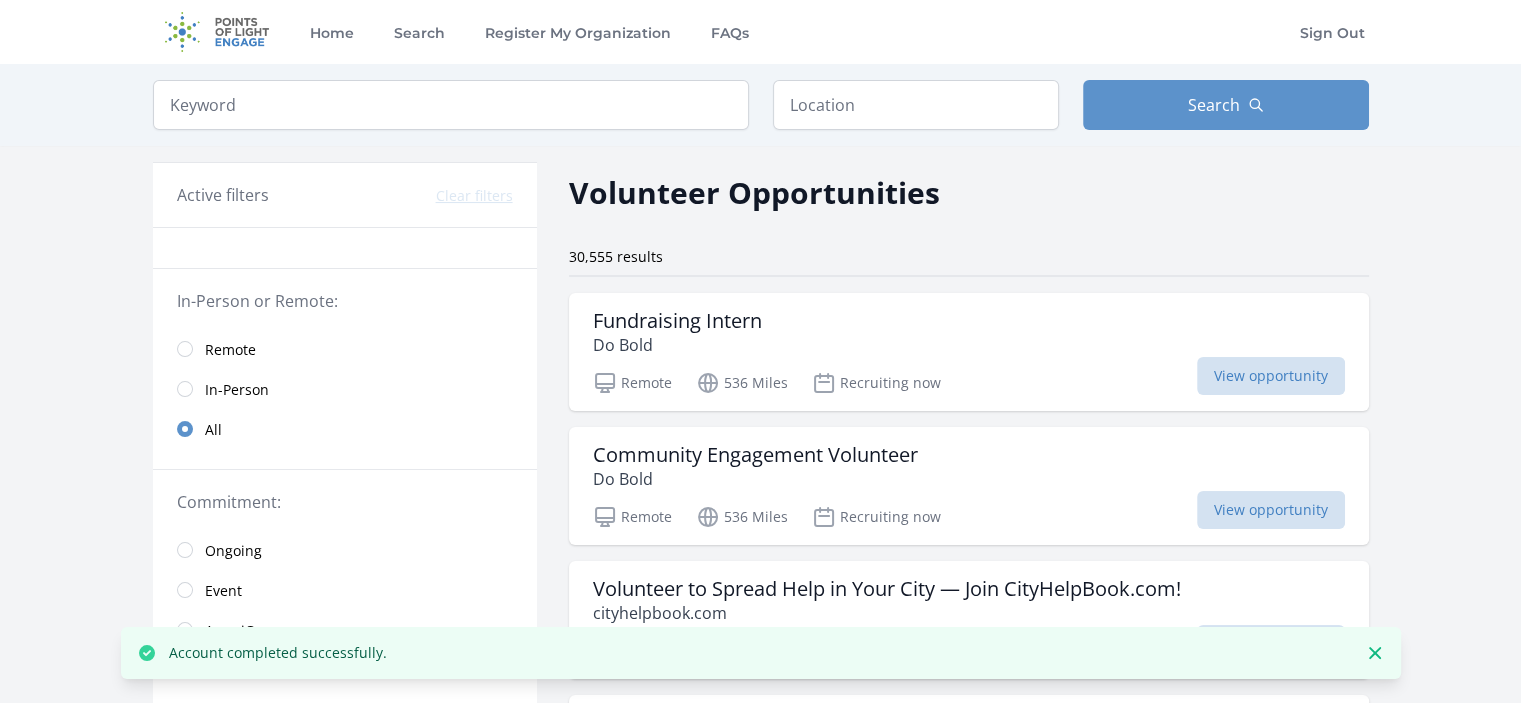 click on "Remote" at bounding box center [345, 349] 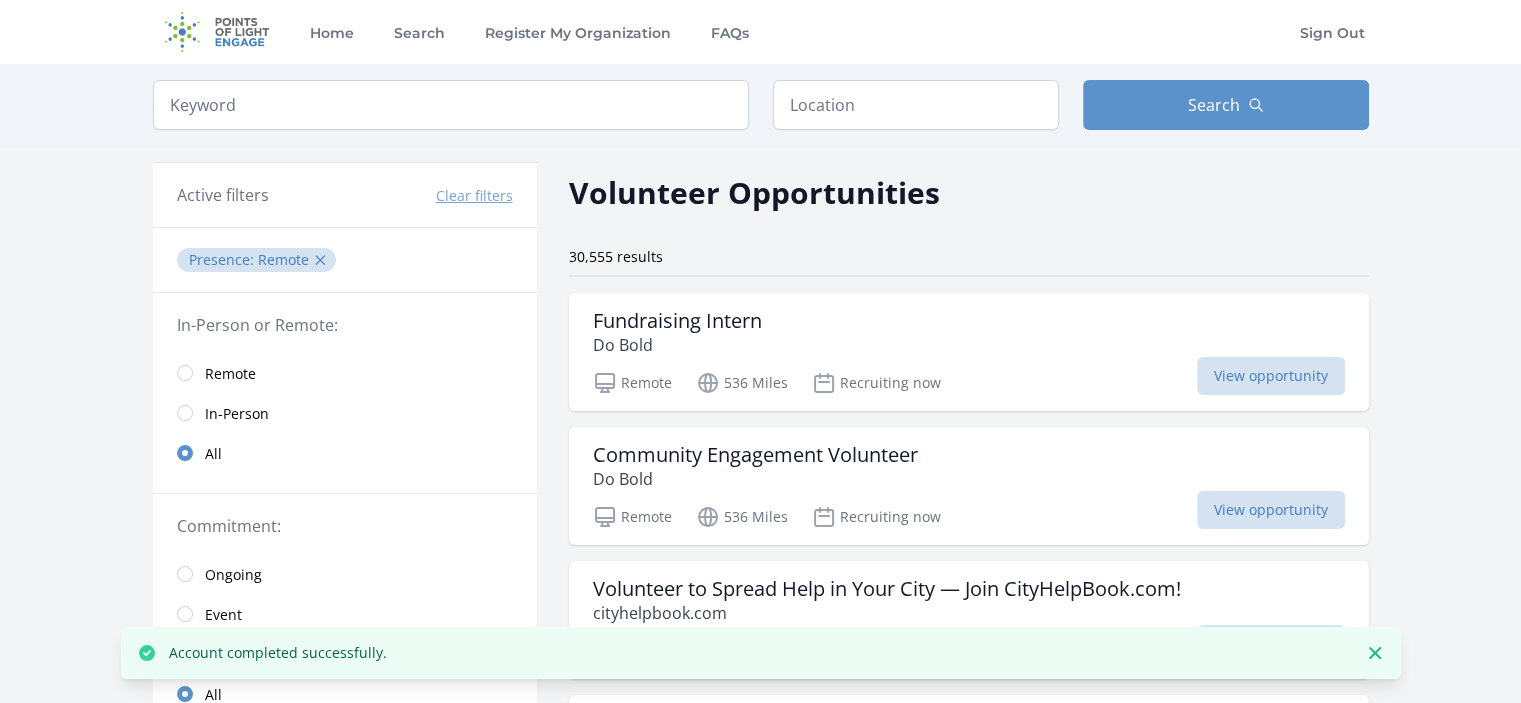 click on "In-Person or Remote:" at bounding box center (345, 325) 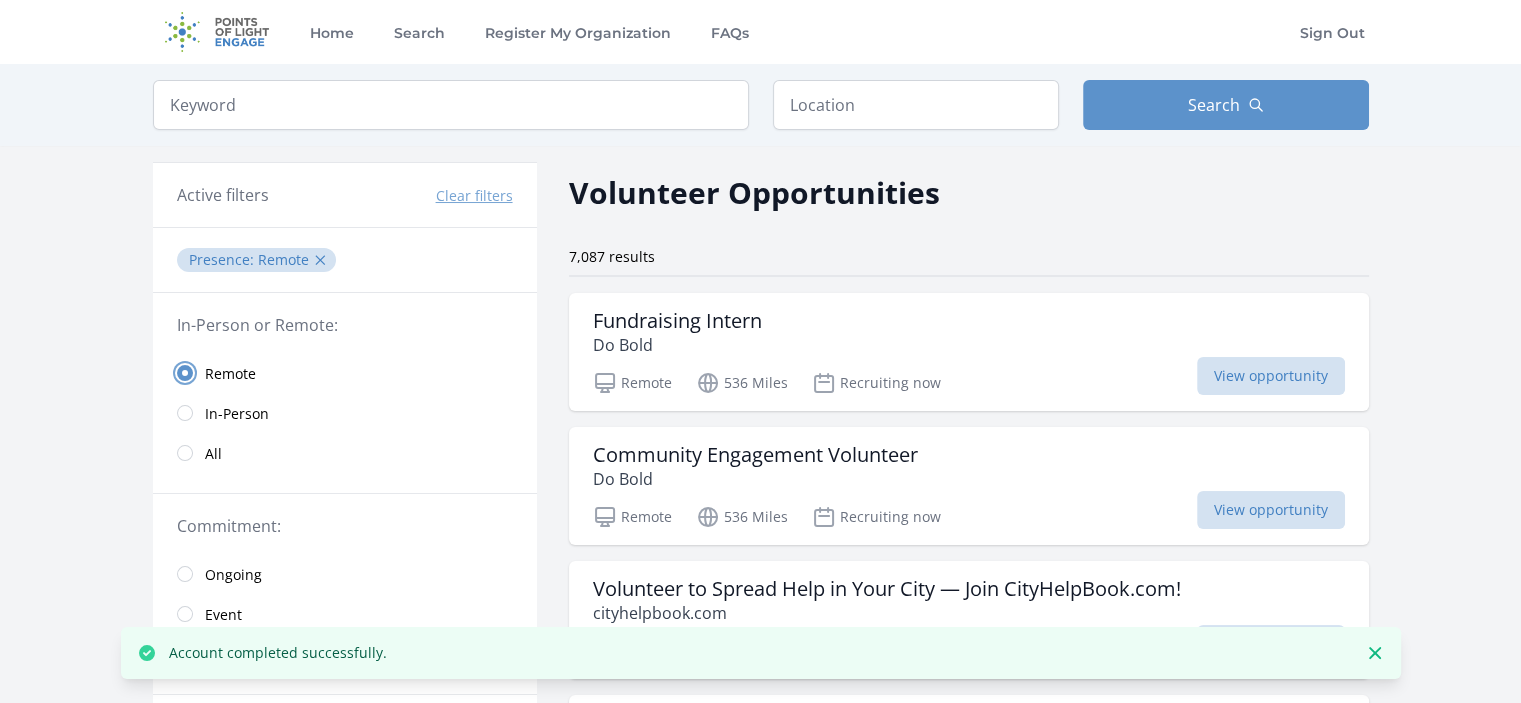 click at bounding box center (185, 373) 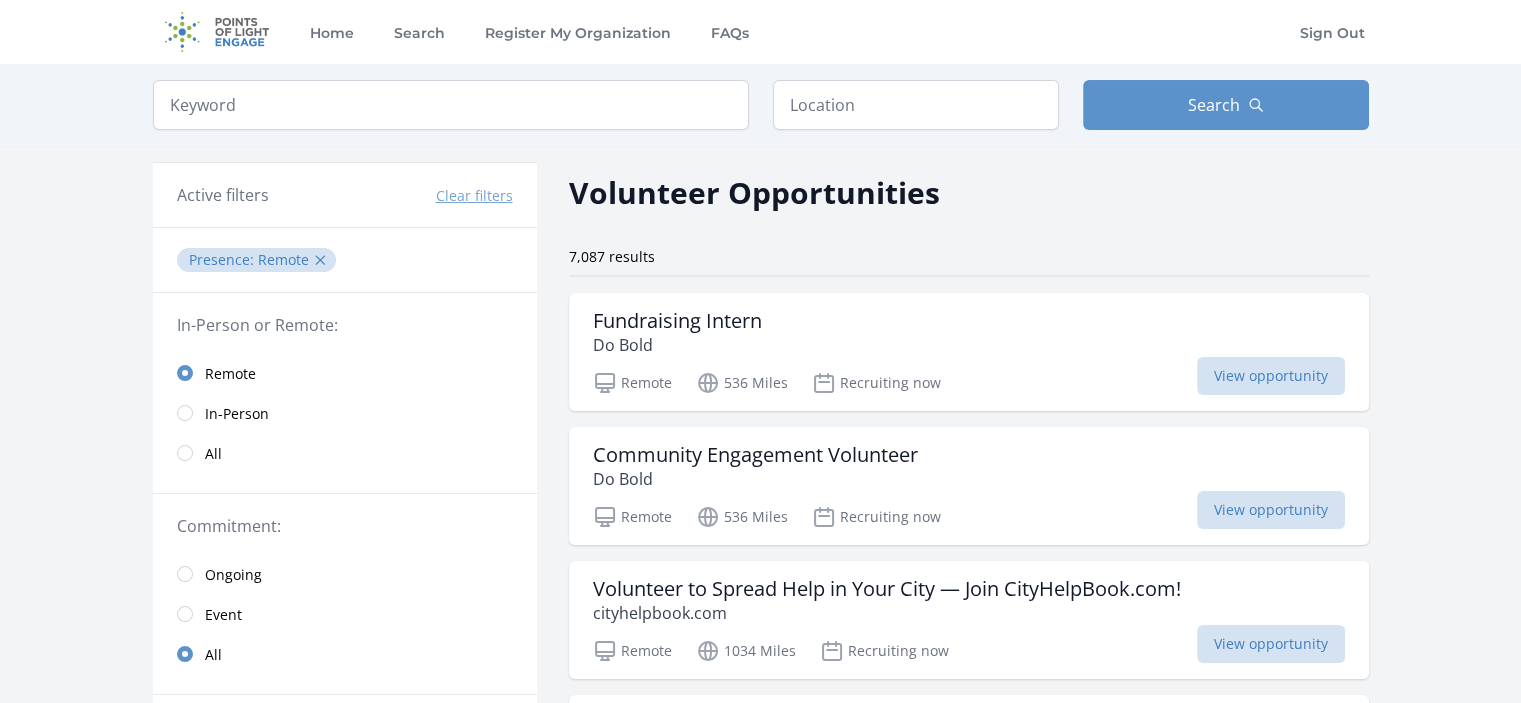 click on "Keyword
Location
Search
Active filters
Clear filters
:" at bounding box center [760, 1636] 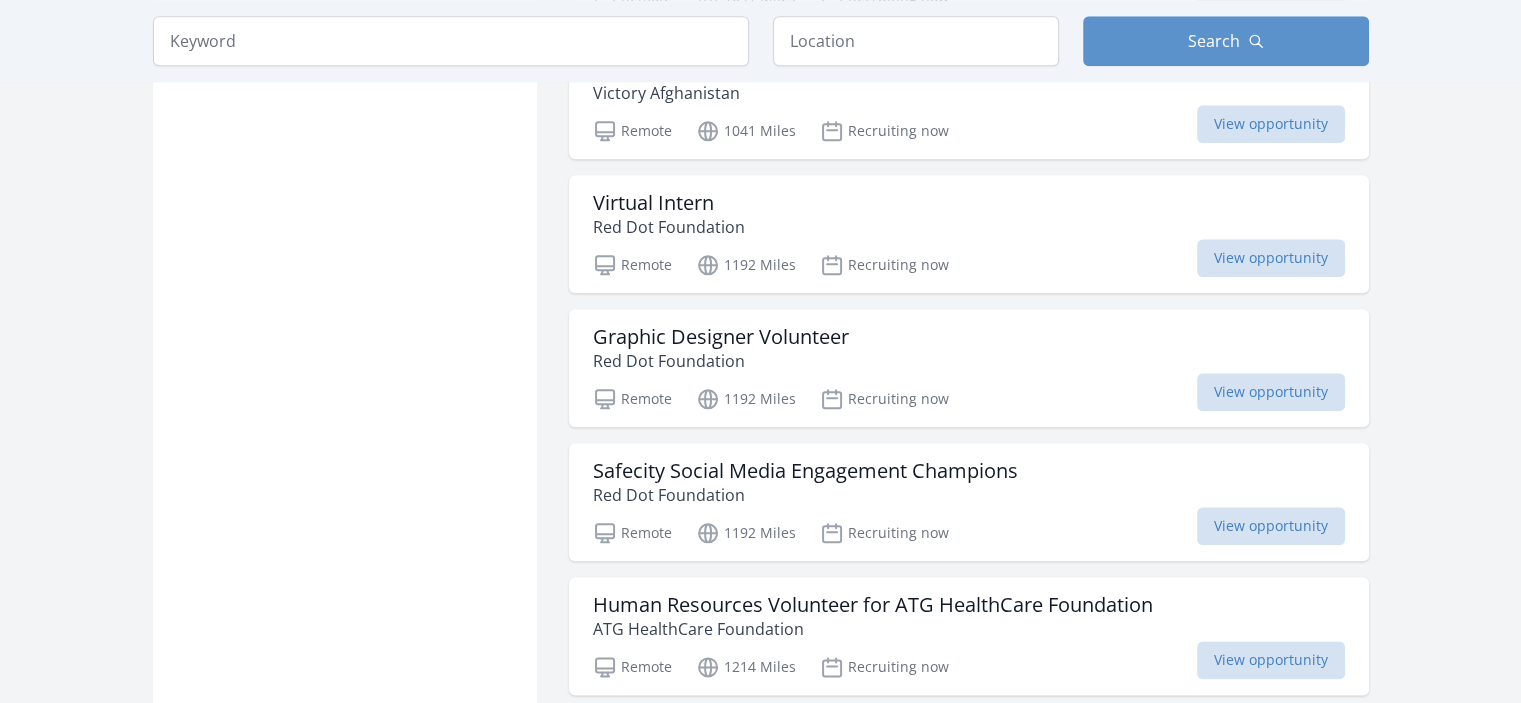 scroll, scrollTop: 2261, scrollLeft: 0, axis: vertical 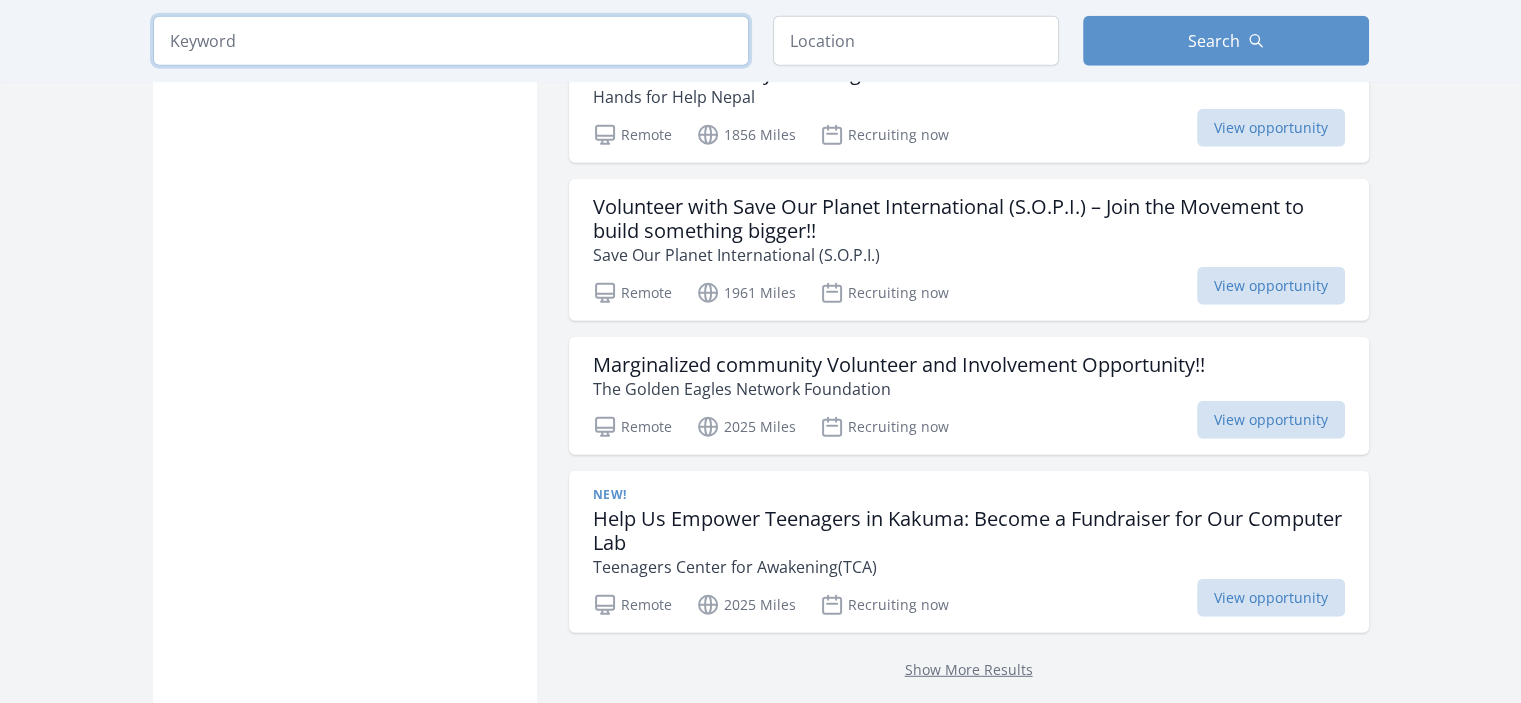 click at bounding box center [451, 41] 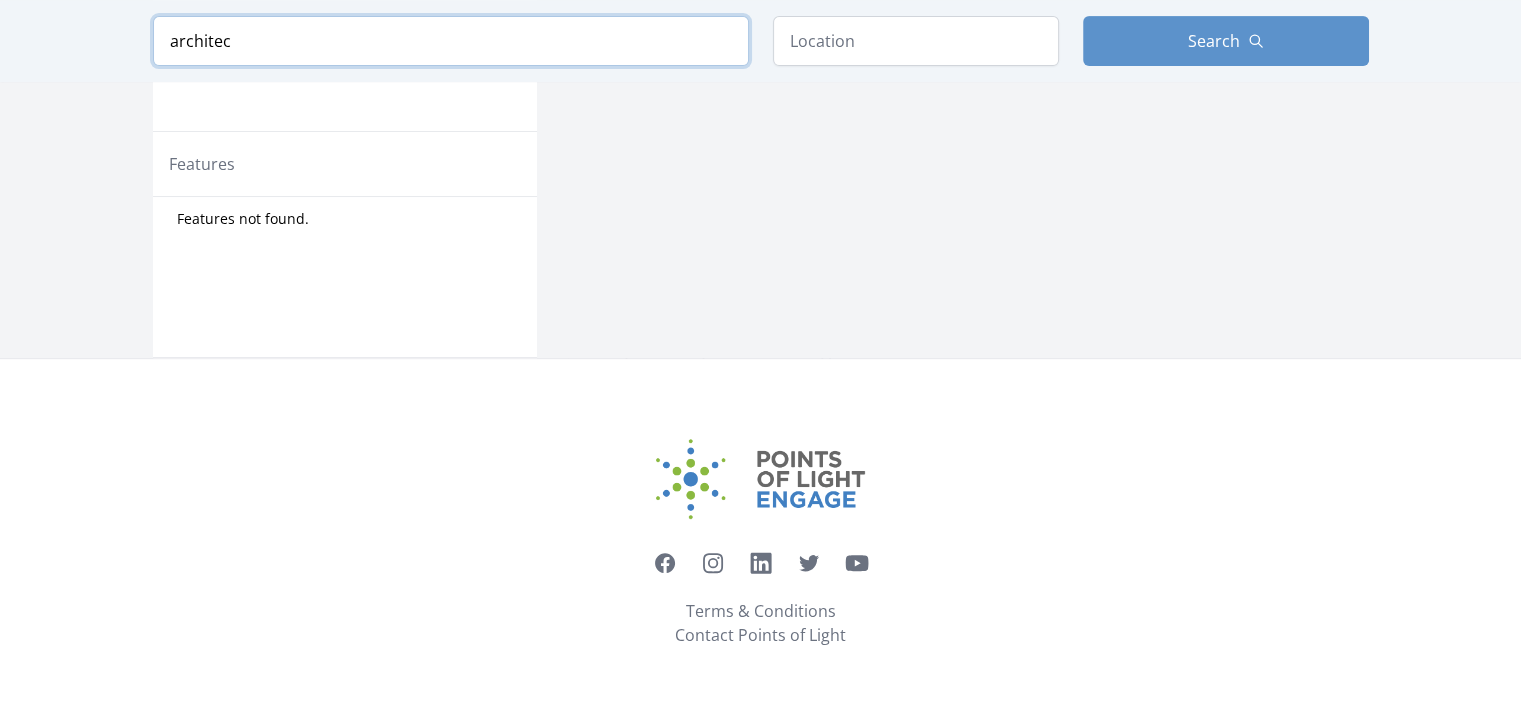 scroll, scrollTop: 852, scrollLeft: 0, axis: vertical 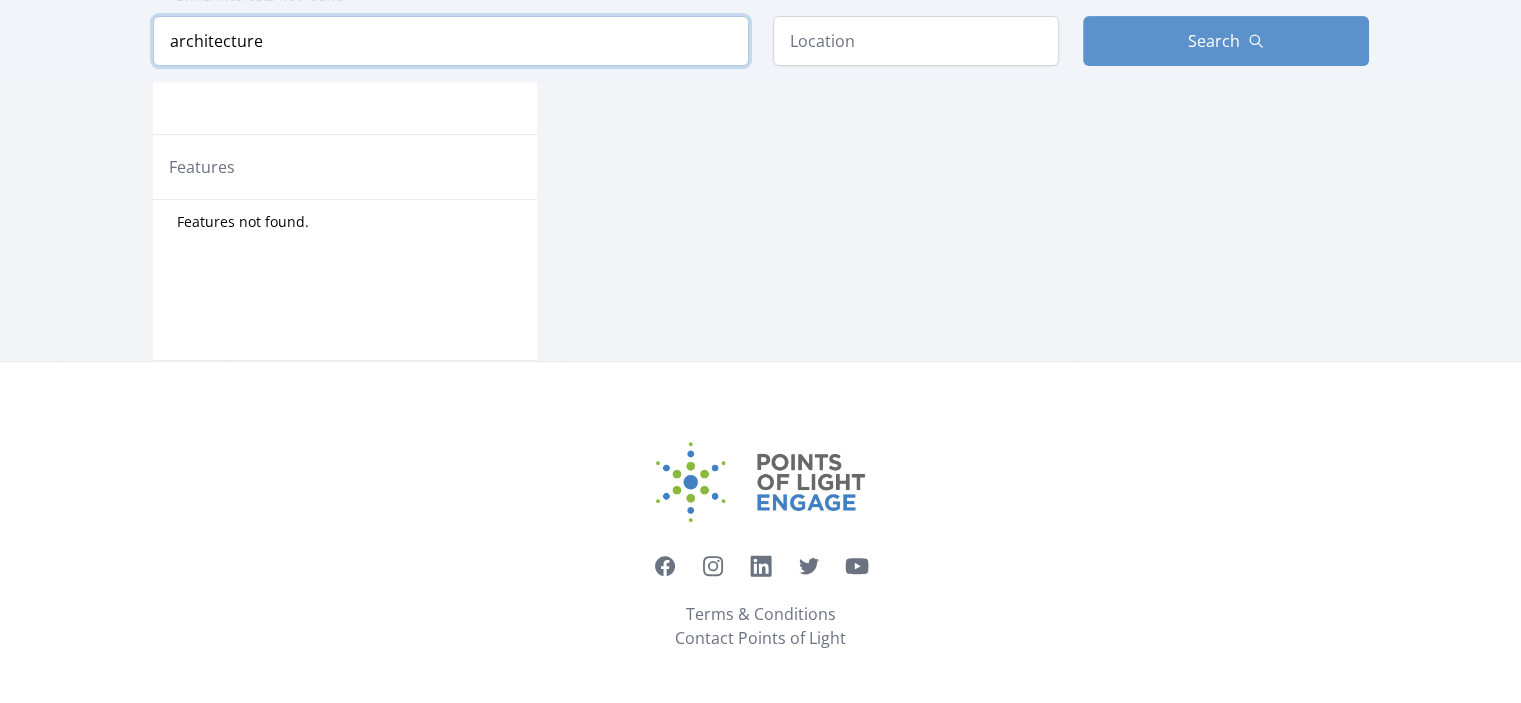 click at bounding box center [0, 0] 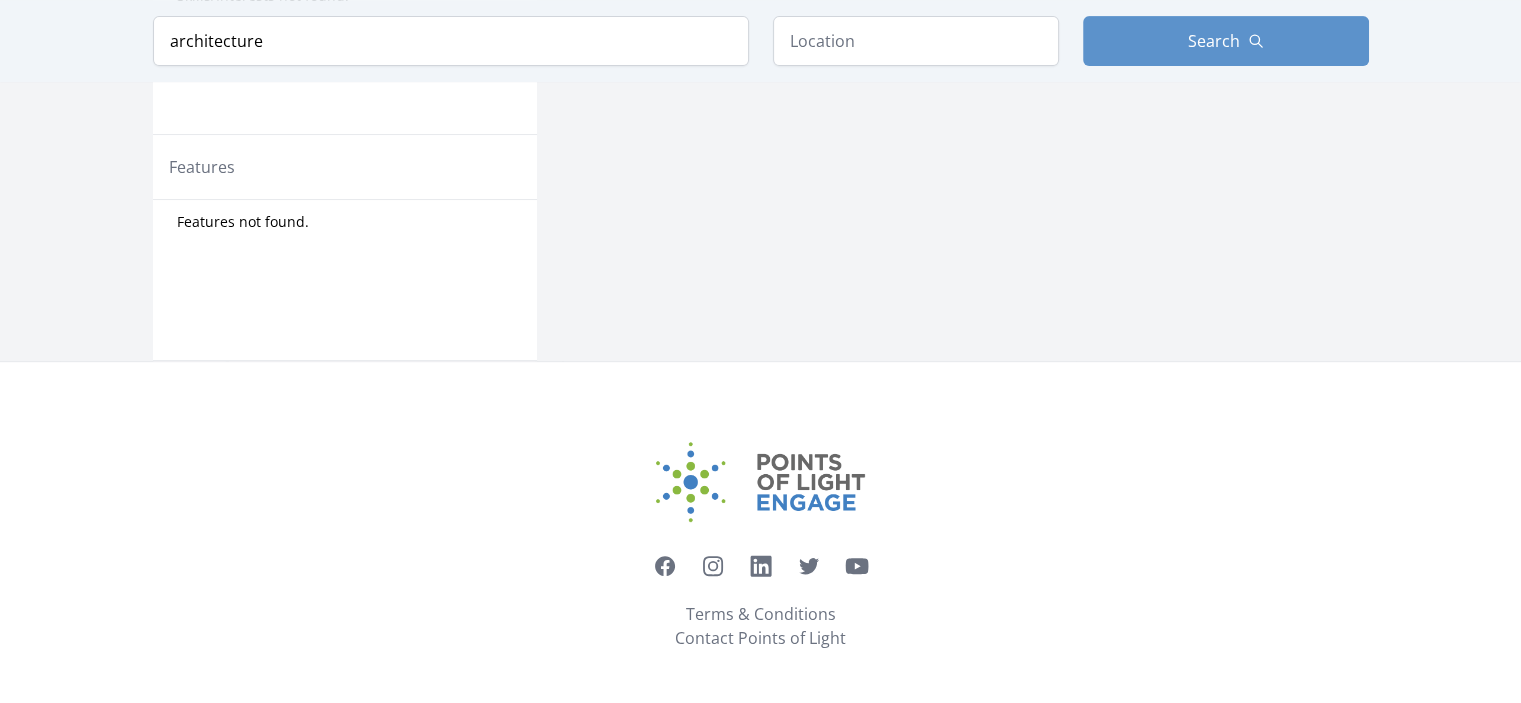 scroll, scrollTop: 2701, scrollLeft: 0, axis: vertical 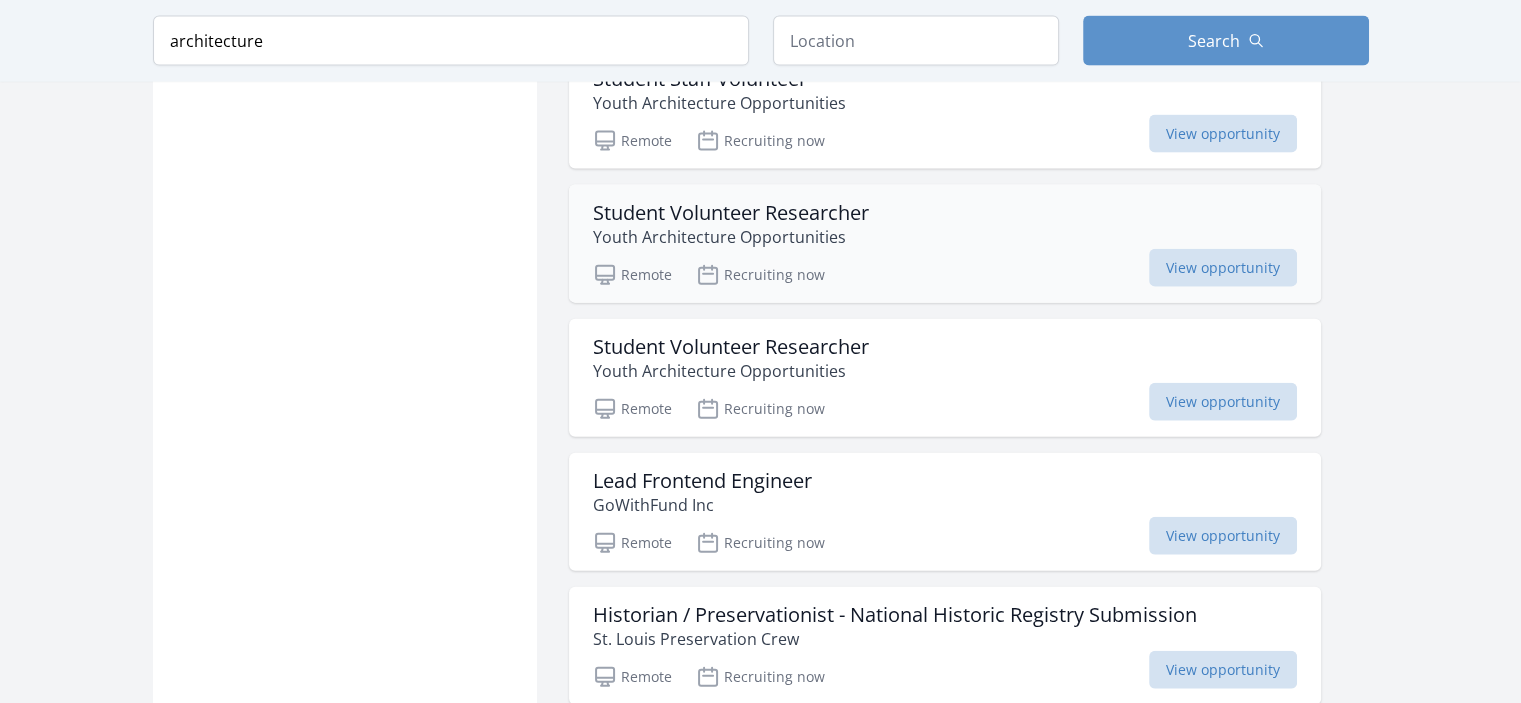 click on "Youth Architecture Opportunities" at bounding box center [731, 237] 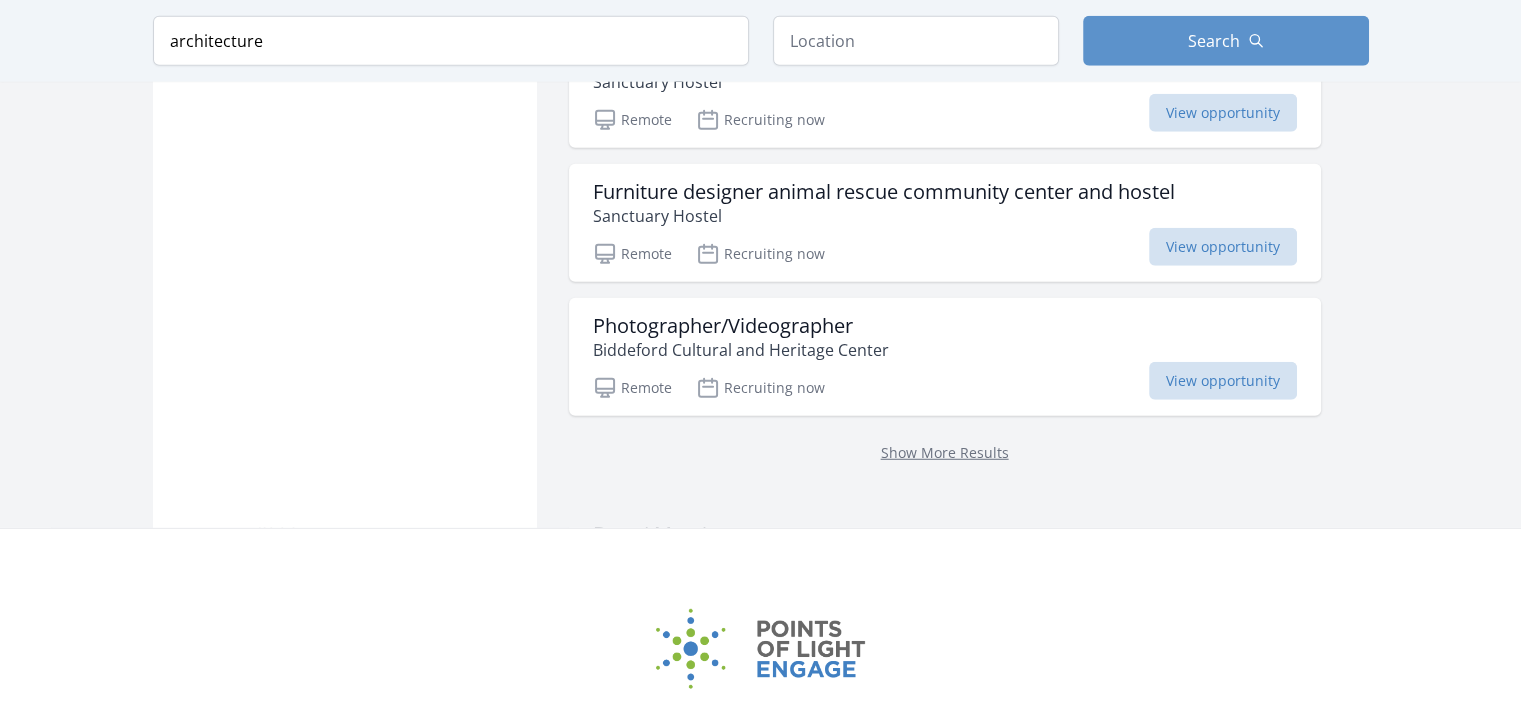 scroll, scrollTop: 5332, scrollLeft: 0, axis: vertical 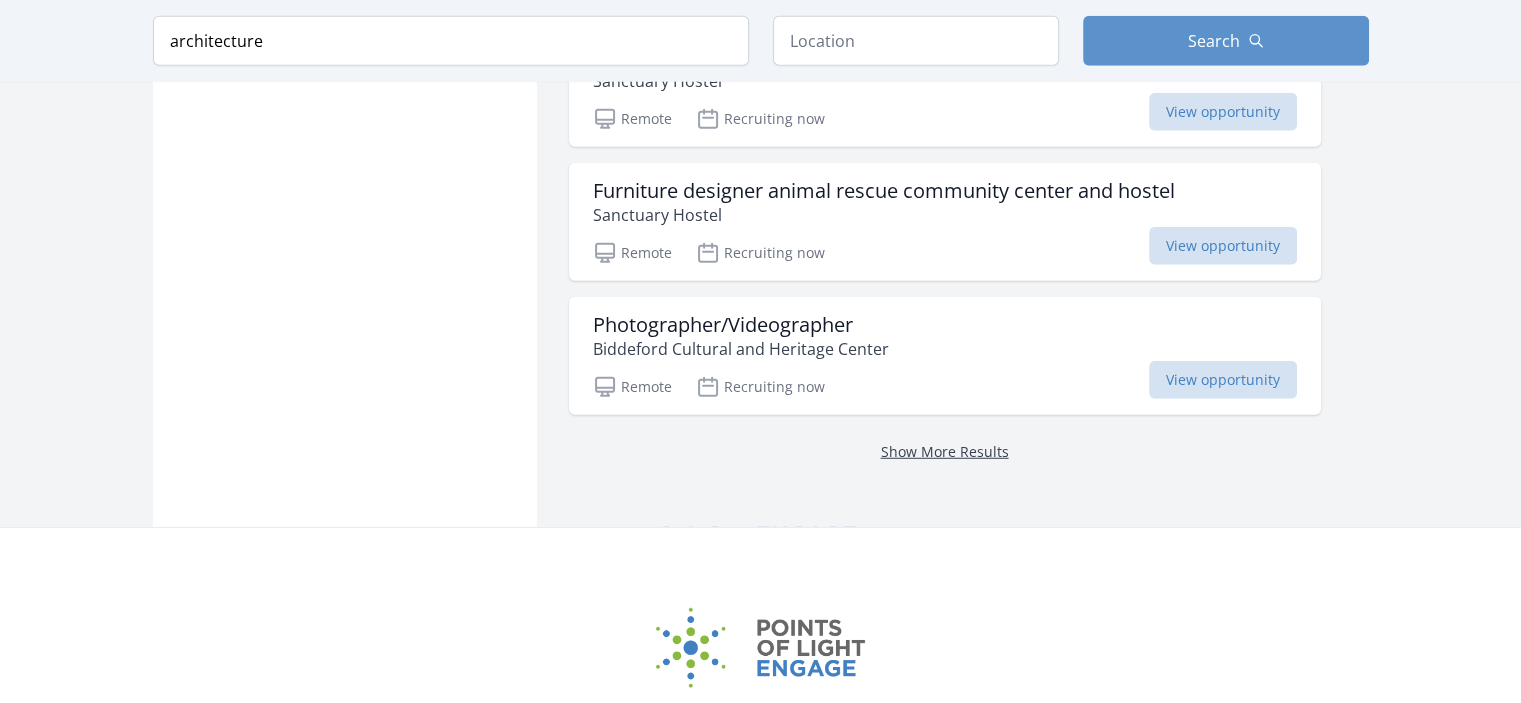 click on "Show More Results" at bounding box center (945, 451) 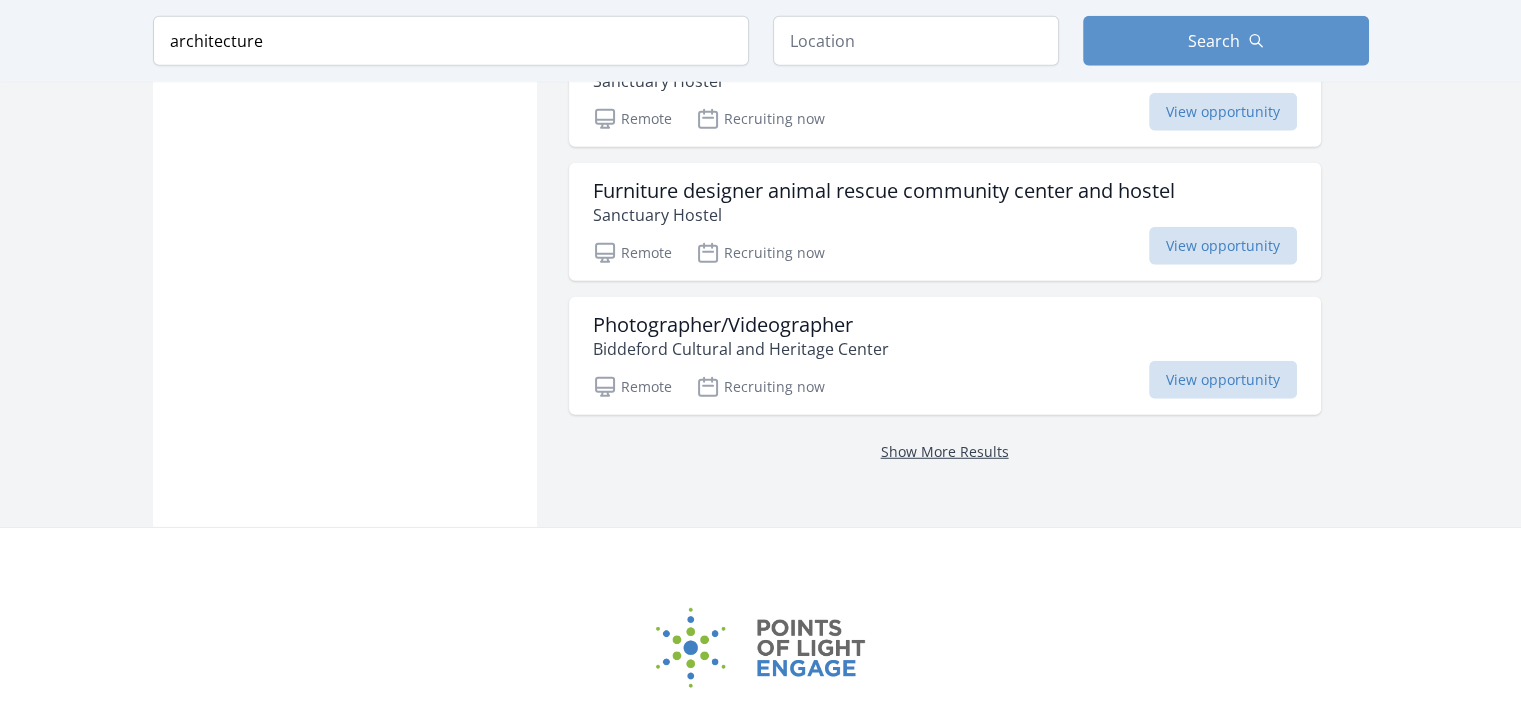 click on "Show More Results" at bounding box center [945, 451] 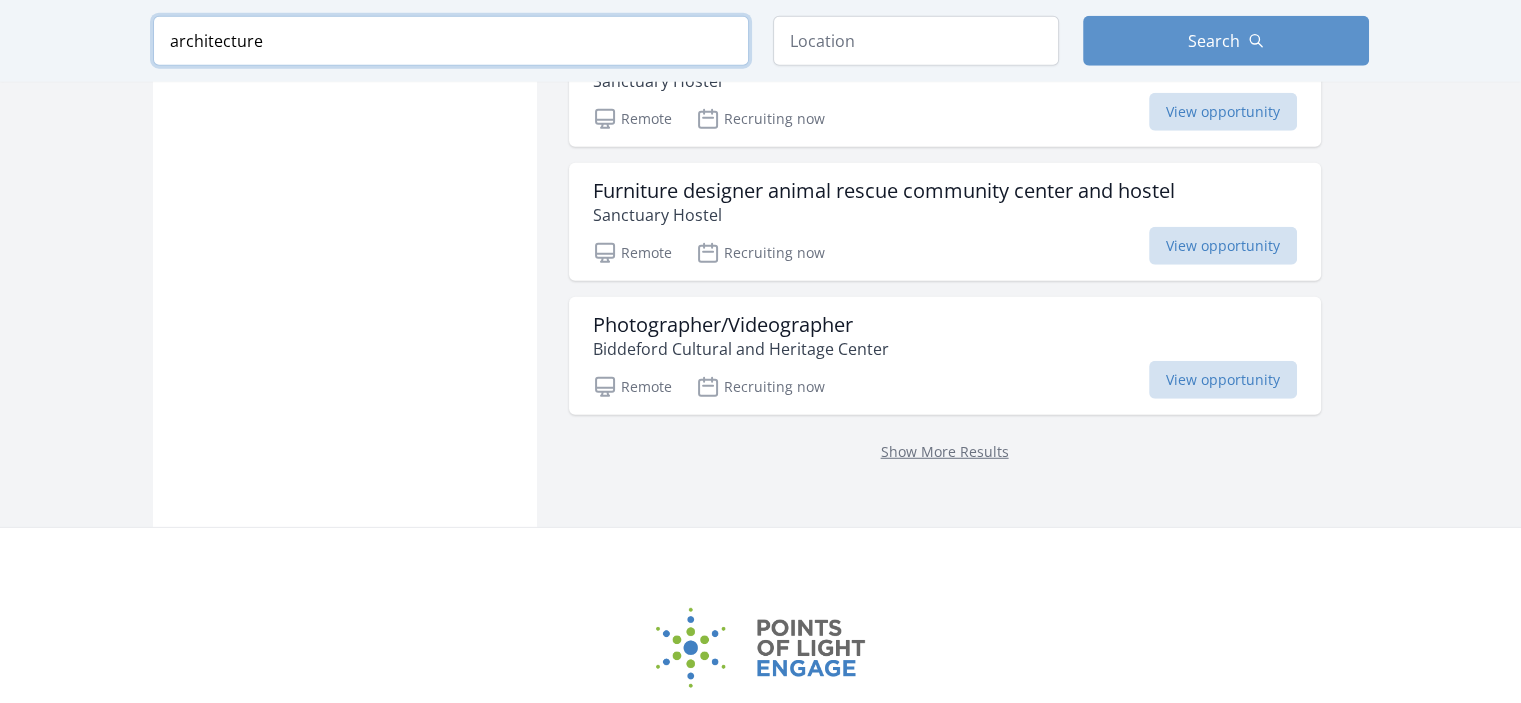 click on "architecture" at bounding box center (451, 41) 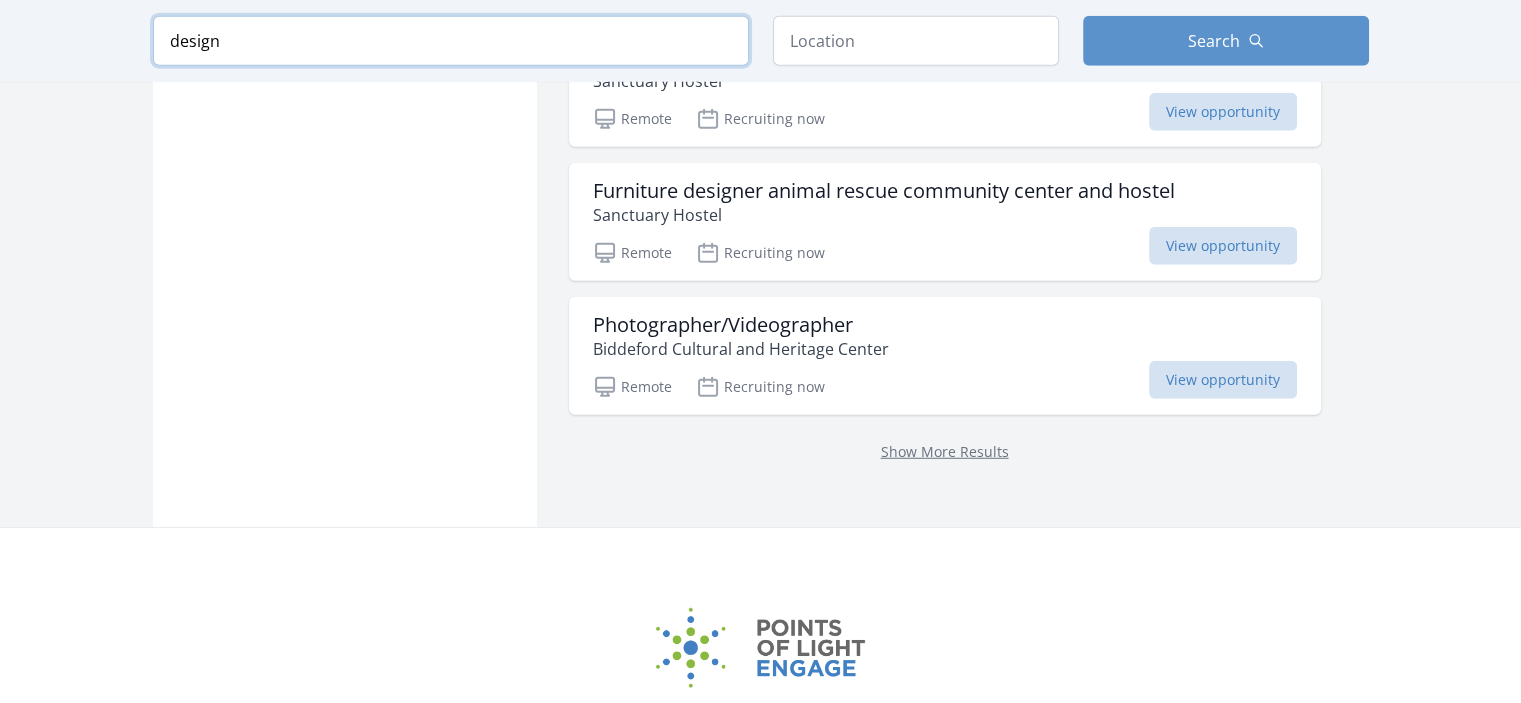click at bounding box center [0, 0] 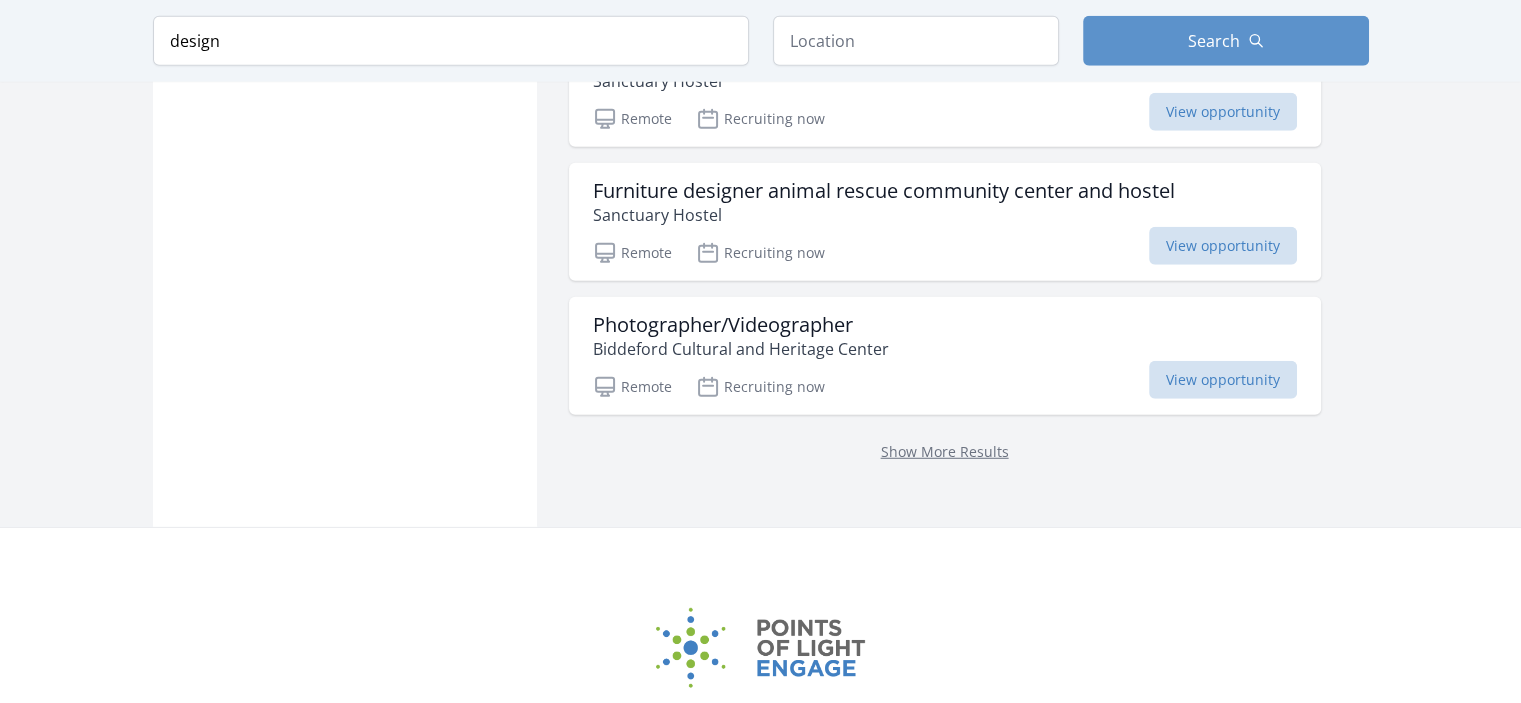 scroll, scrollTop: 2745, scrollLeft: 0, axis: vertical 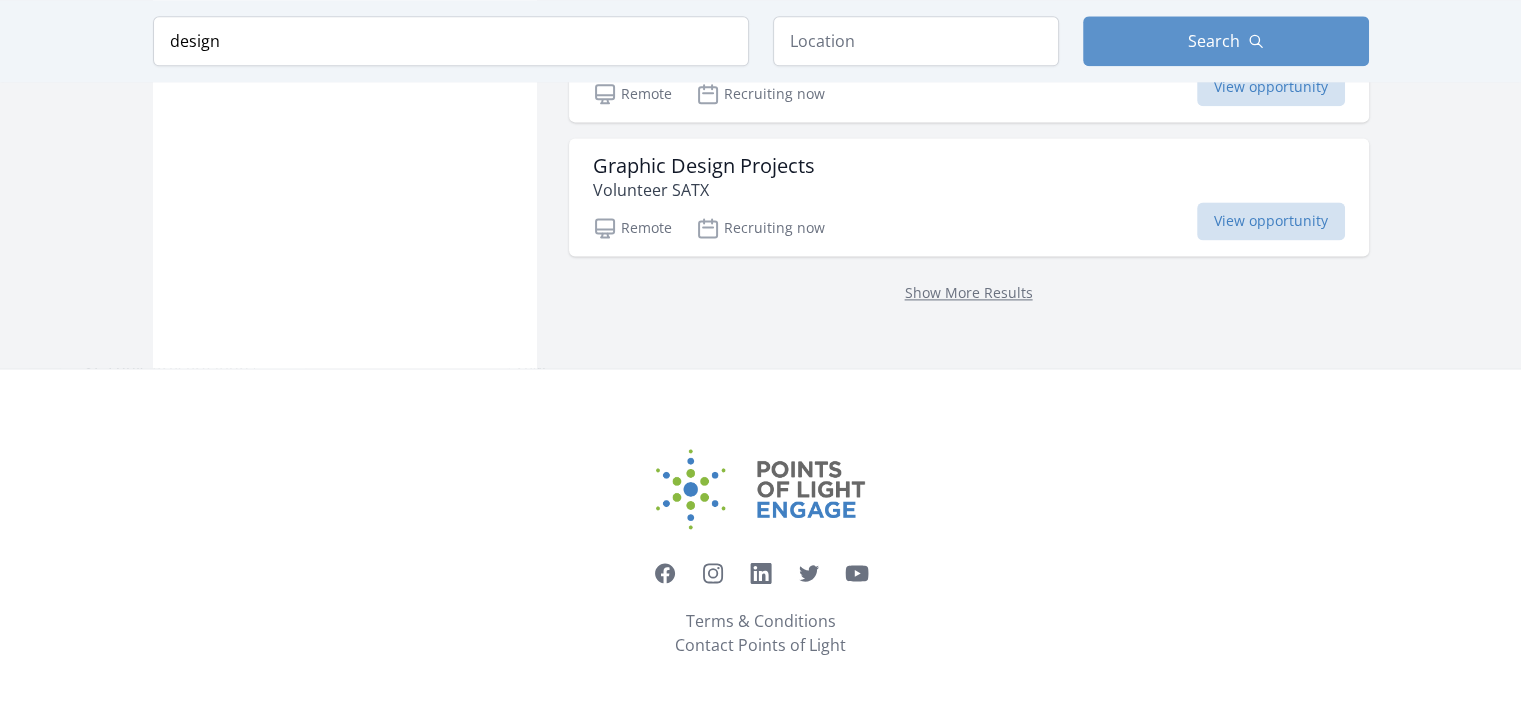 click on "Facebook
Instagram
LinkedIn
Twitter YouTube" at bounding box center (761, 541) 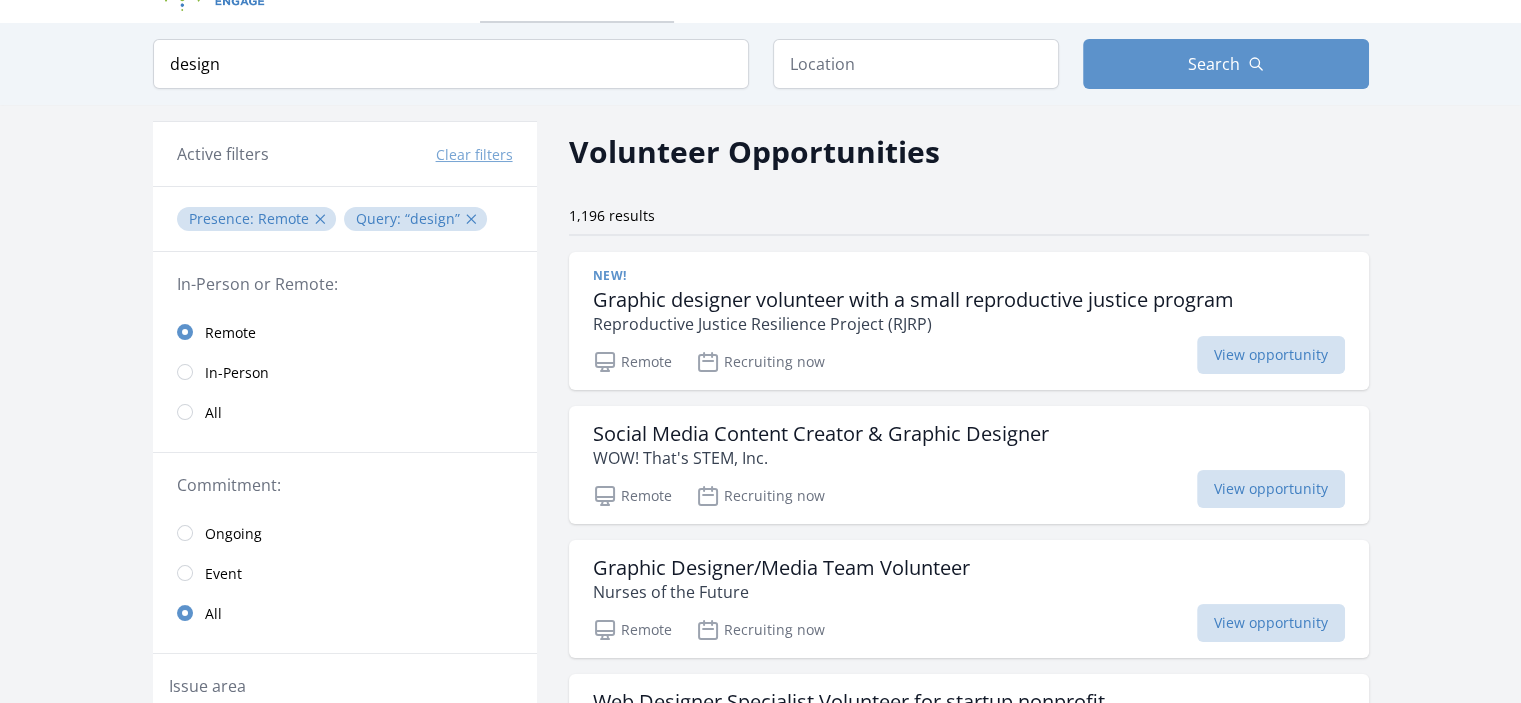 scroll, scrollTop: 148, scrollLeft: 0, axis: vertical 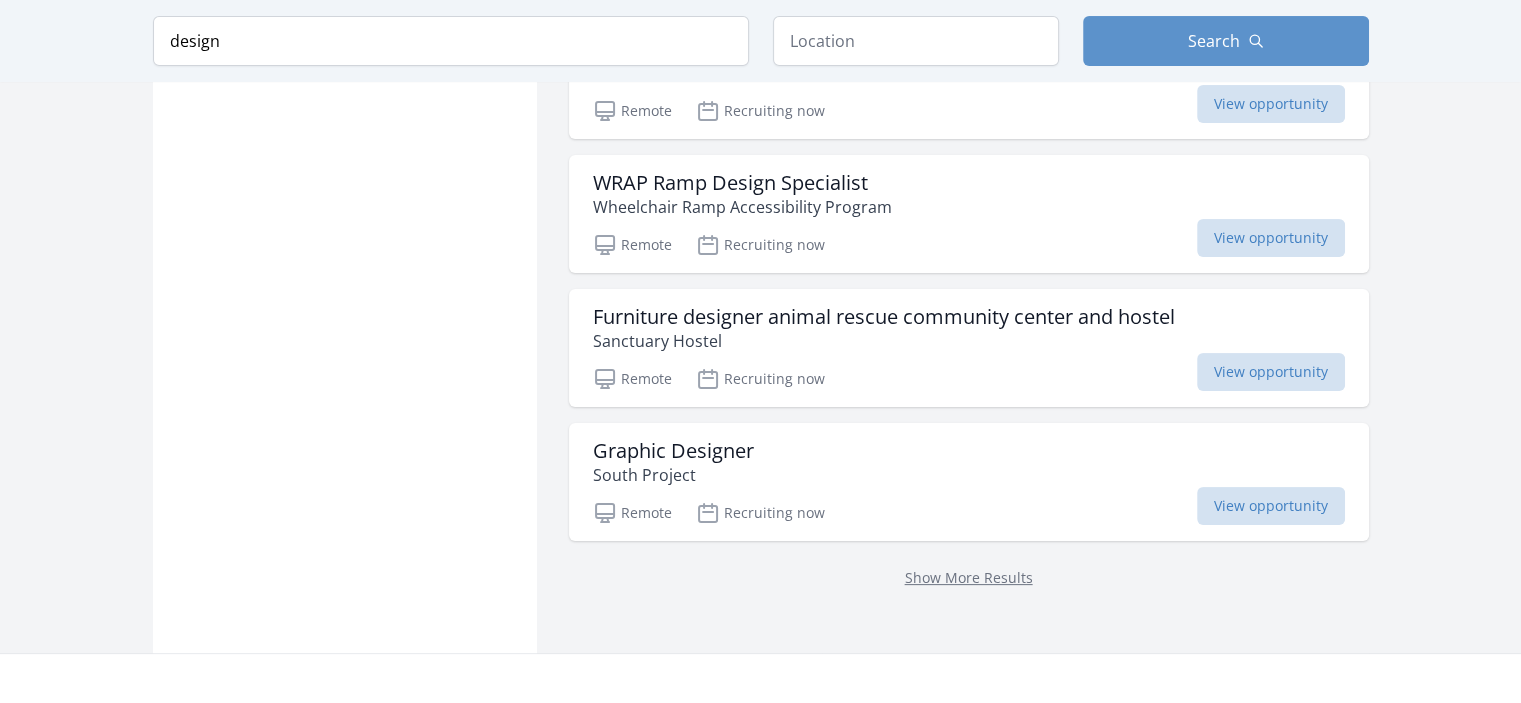 click on "Show More Results" at bounding box center [969, 577] 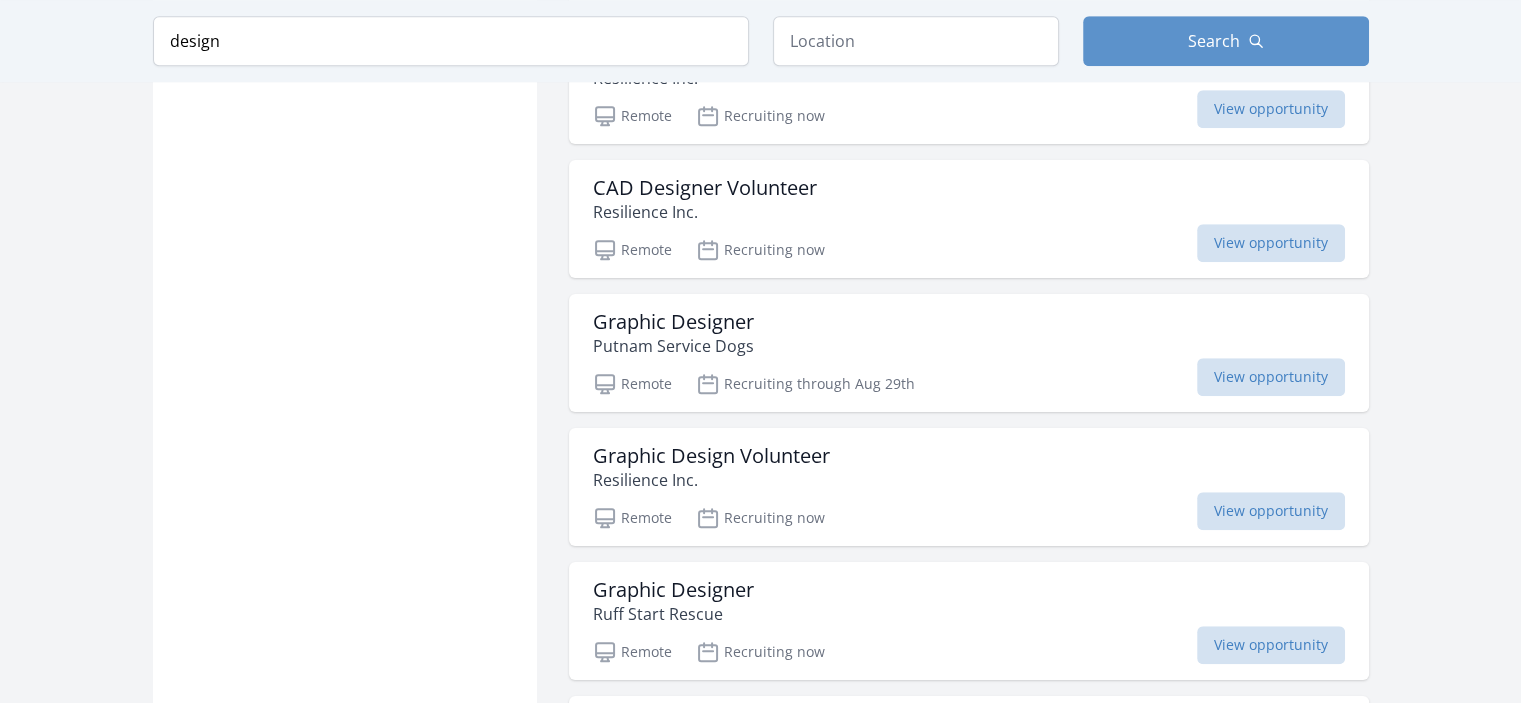 scroll, scrollTop: 9059, scrollLeft: 0, axis: vertical 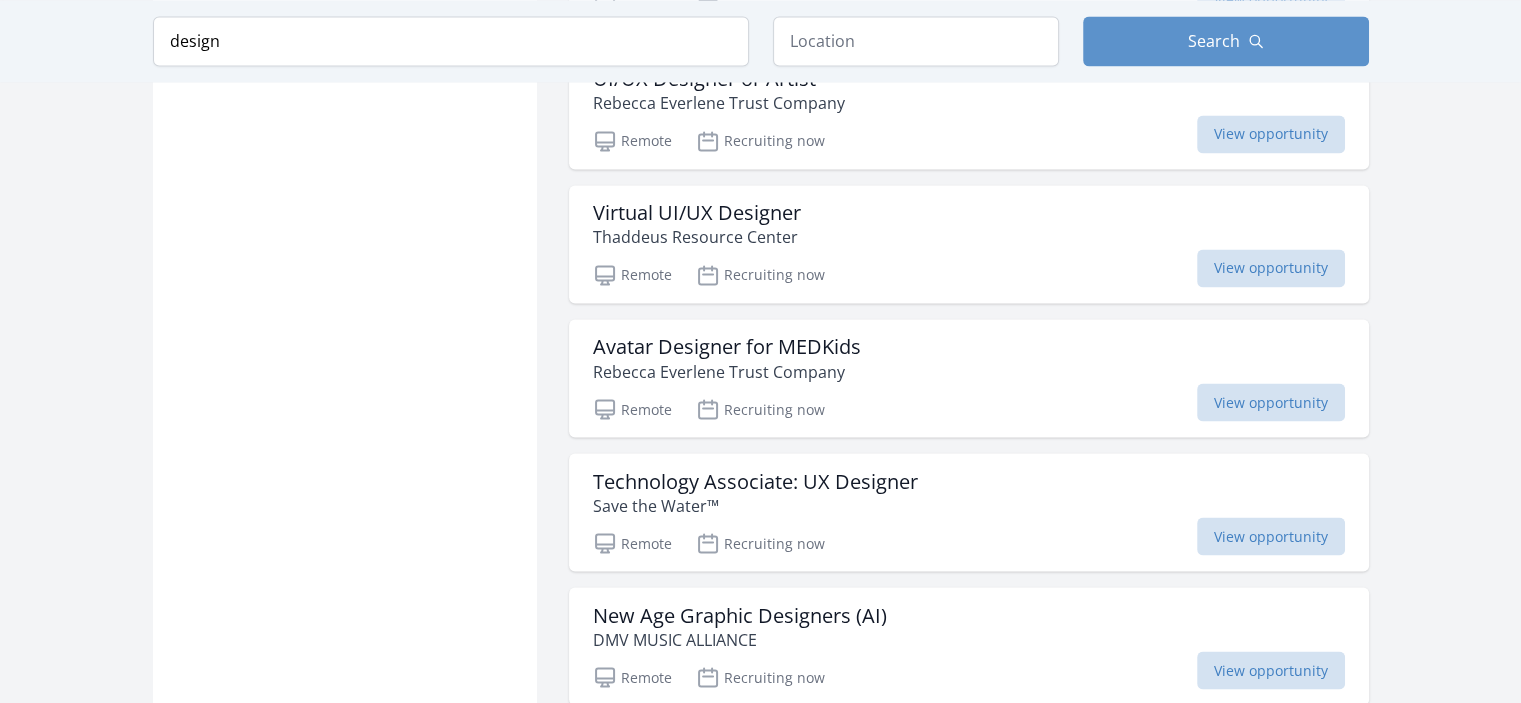 click on "Active filters
Clear filters
Presence : Remote ✕ Query : design ✕
In-Person or Remote:   Remote   In-Person   All
Commitment:   Ongoing   Event   All
Issue area   Education   156   Community Strengthening   113   Health & Wellness   110   Arts & Culture   107   Technology   101   STEM   82   Seniors   65   Children & Youth   60   Hunger   60   Animals   30   Disabilities   29   Environment   28   Literacy   26   Job Training & Employment   23   Women's Issues   20   Immigrant & Refugee Services   19   Veterans & Military Families   18   Disaster Response & Recovery   16     11" at bounding box center [761, -3967] 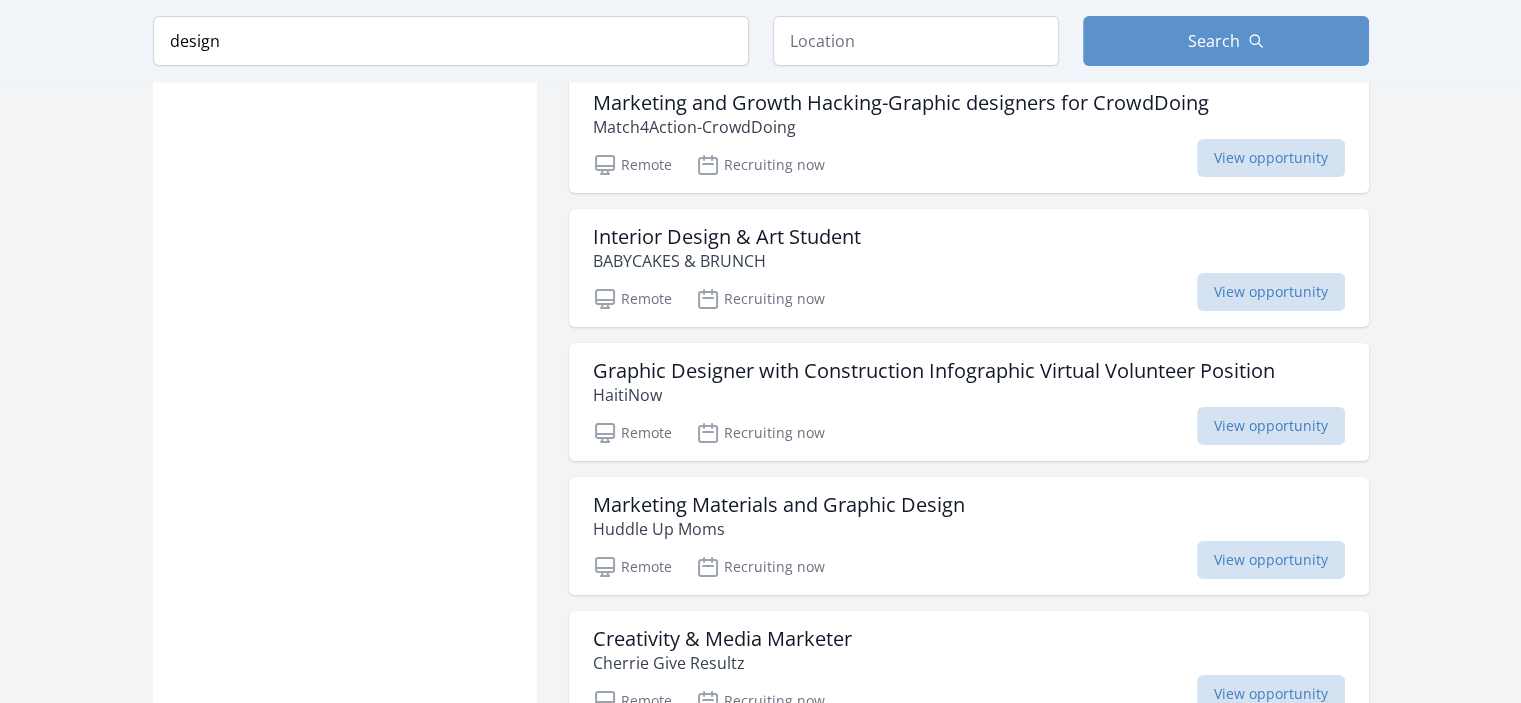 scroll, scrollTop: 14996, scrollLeft: 0, axis: vertical 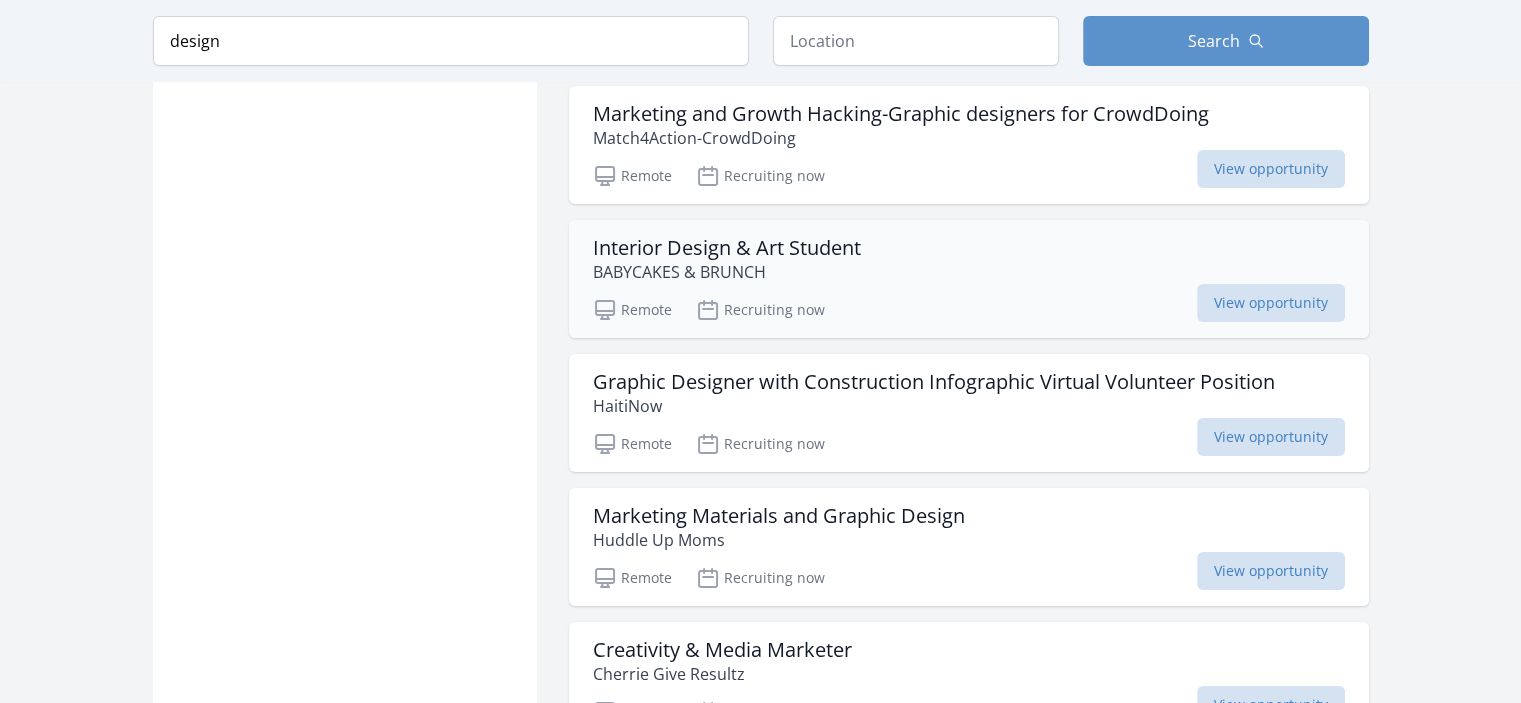 click on "Interior Design & Art Student" at bounding box center (727, 248) 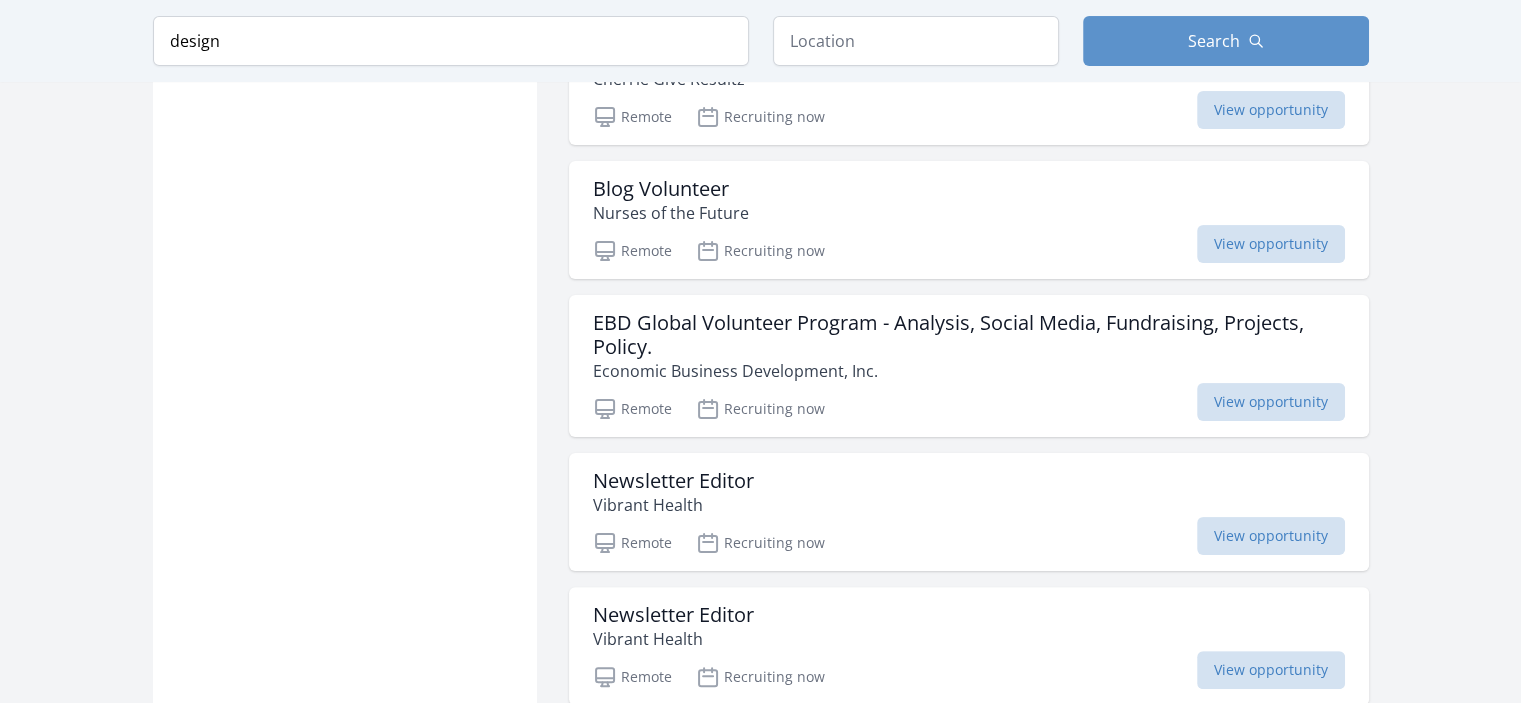 scroll, scrollTop: 15576, scrollLeft: 0, axis: vertical 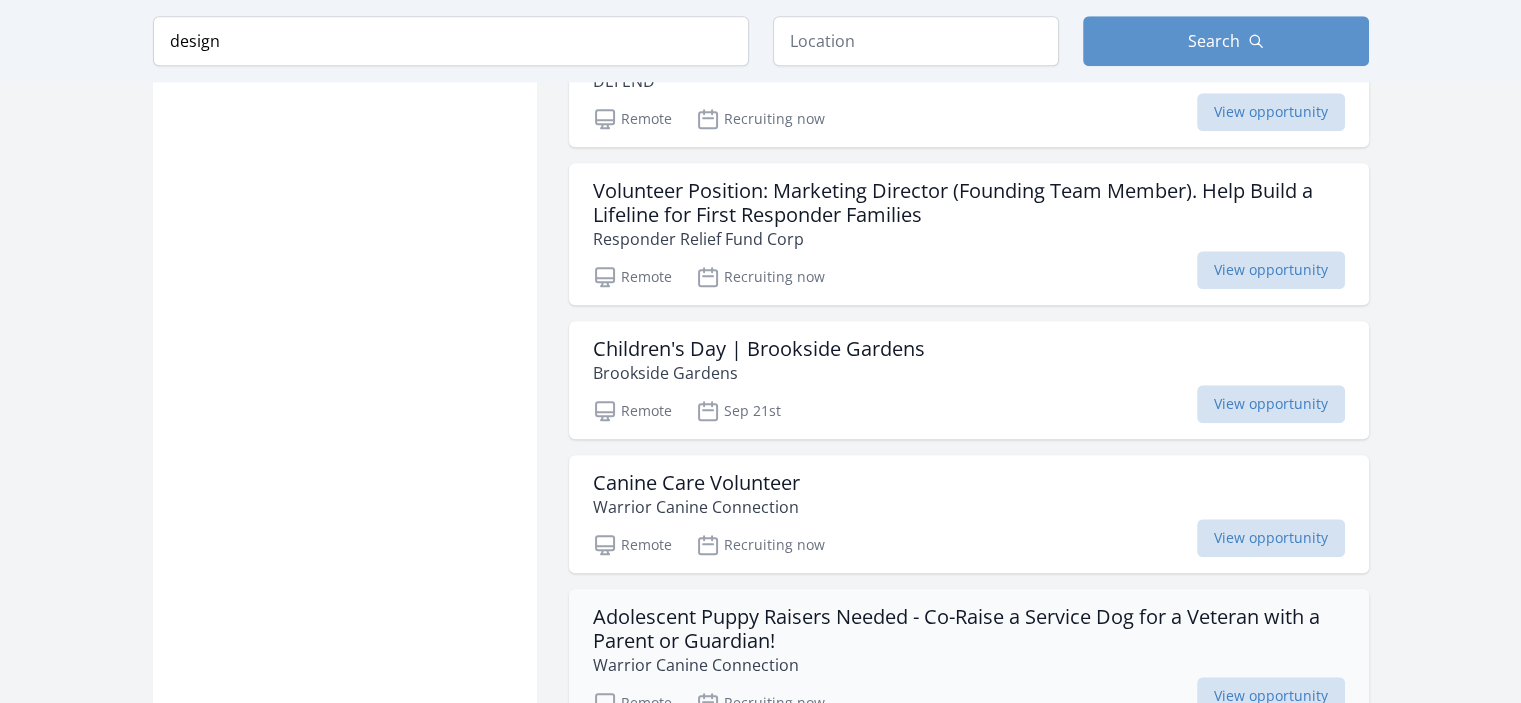 click on "Adolescent Puppy Raisers  Needed - Co-Raise a Service Dog for a Veteran with a Parent or Guardian!
Warrior Canine Connection
Remote
Recruiting now
View opportunity" at bounding box center (969, 660) 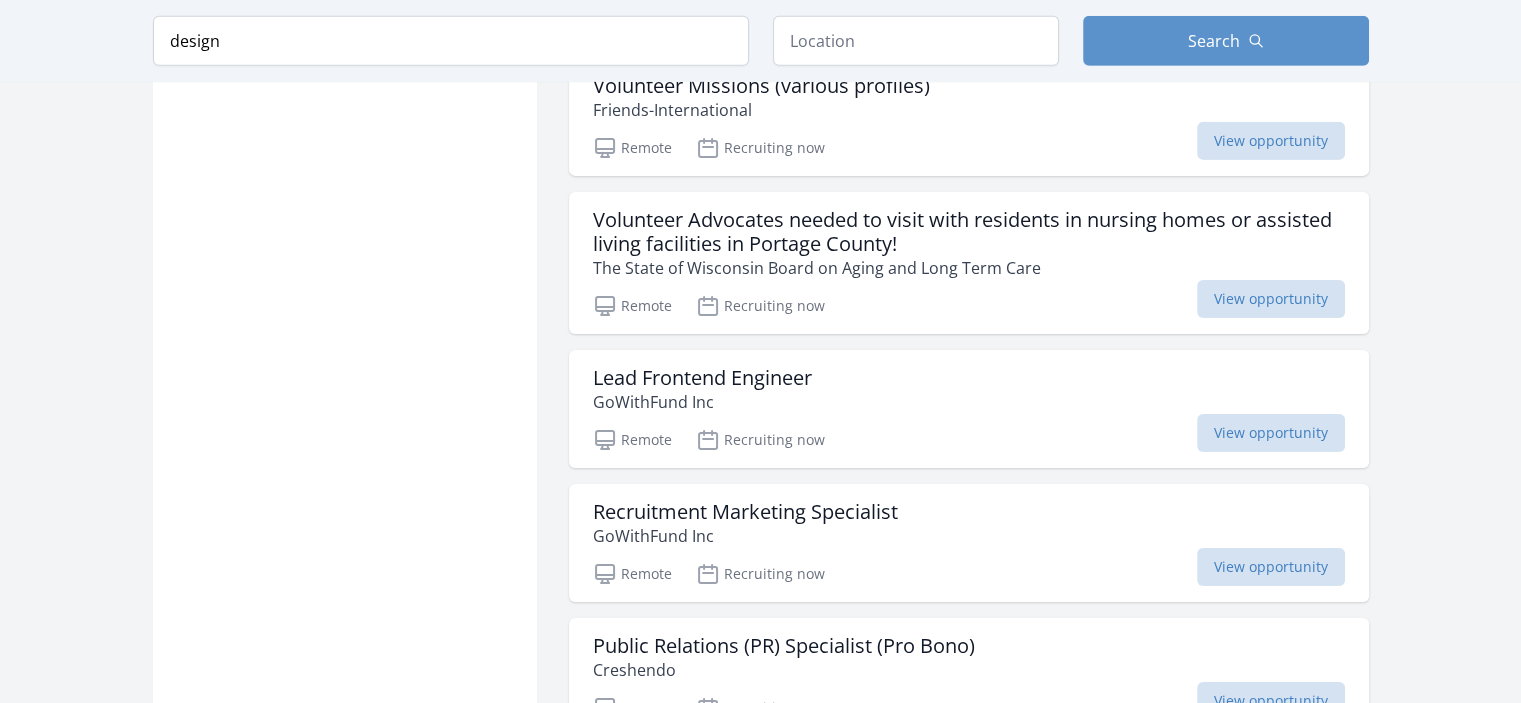 scroll, scrollTop: 29330, scrollLeft: 0, axis: vertical 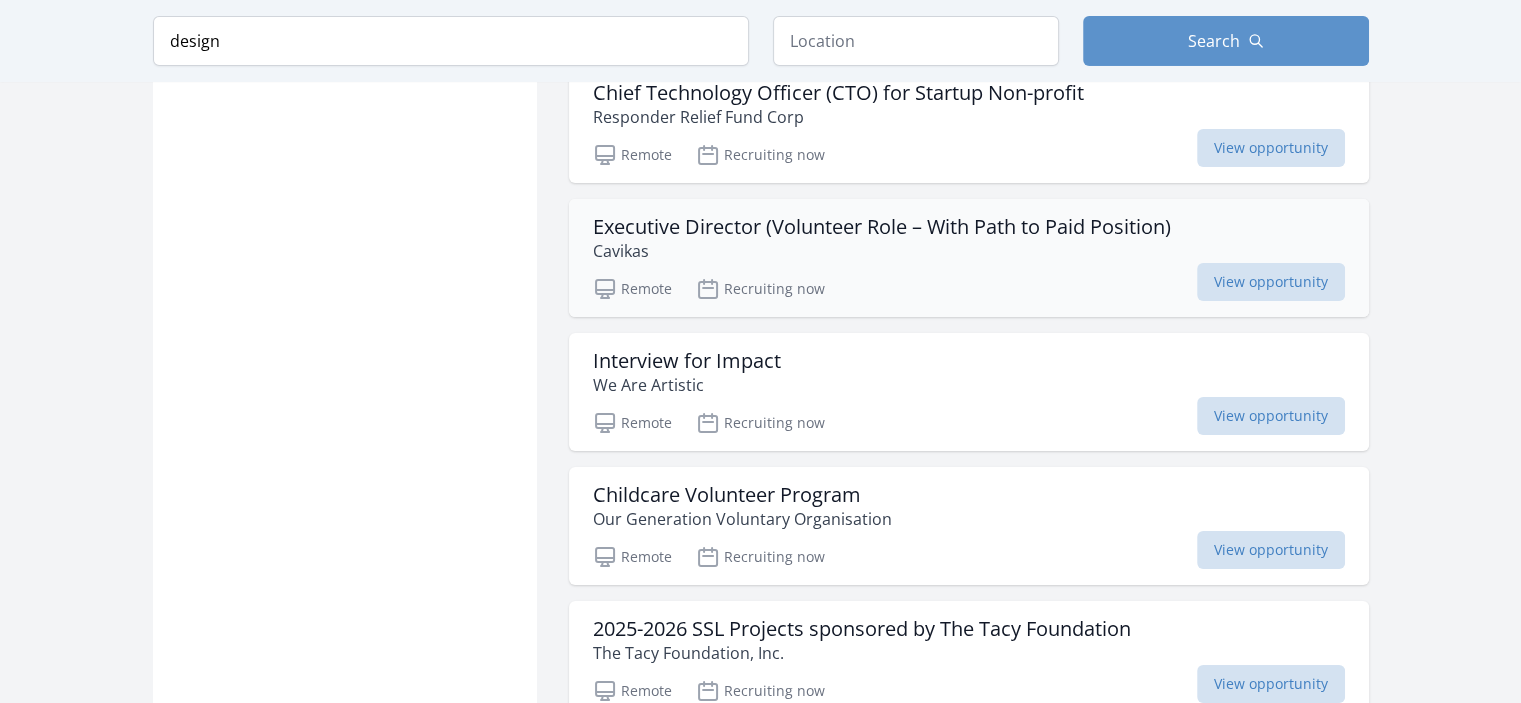 click on "Executive Director (Volunteer Role – With Path to Paid Position)" at bounding box center [882, 227] 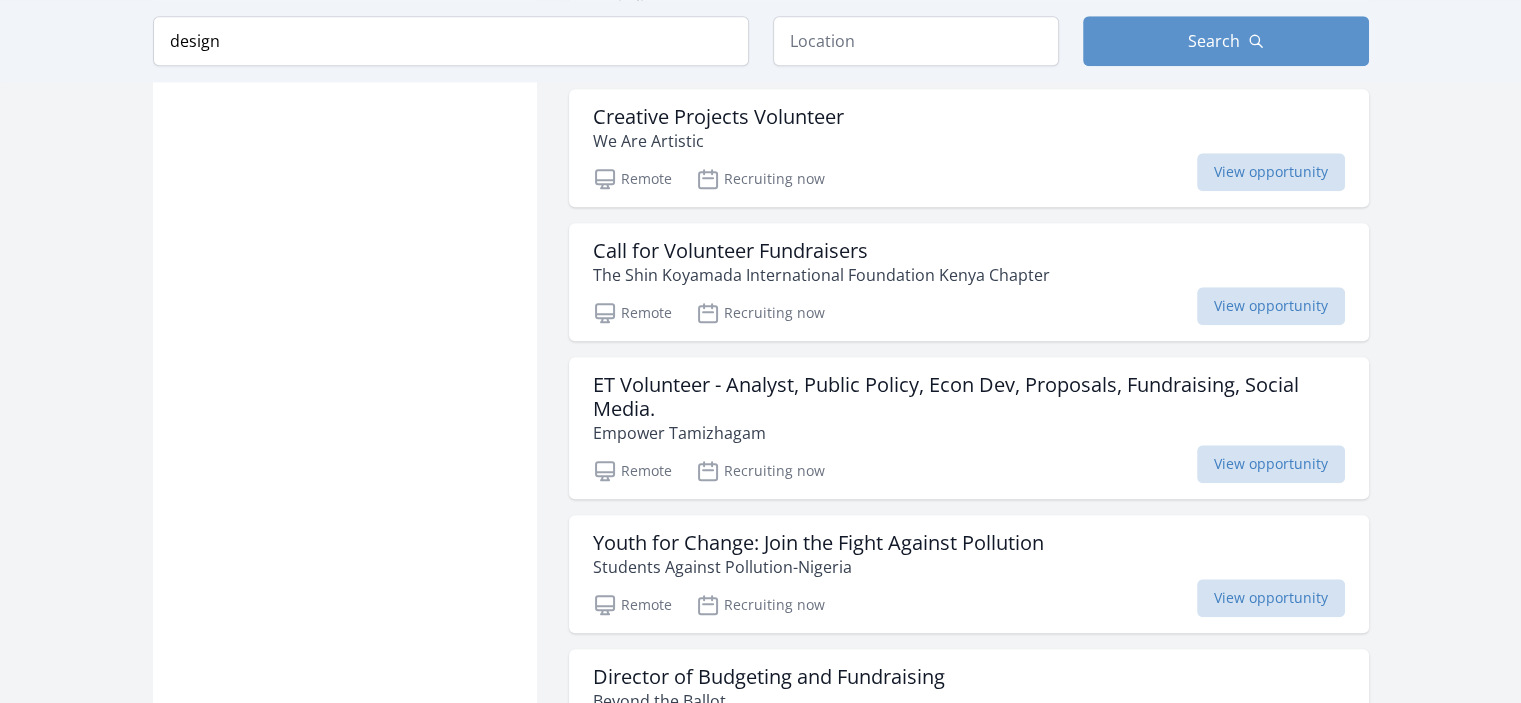 scroll, scrollTop: 32272, scrollLeft: 0, axis: vertical 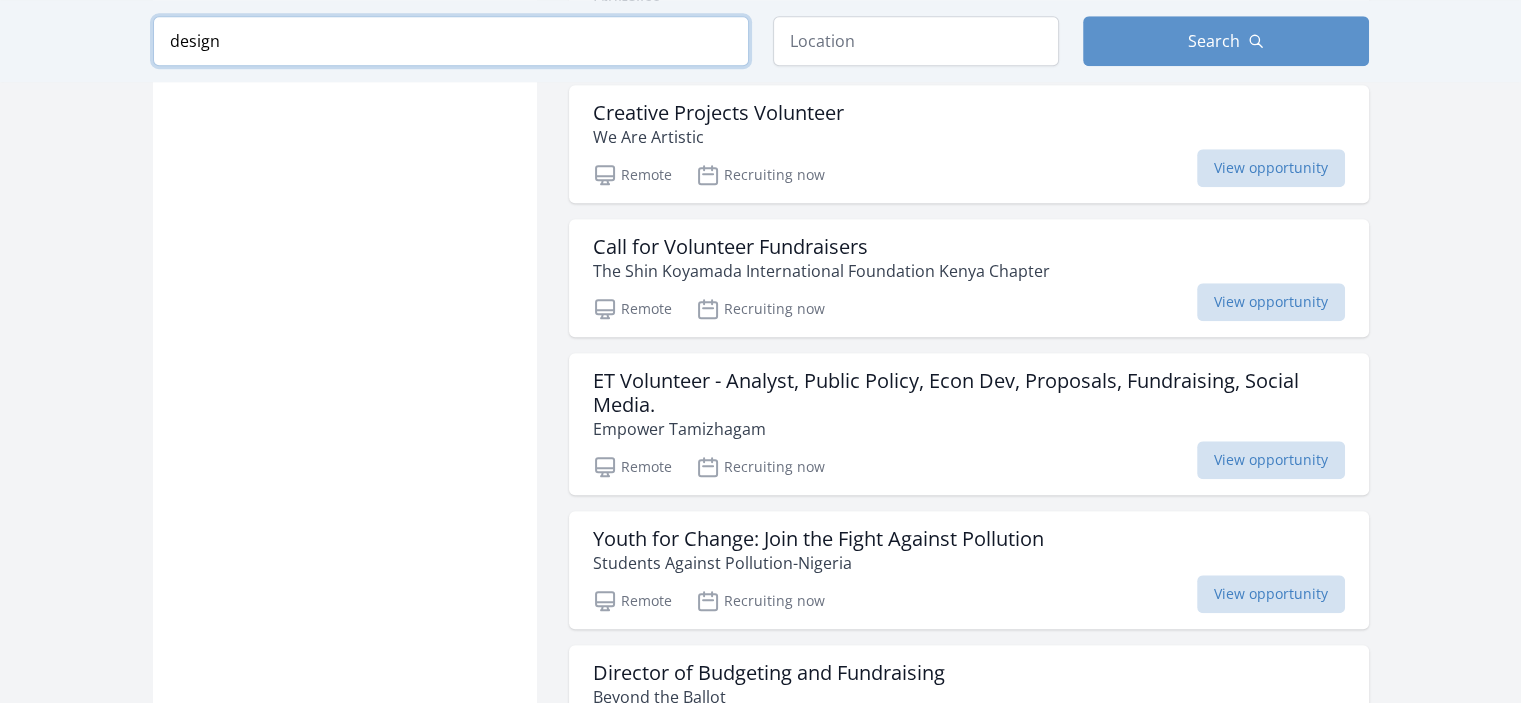 click on "design" at bounding box center [451, 41] 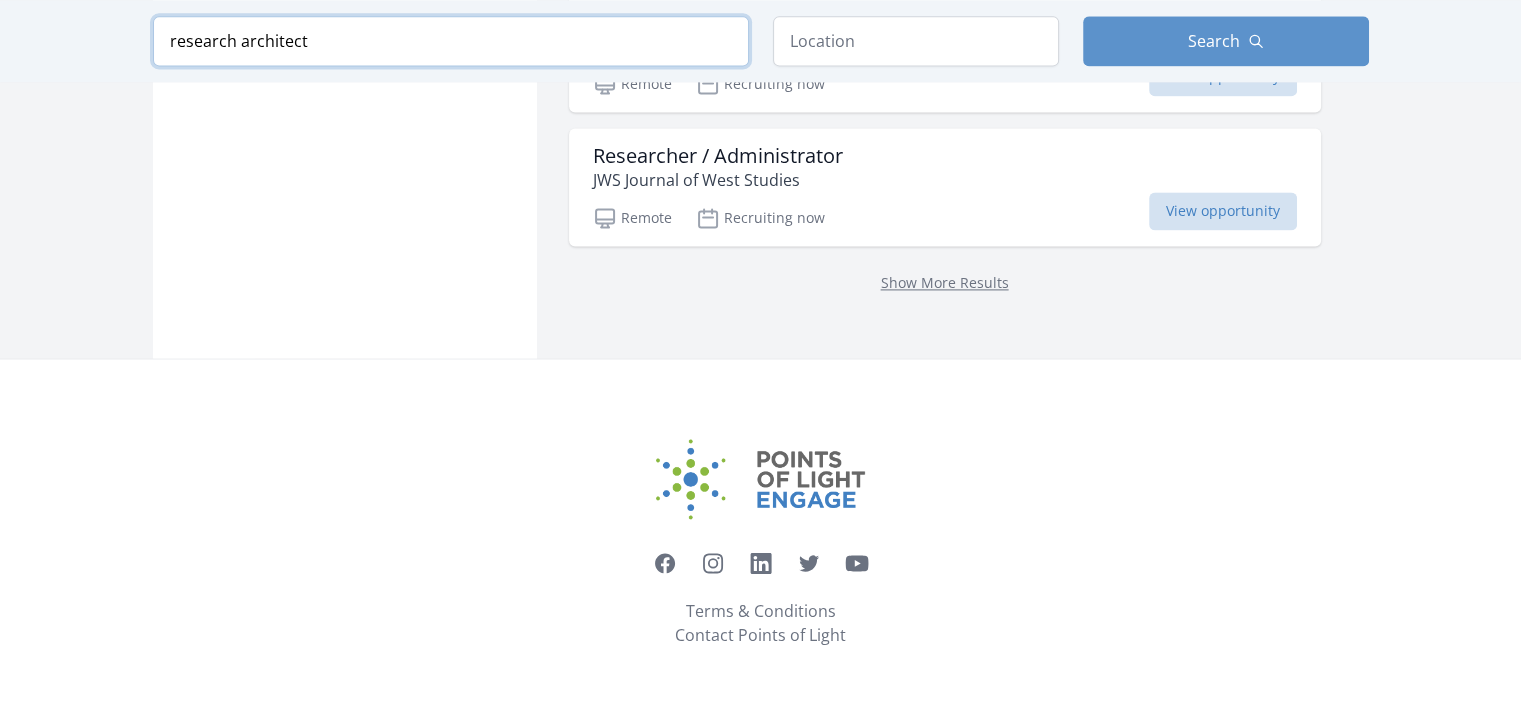 scroll, scrollTop: 2801, scrollLeft: 0, axis: vertical 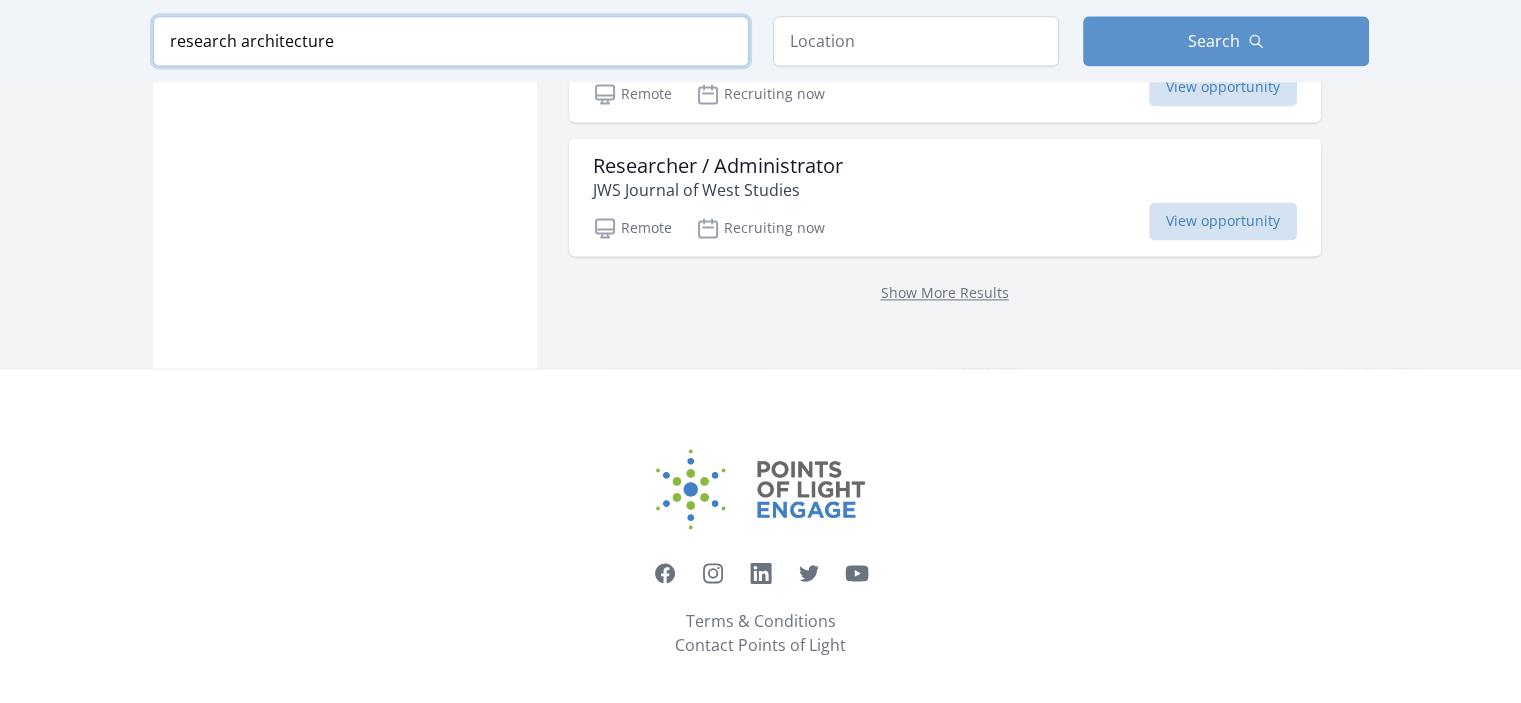 type on "research architecture" 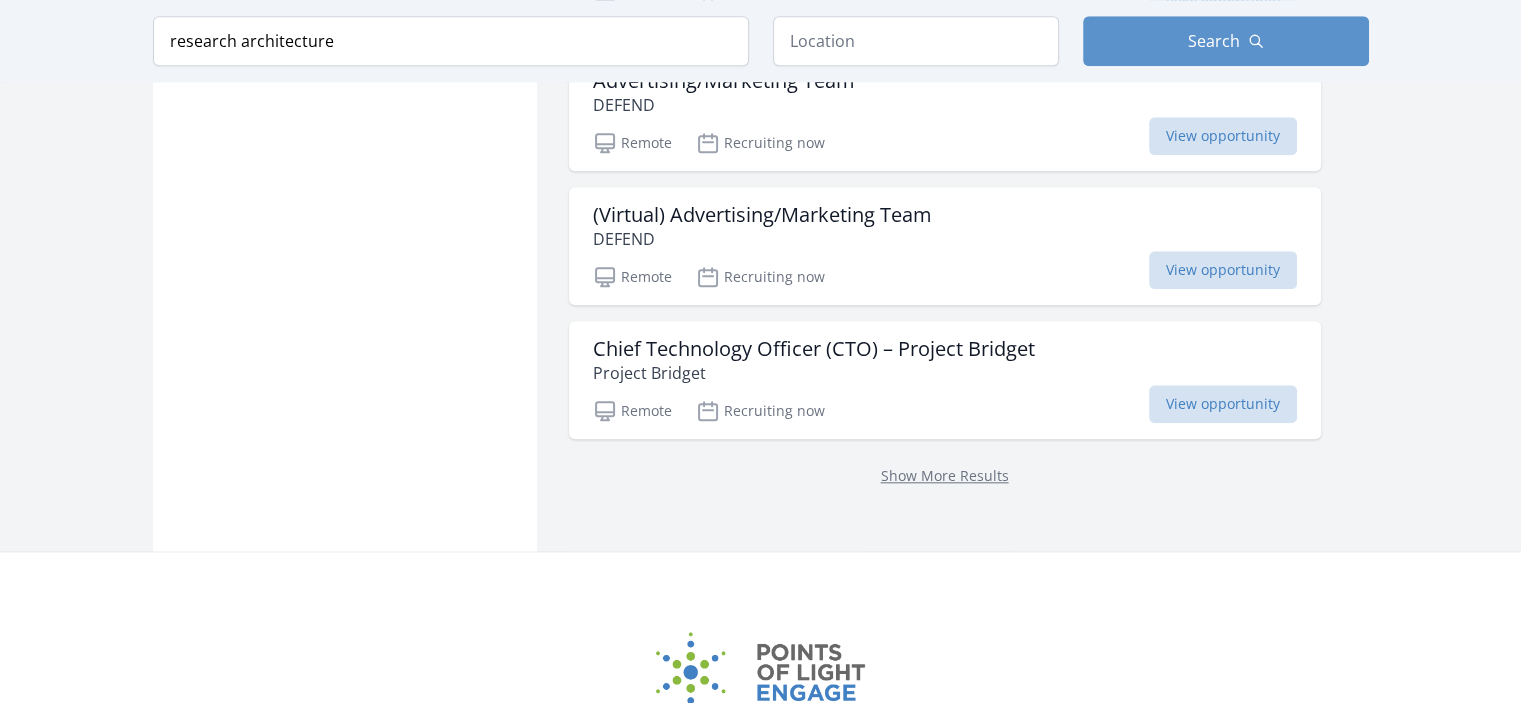 scroll, scrollTop: 1986, scrollLeft: 0, axis: vertical 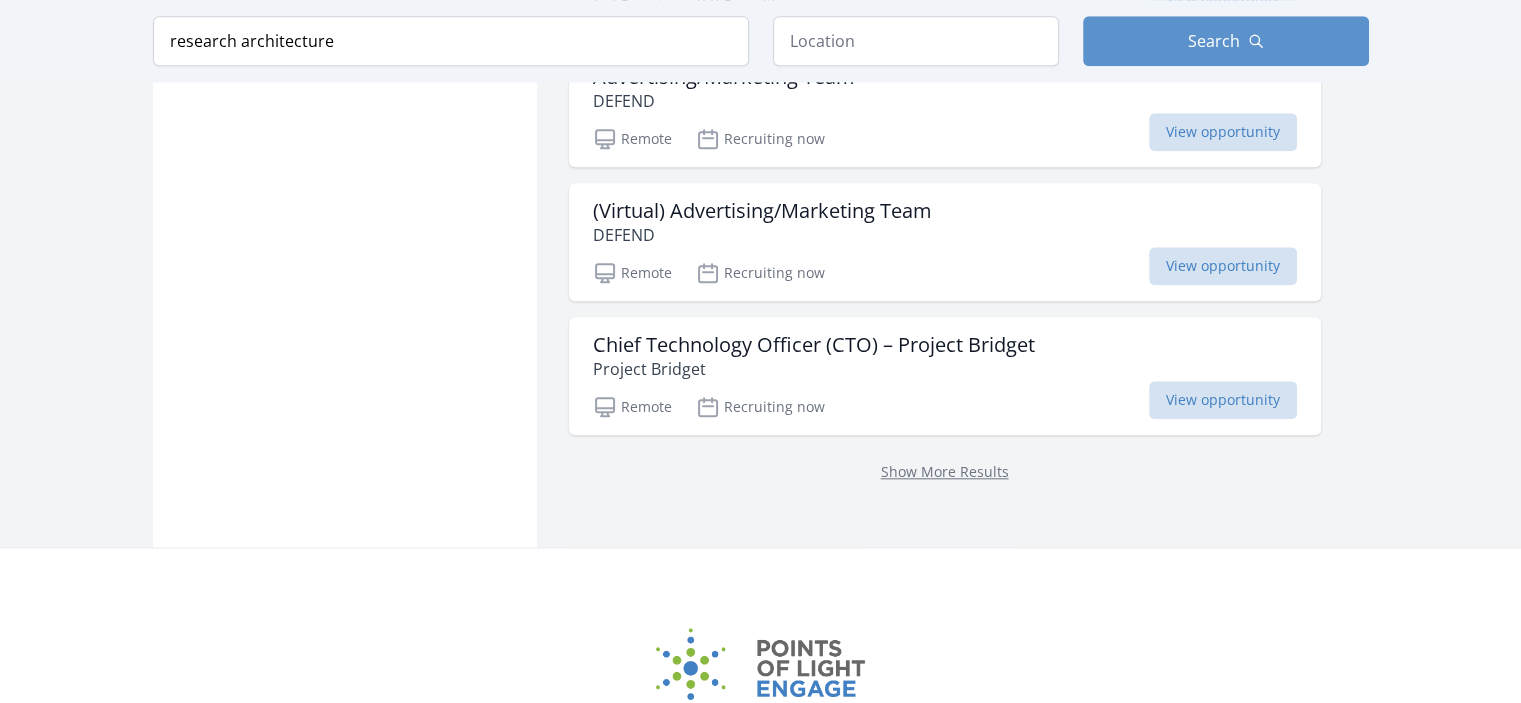 click on "Show More Results" at bounding box center (945, 471) 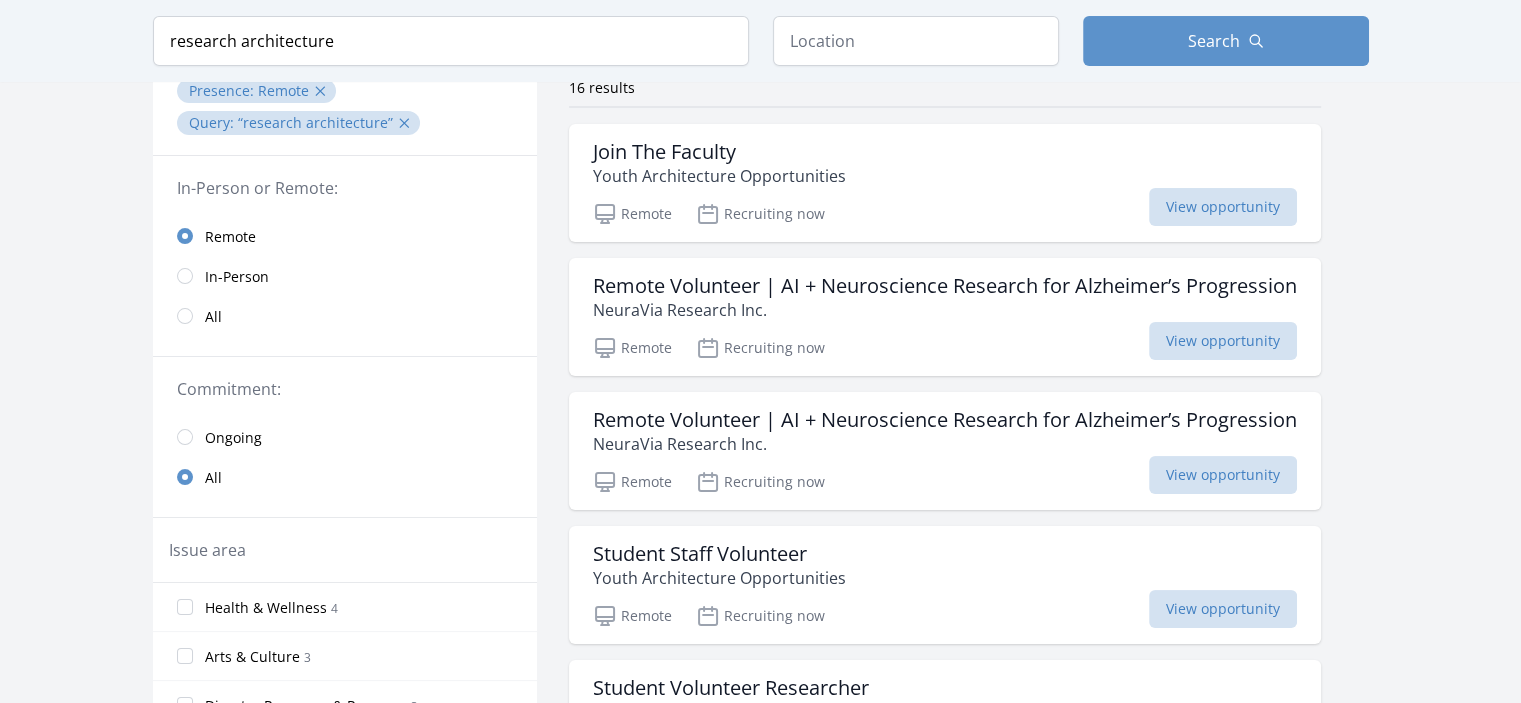 scroll, scrollTop: 0, scrollLeft: 0, axis: both 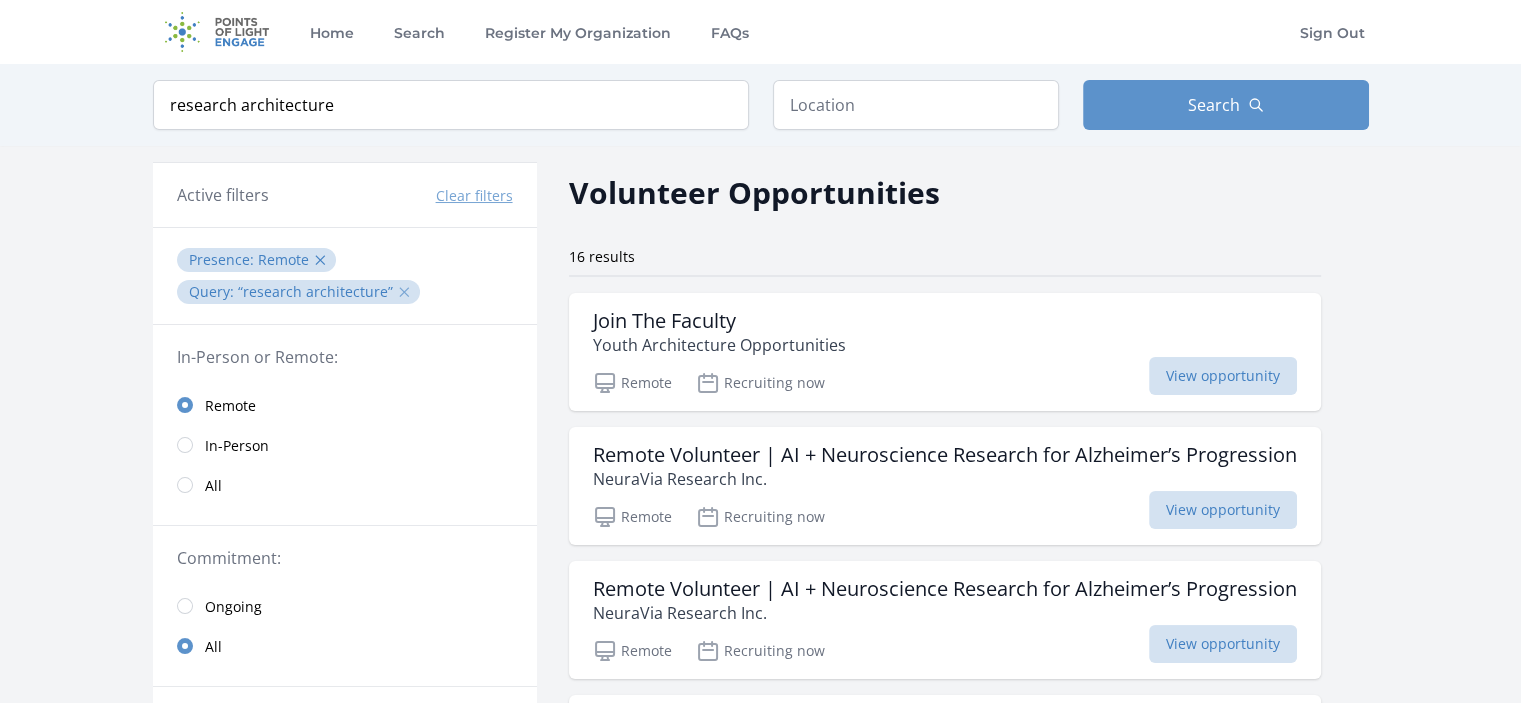 click on "✕" at bounding box center [404, 292] 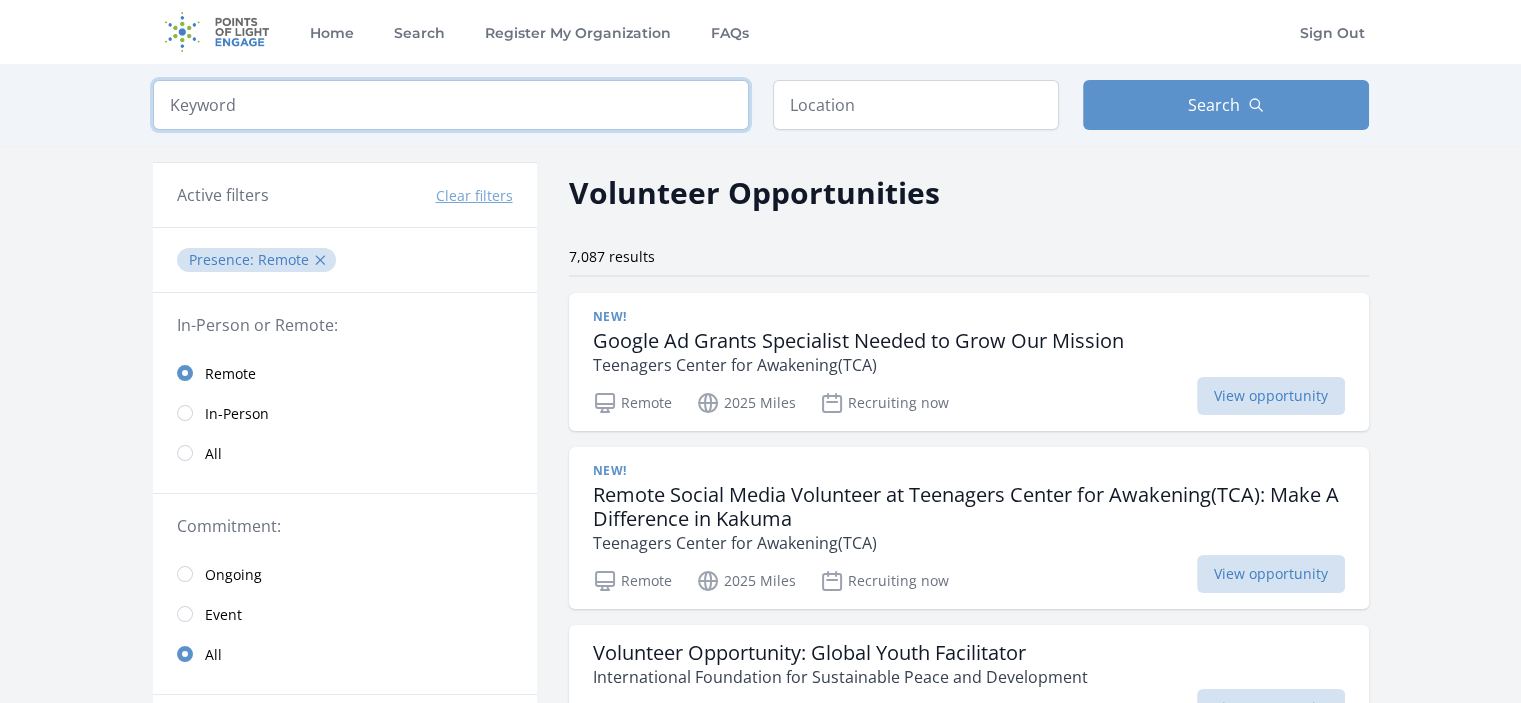 click at bounding box center [451, 105] 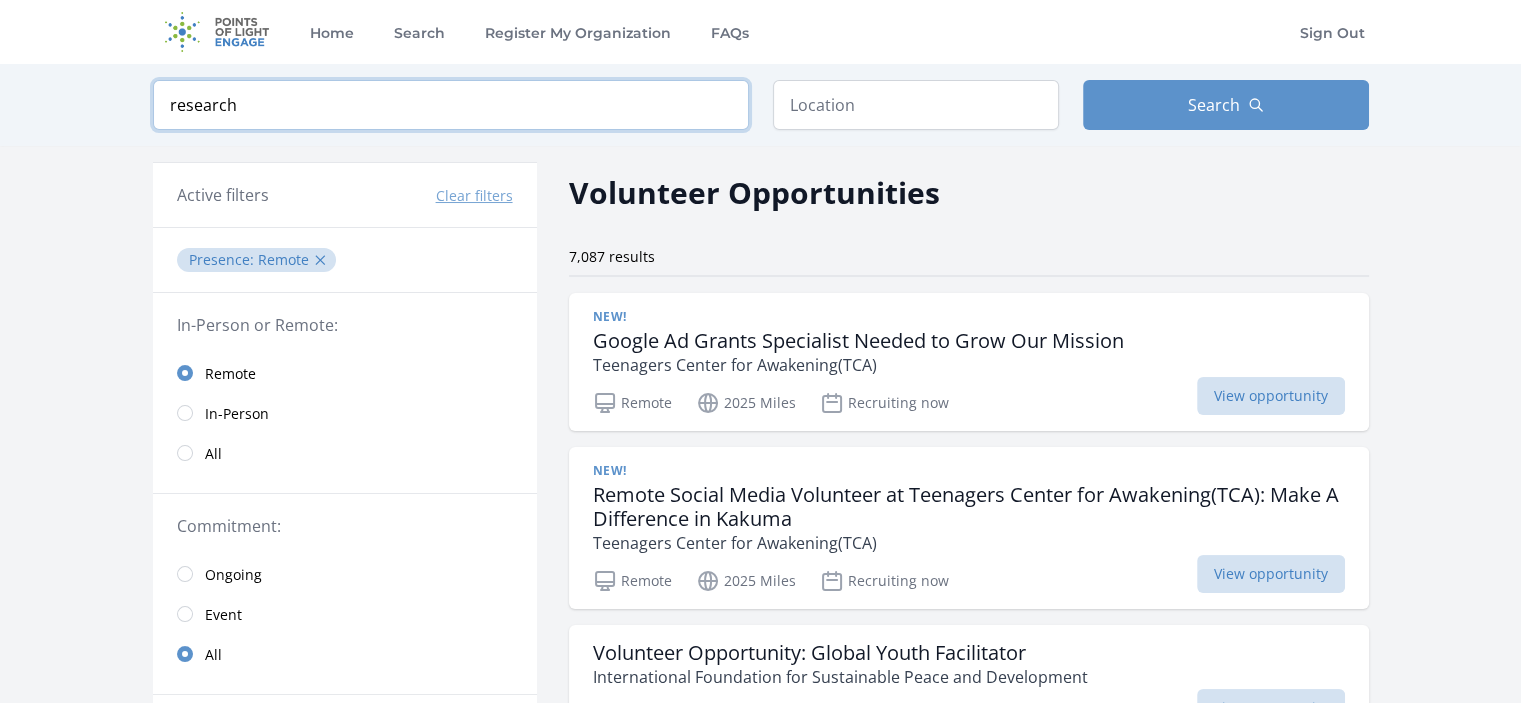 click at bounding box center (0, 0) 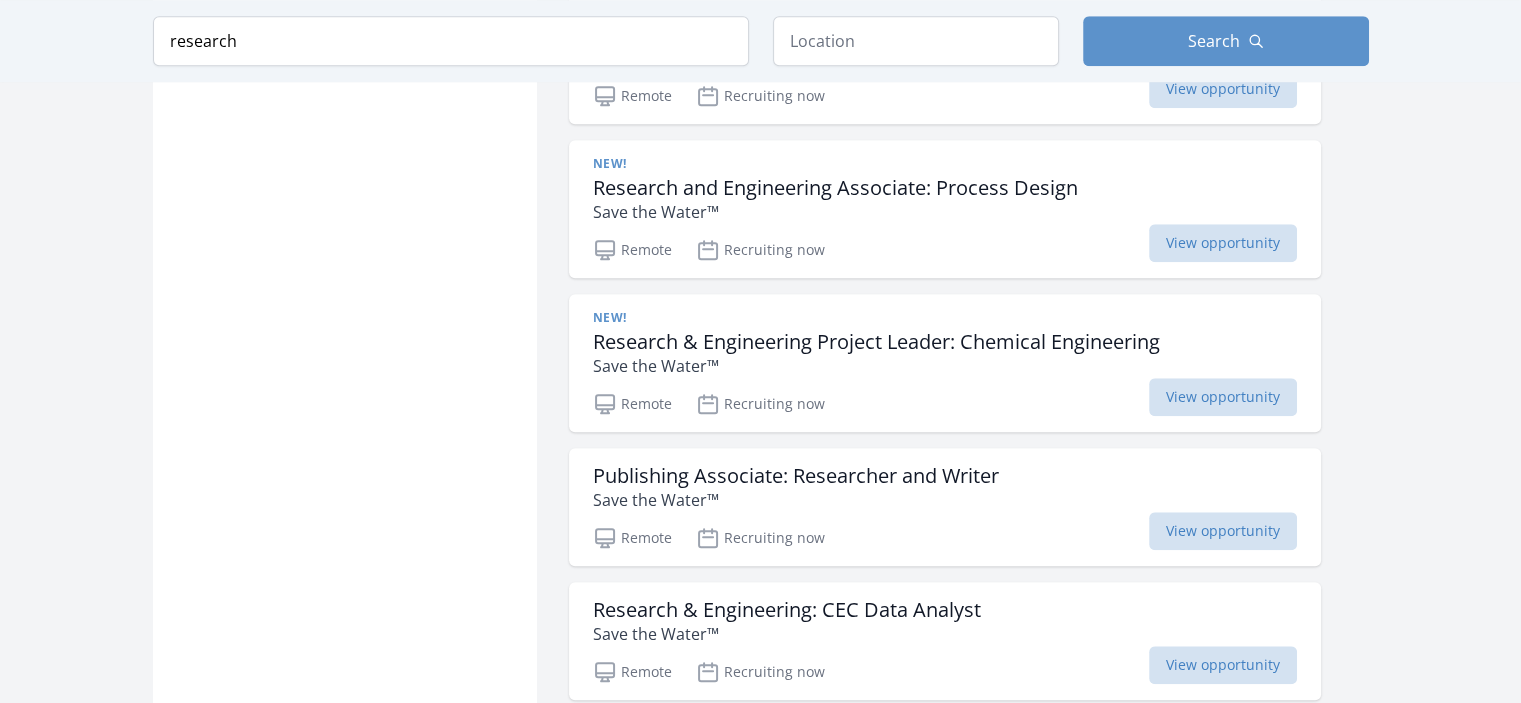 scroll, scrollTop: 1824, scrollLeft: 0, axis: vertical 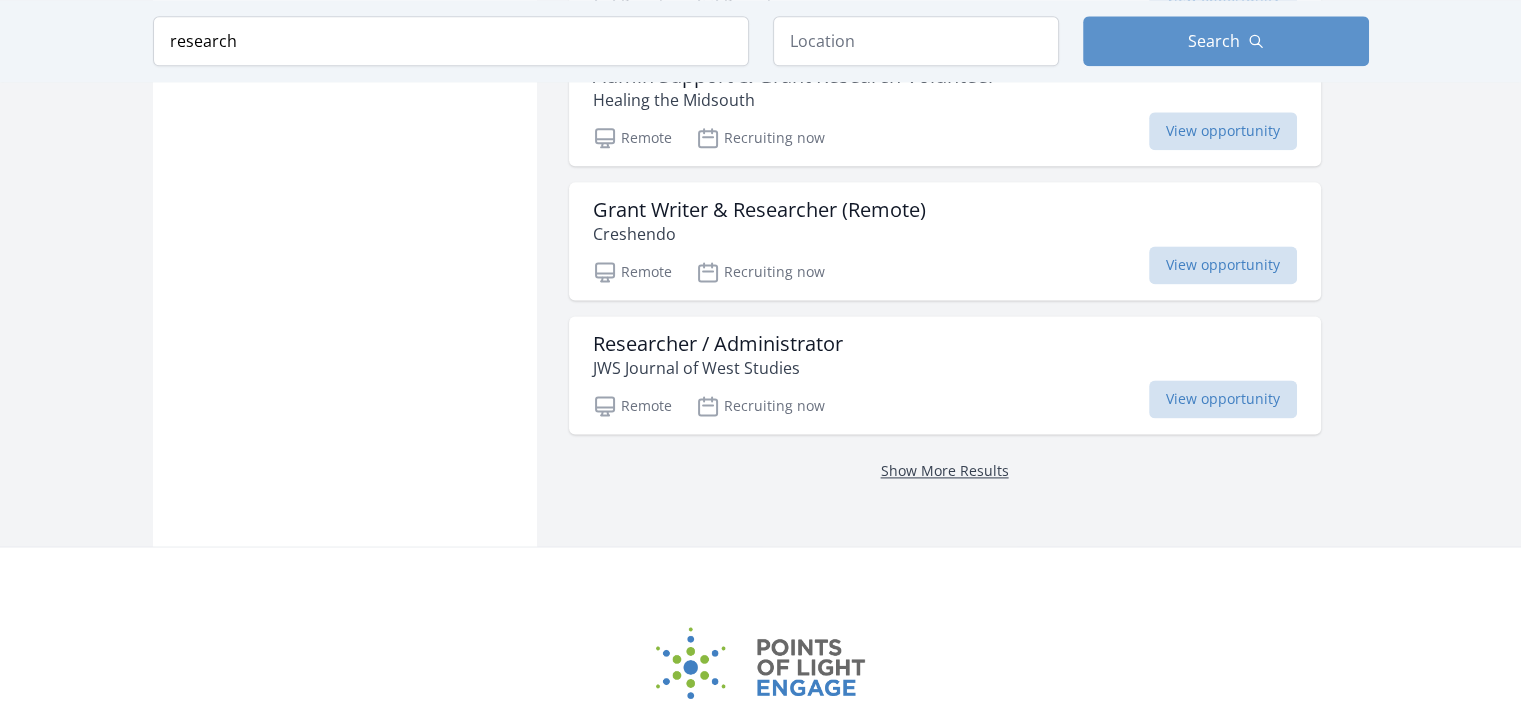 click on "Show More Results" at bounding box center (945, 470) 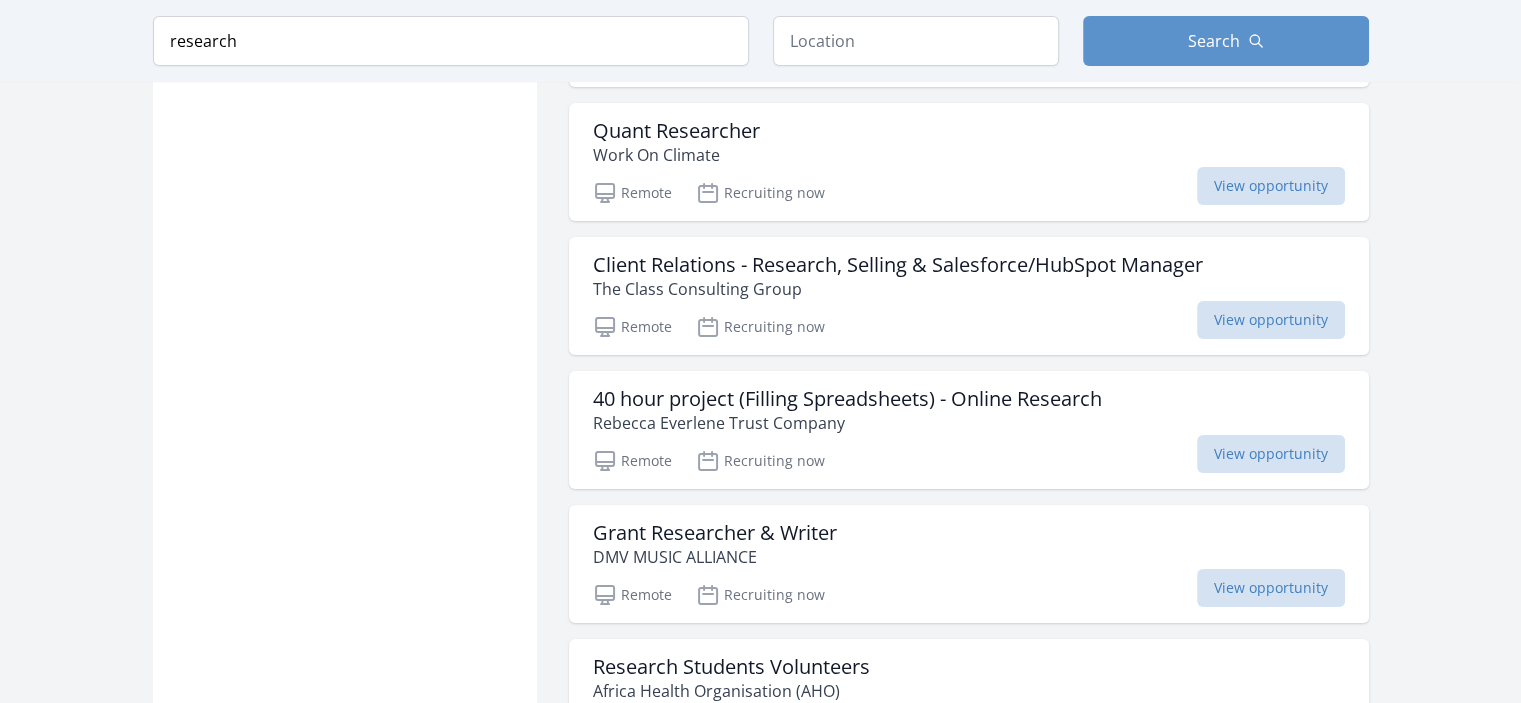 scroll, scrollTop: 7695, scrollLeft: 0, axis: vertical 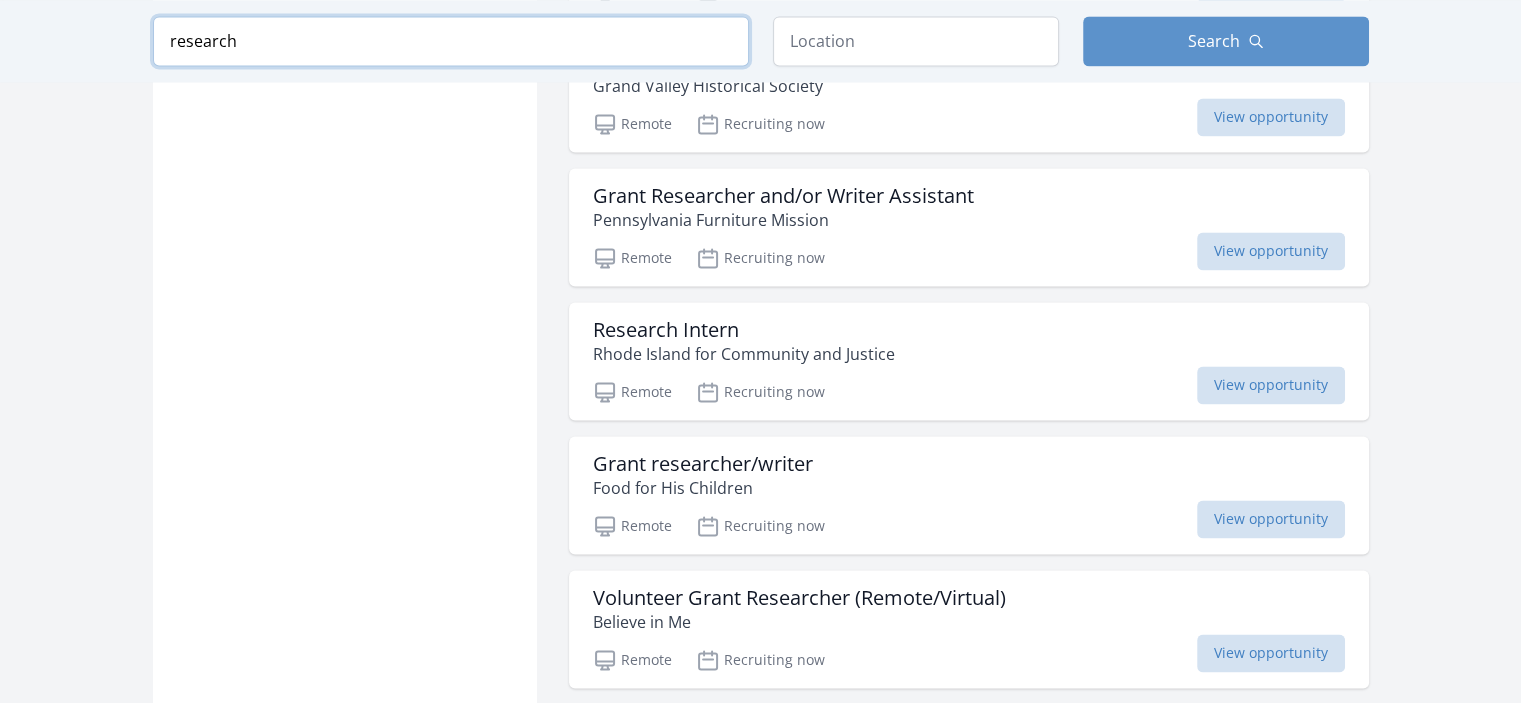 click on "research" at bounding box center [451, 41] 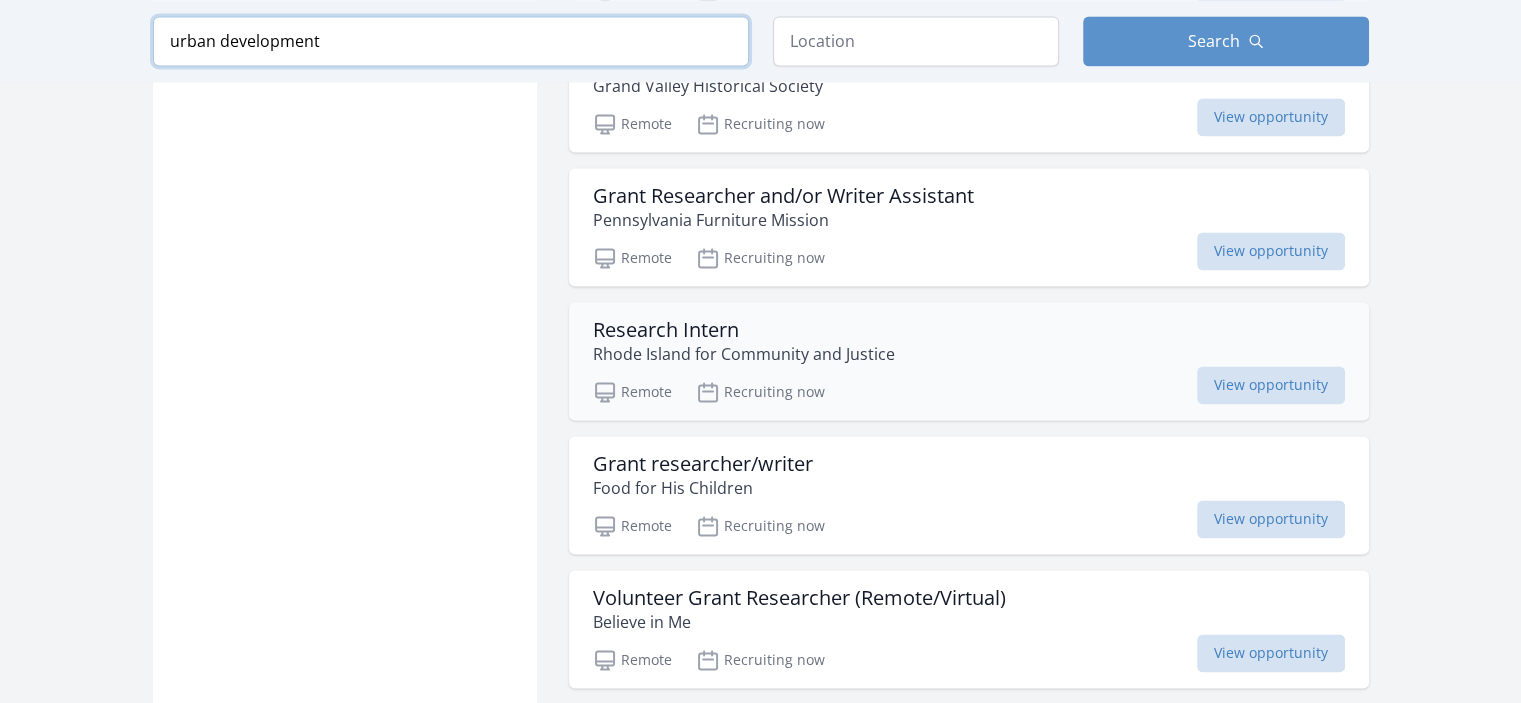 click at bounding box center [0, 0] 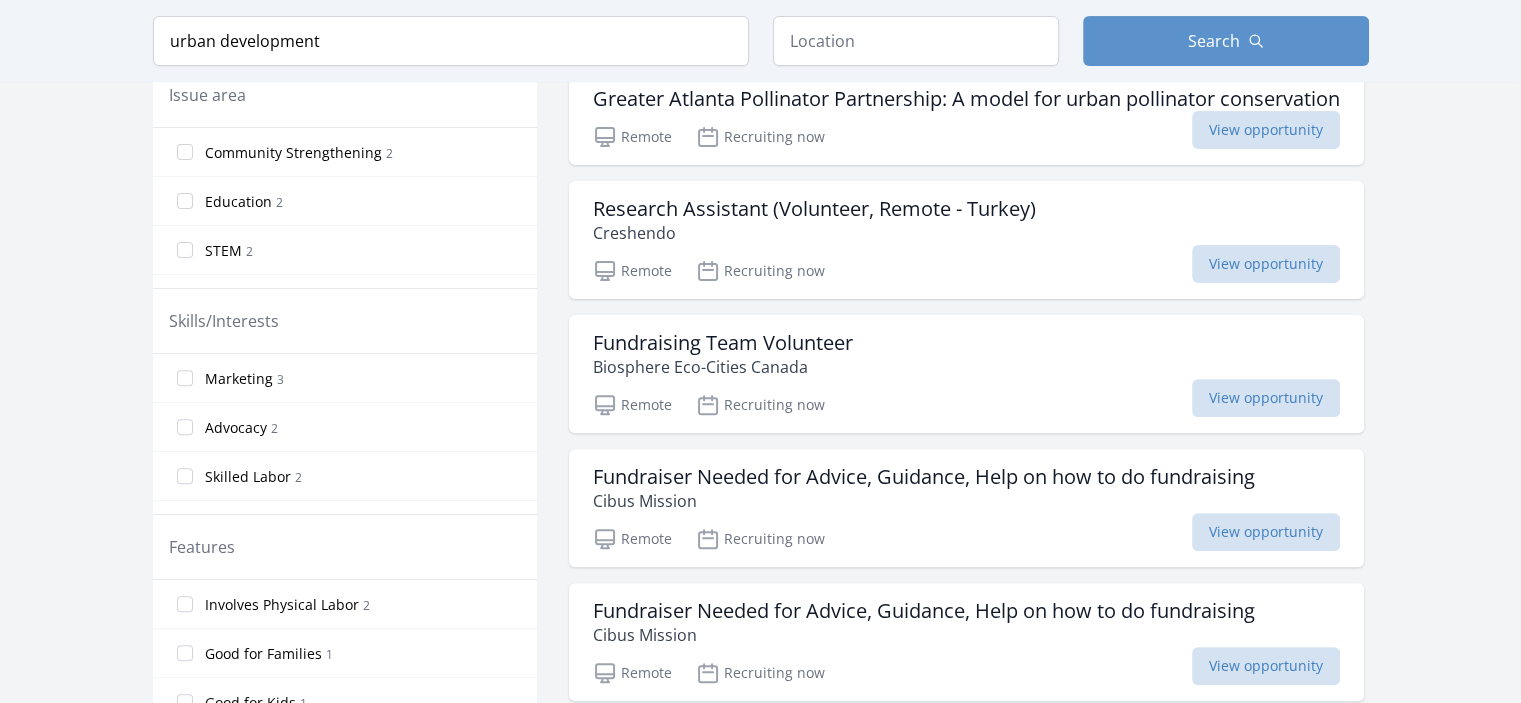 scroll, scrollTop: 647, scrollLeft: 0, axis: vertical 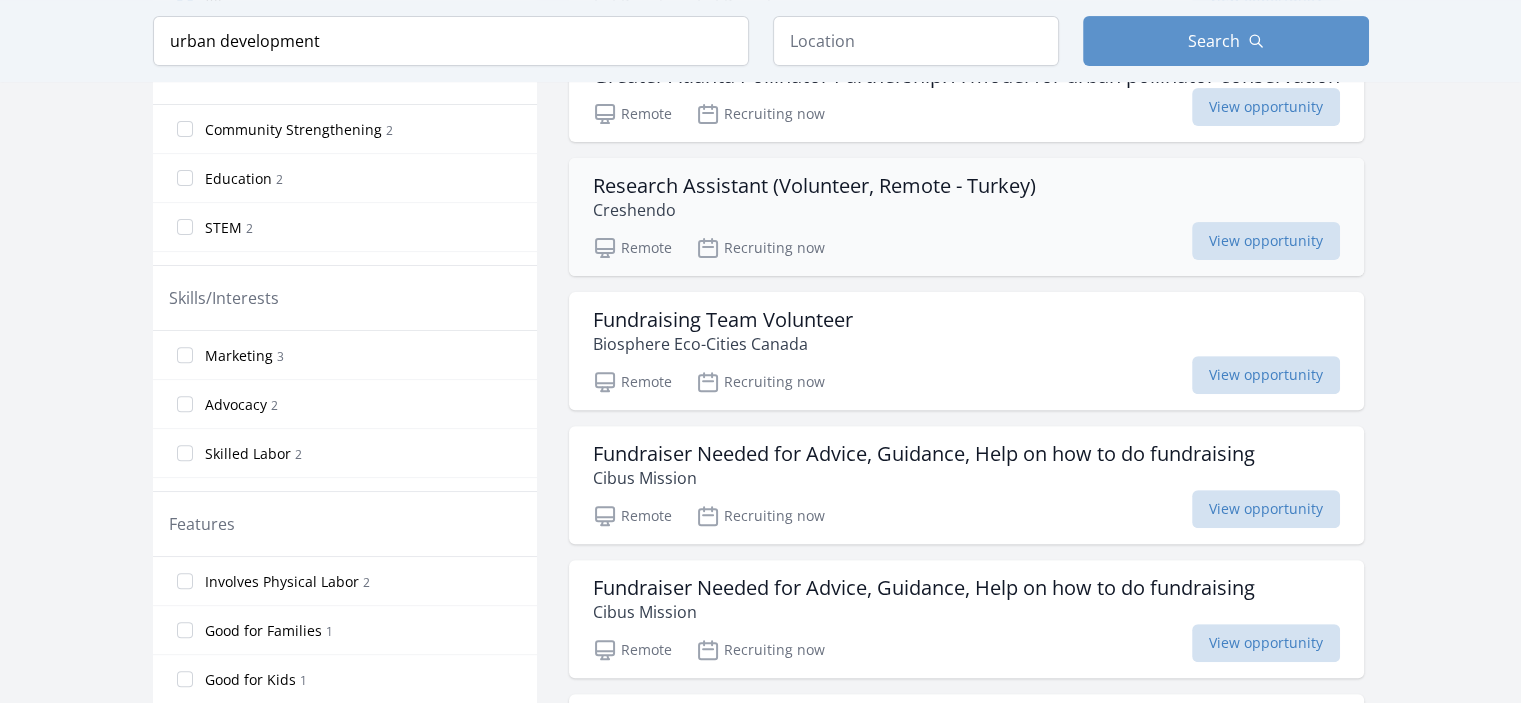click on "Research Assistant (Volunteer, Remote - Turkey)
Creshendo
Remote
Recruiting now
View opportunity" at bounding box center (966, 217) 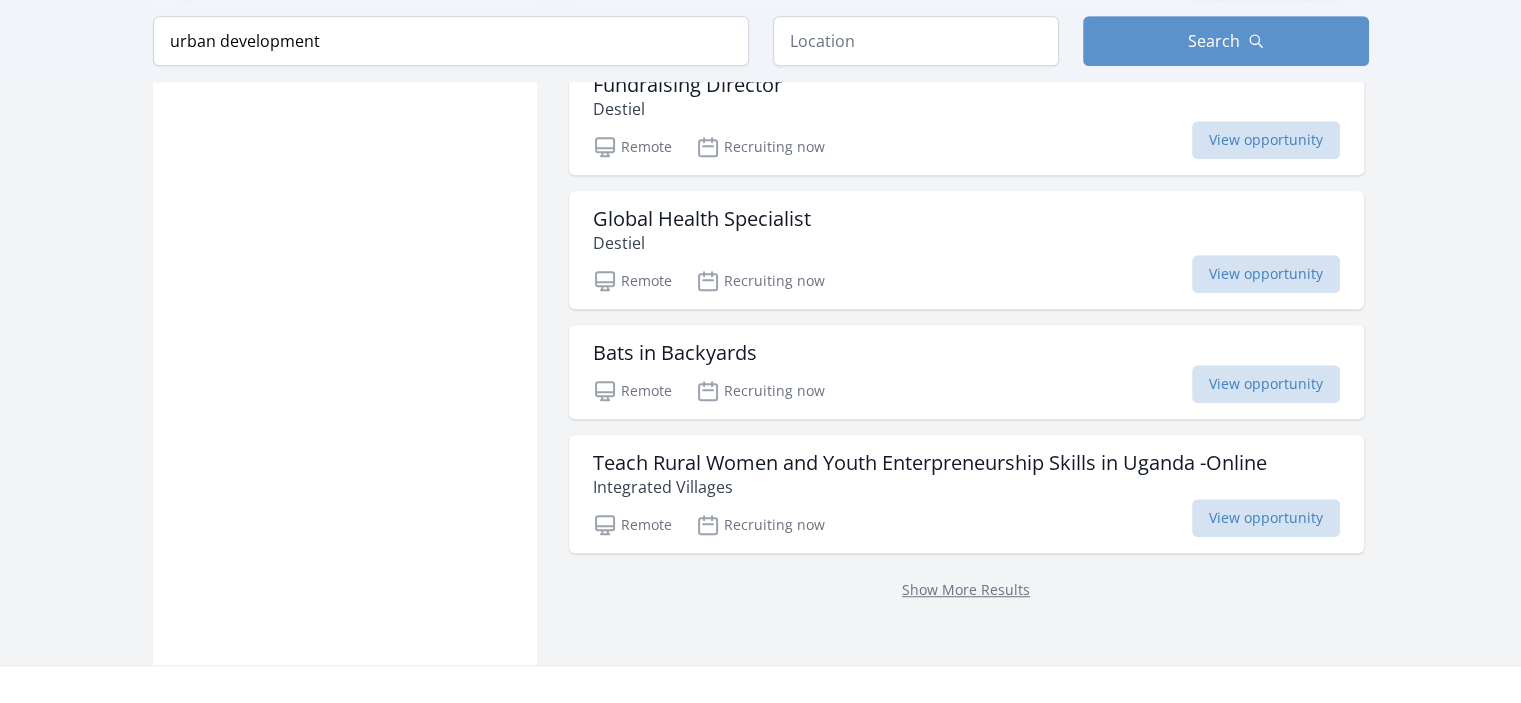 scroll, scrollTop: 1287, scrollLeft: 0, axis: vertical 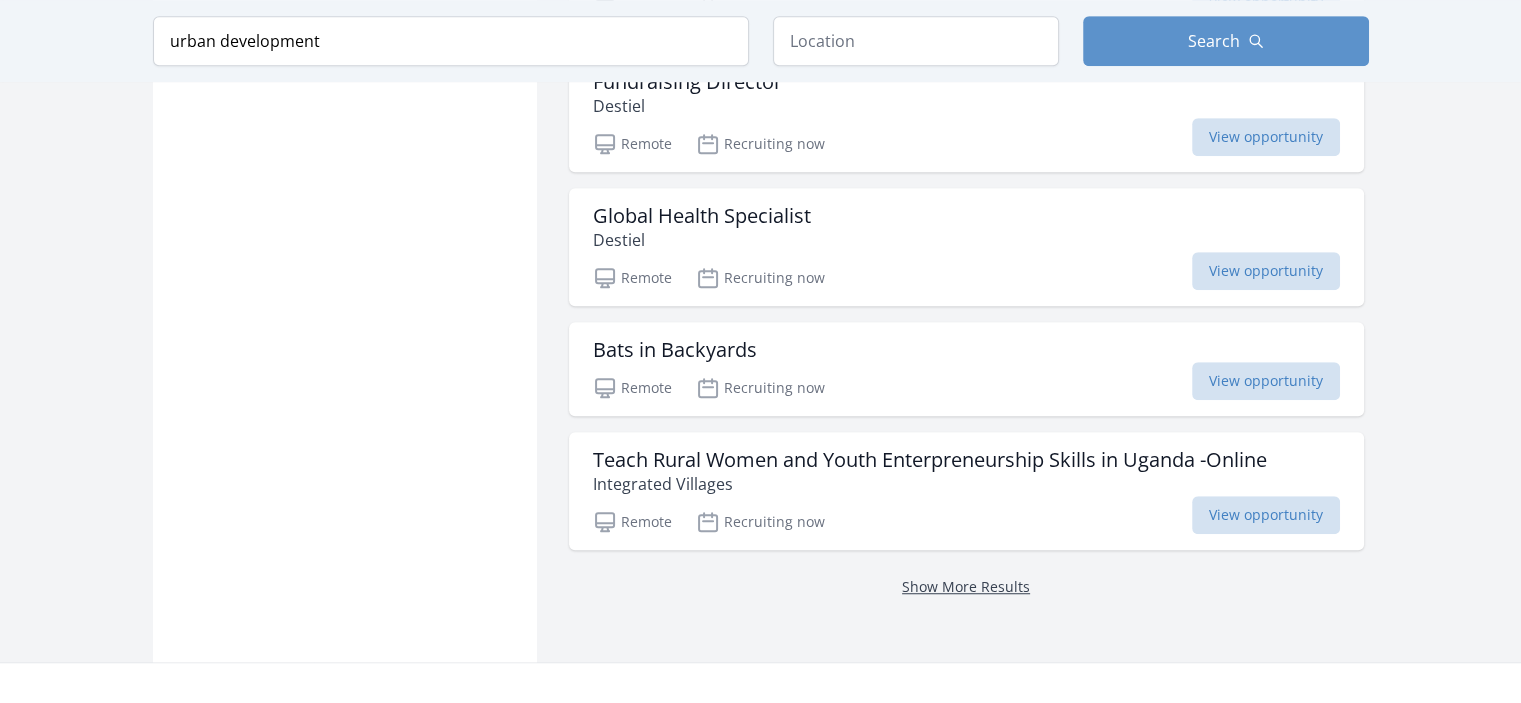 click on "Show More Results" at bounding box center [966, 586] 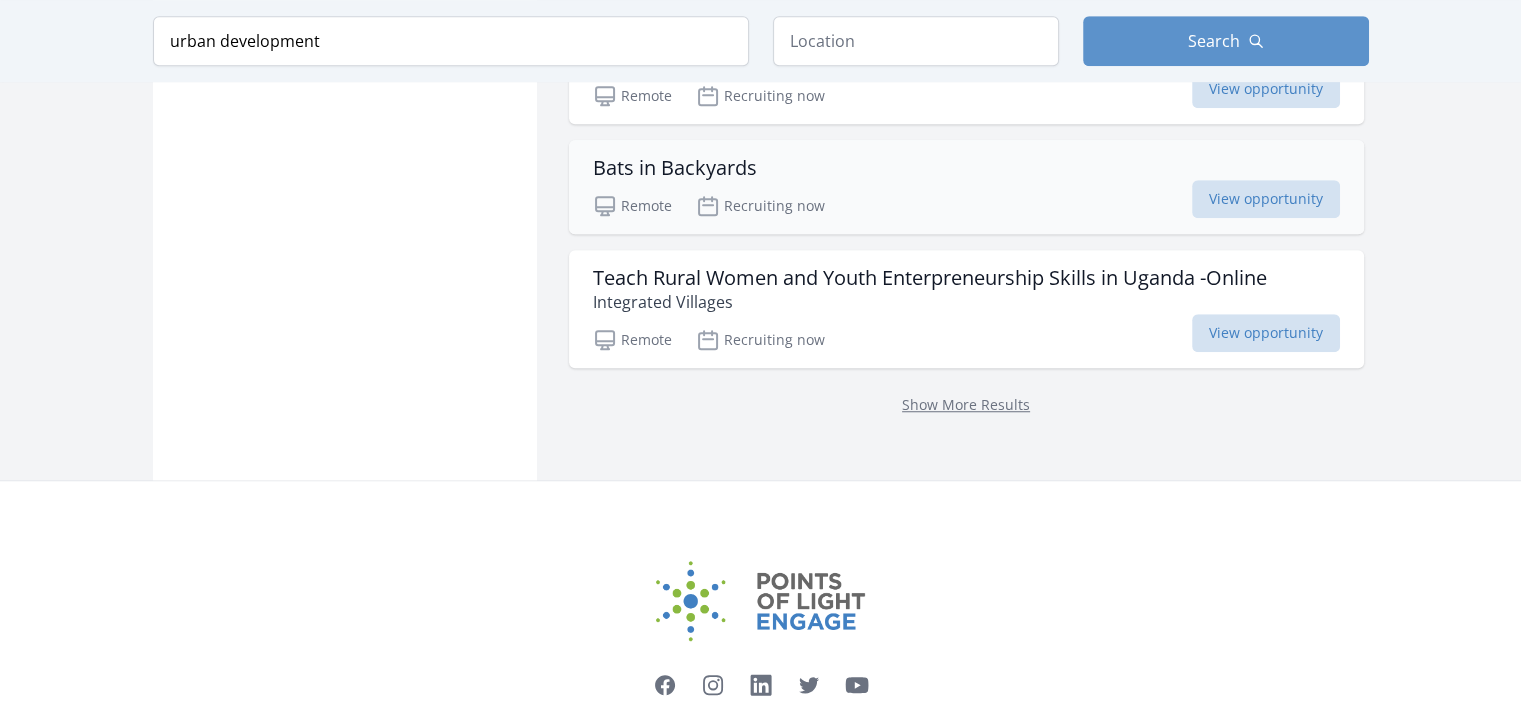 scroll, scrollTop: 1487, scrollLeft: 0, axis: vertical 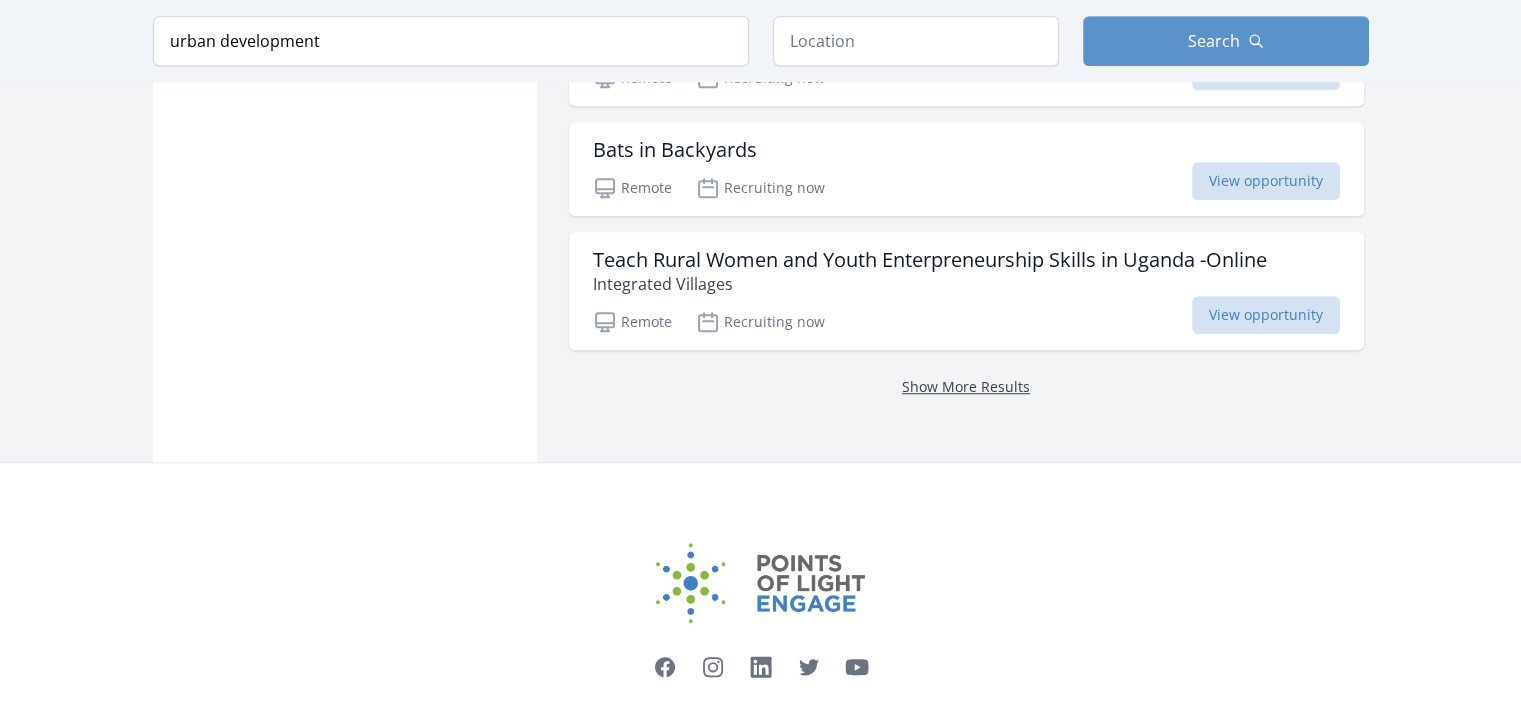 click on "Show More Results" at bounding box center [966, 386] 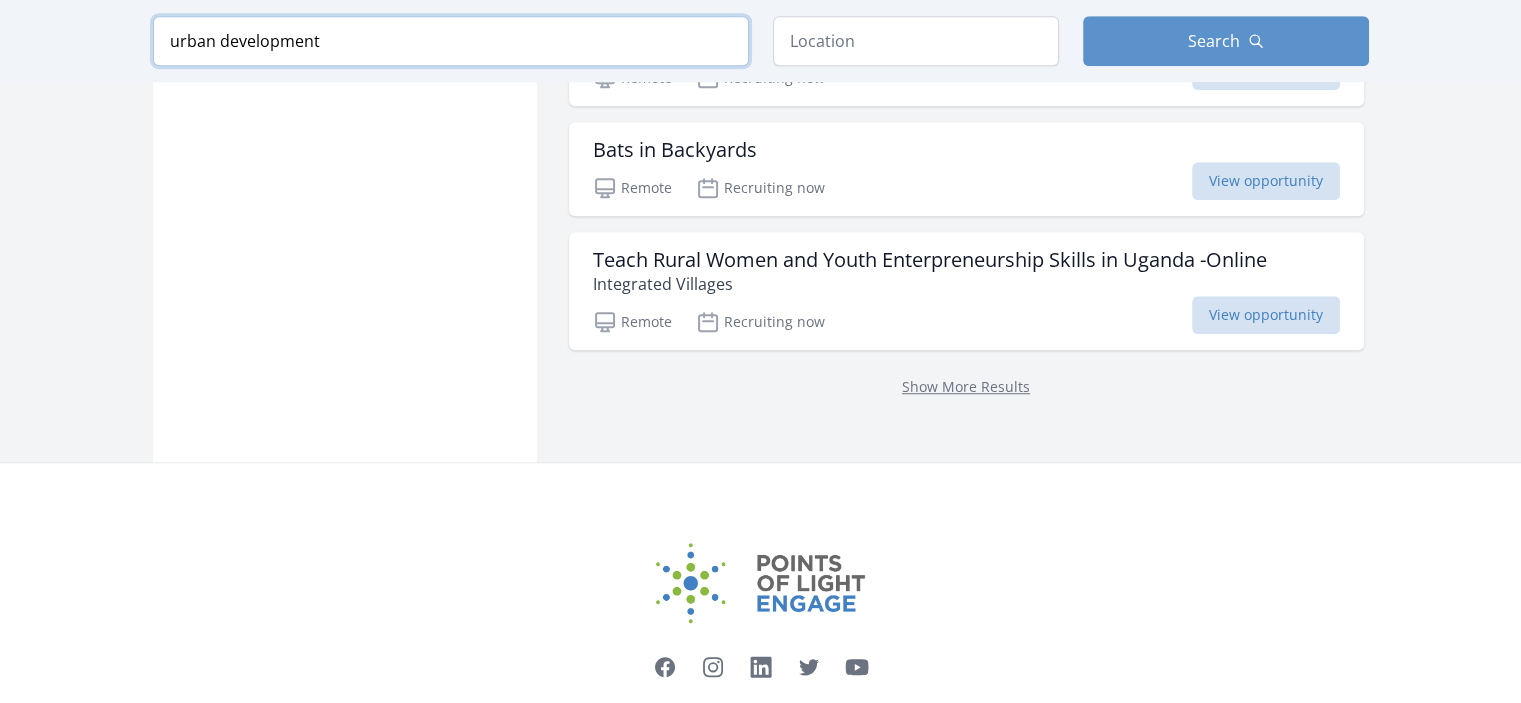 click on "urban development" at bounding box center (451, 41) 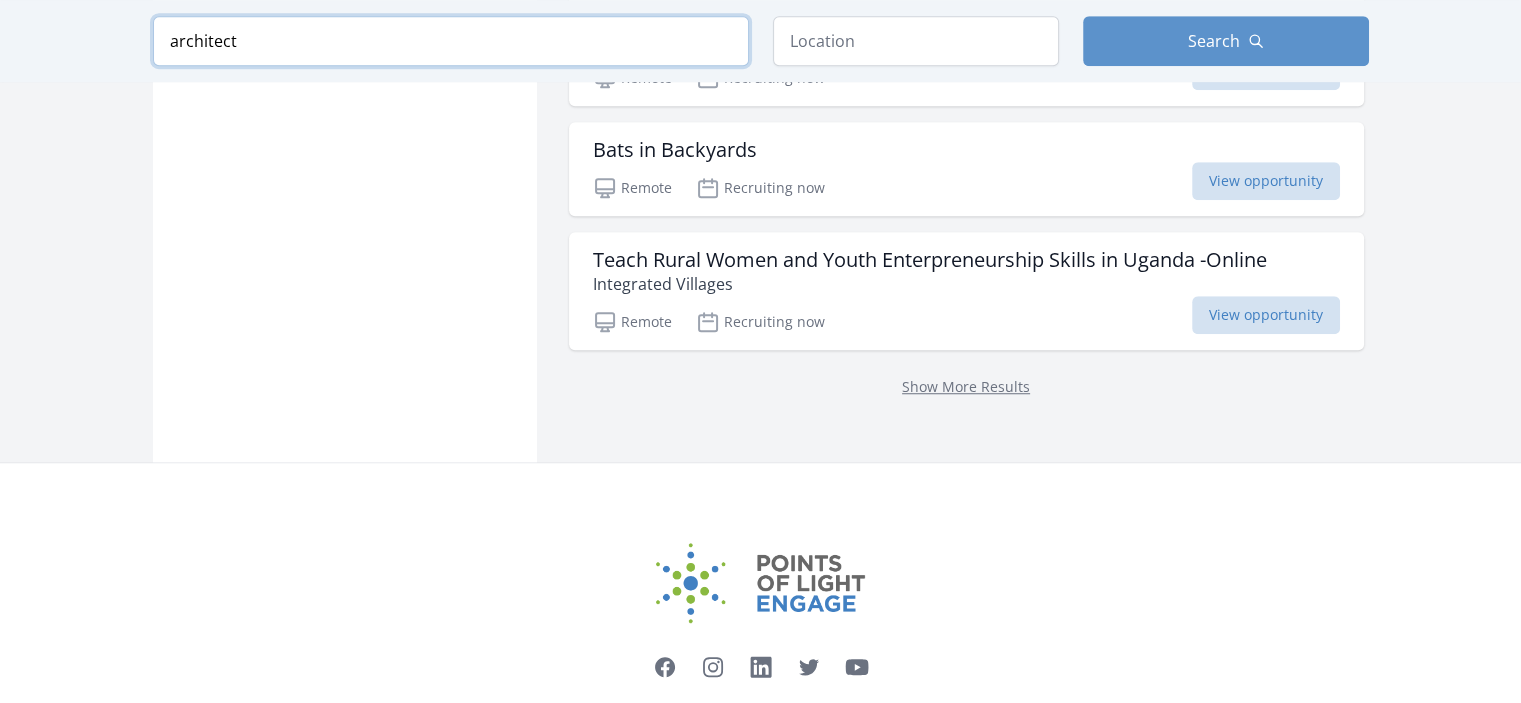 type on "architect" 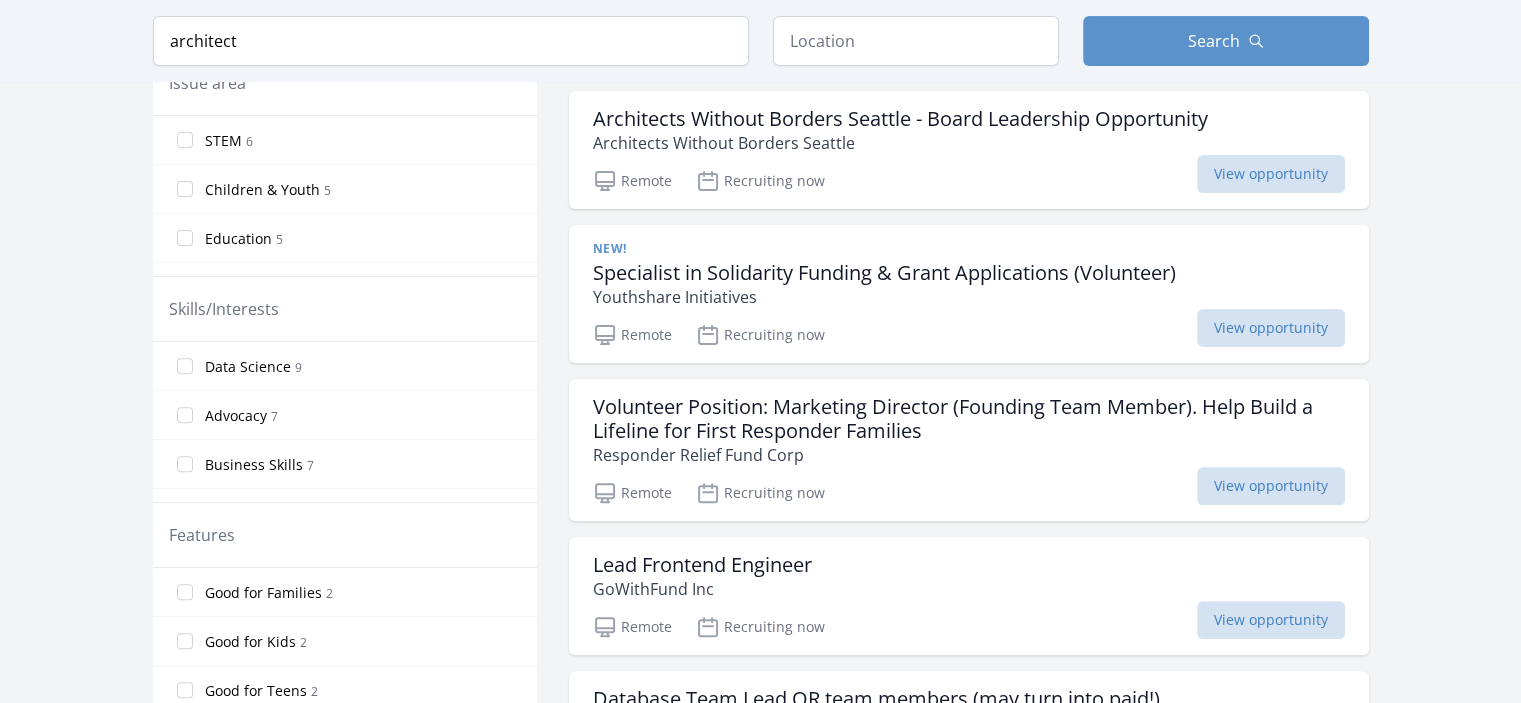 scroll, scrollTop: 606, scrollLeft: 0, axis: vertical 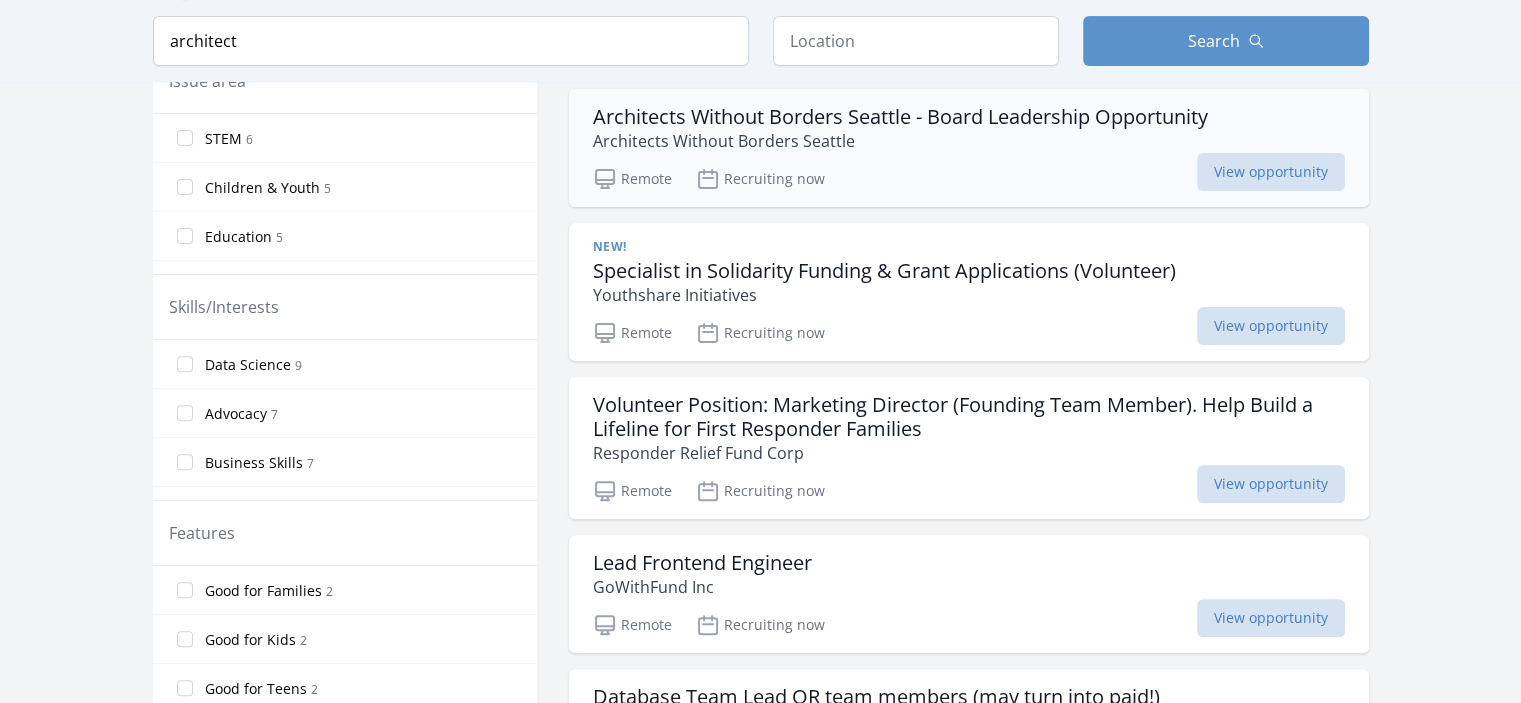 click on "Architects Without Borders Seattle - Board Leadership Opportunity" at bounding box center [900, 117] 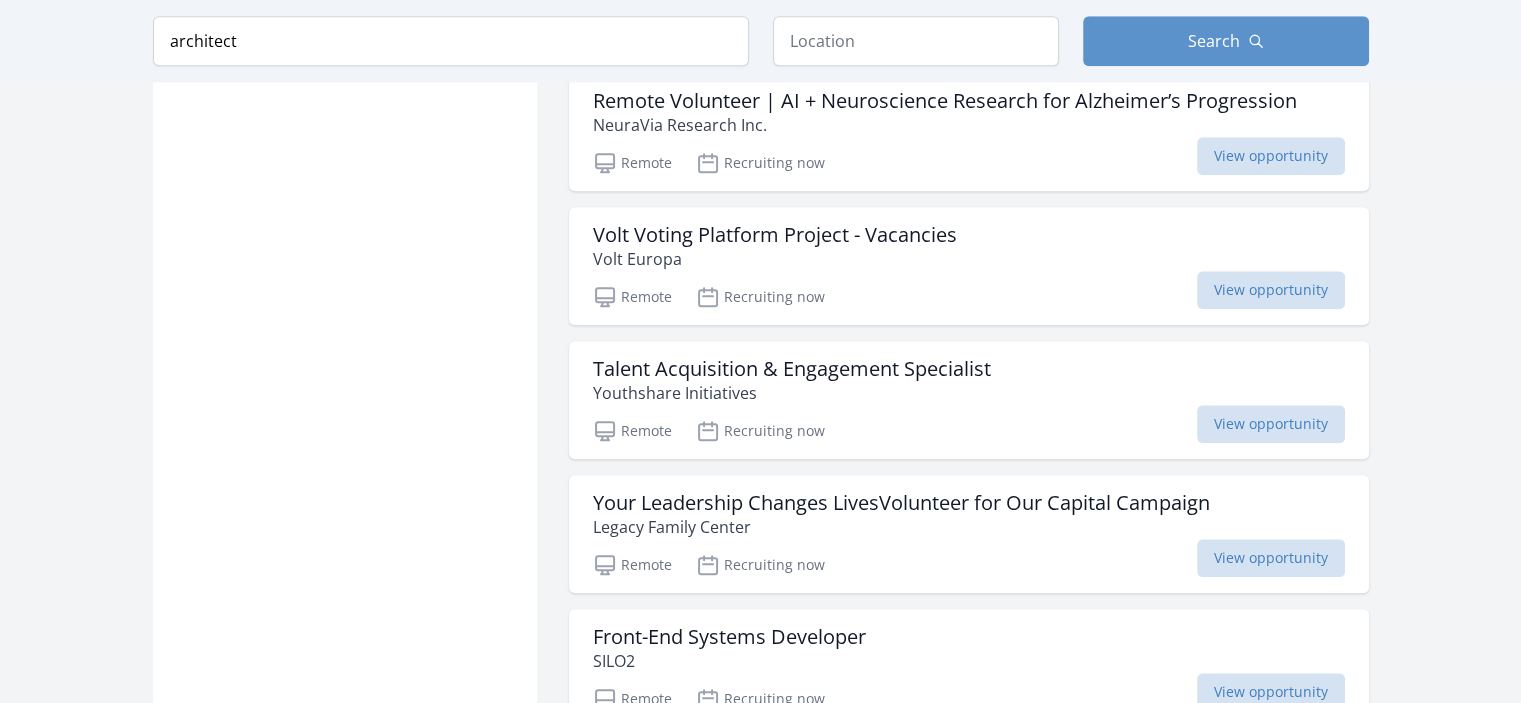 scroll, scrollTop: 1873, scrollLeft: 0, axis: vertical 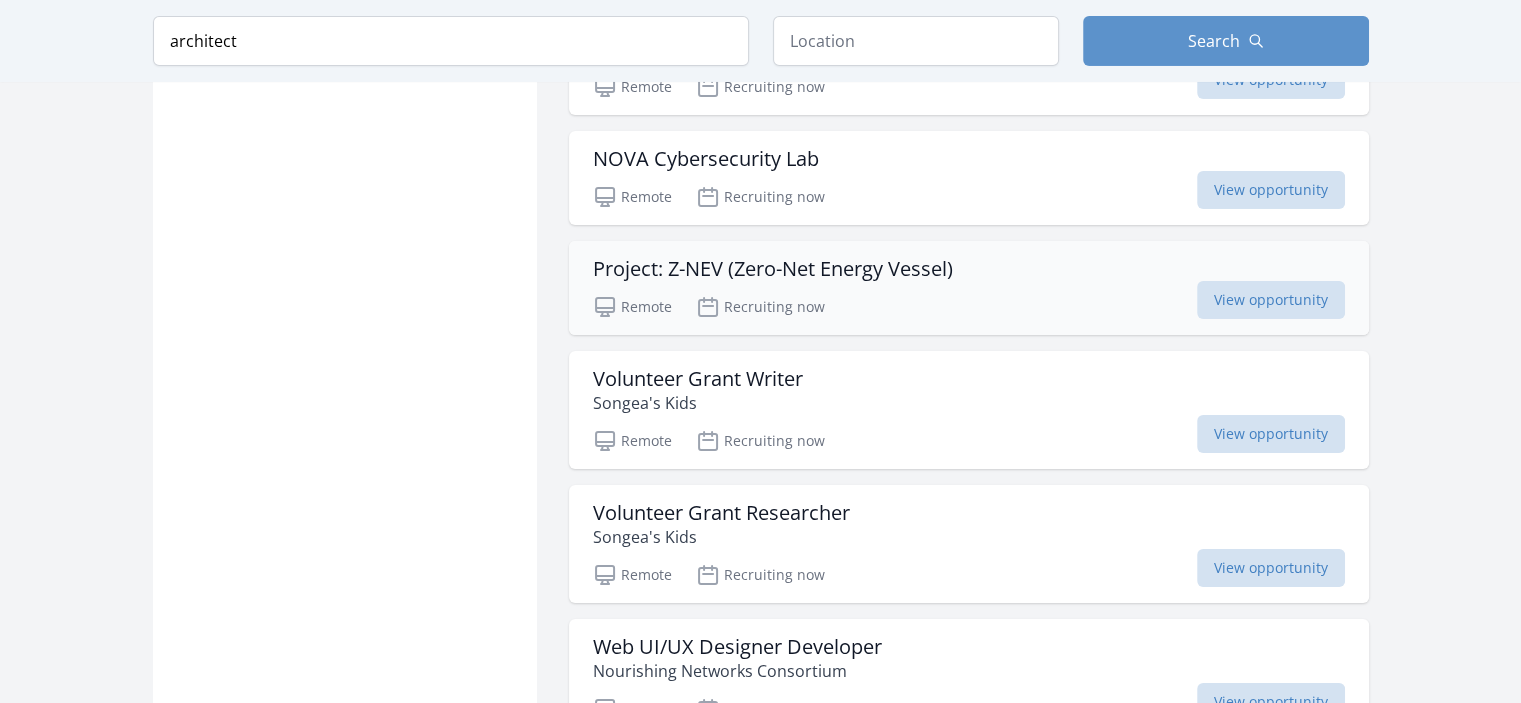 click on "Project: Z-NEV (Zero-Net Energy Vessel)
Remote
Recruiting now
View opportunity" at bounding box center [969, 288] 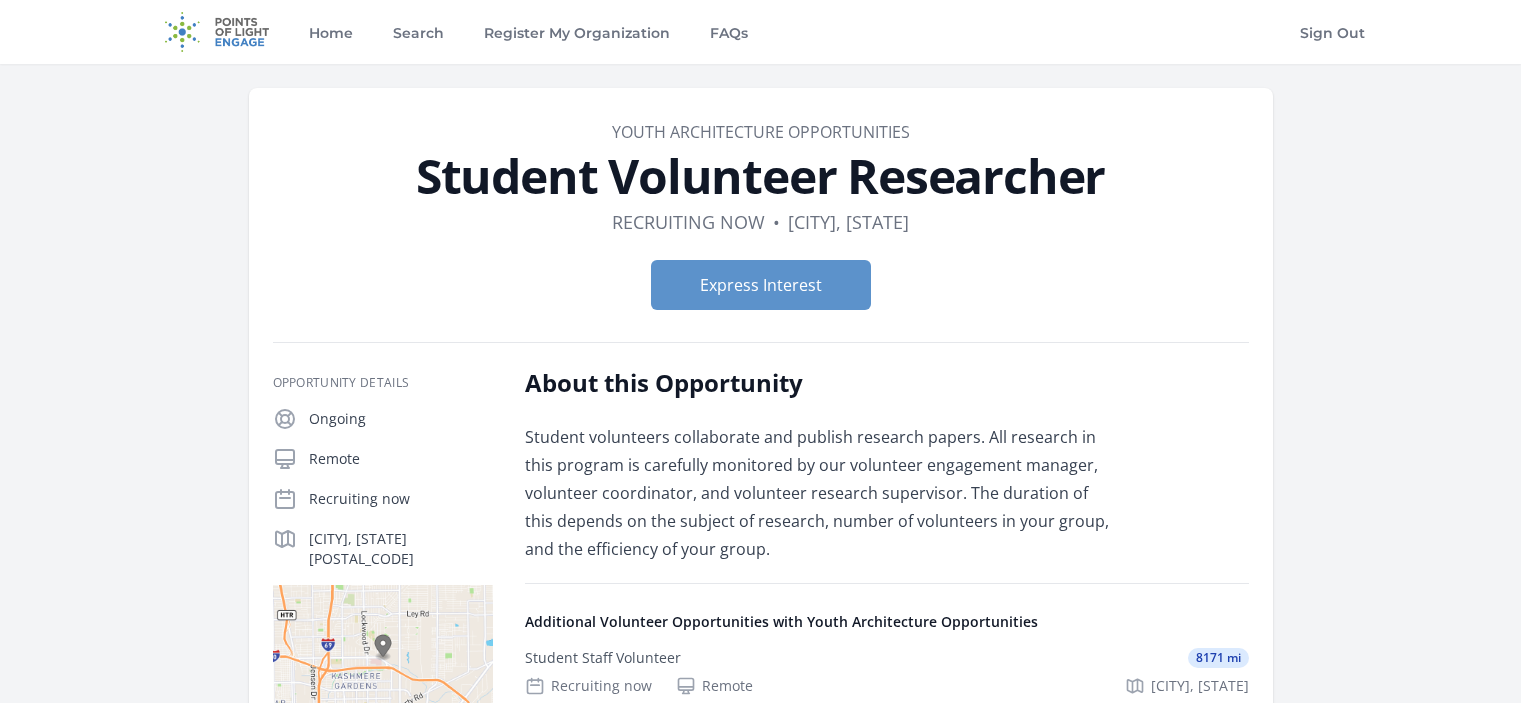 scroll, scrollTop: 0, scrollLeft: 0, axis: both 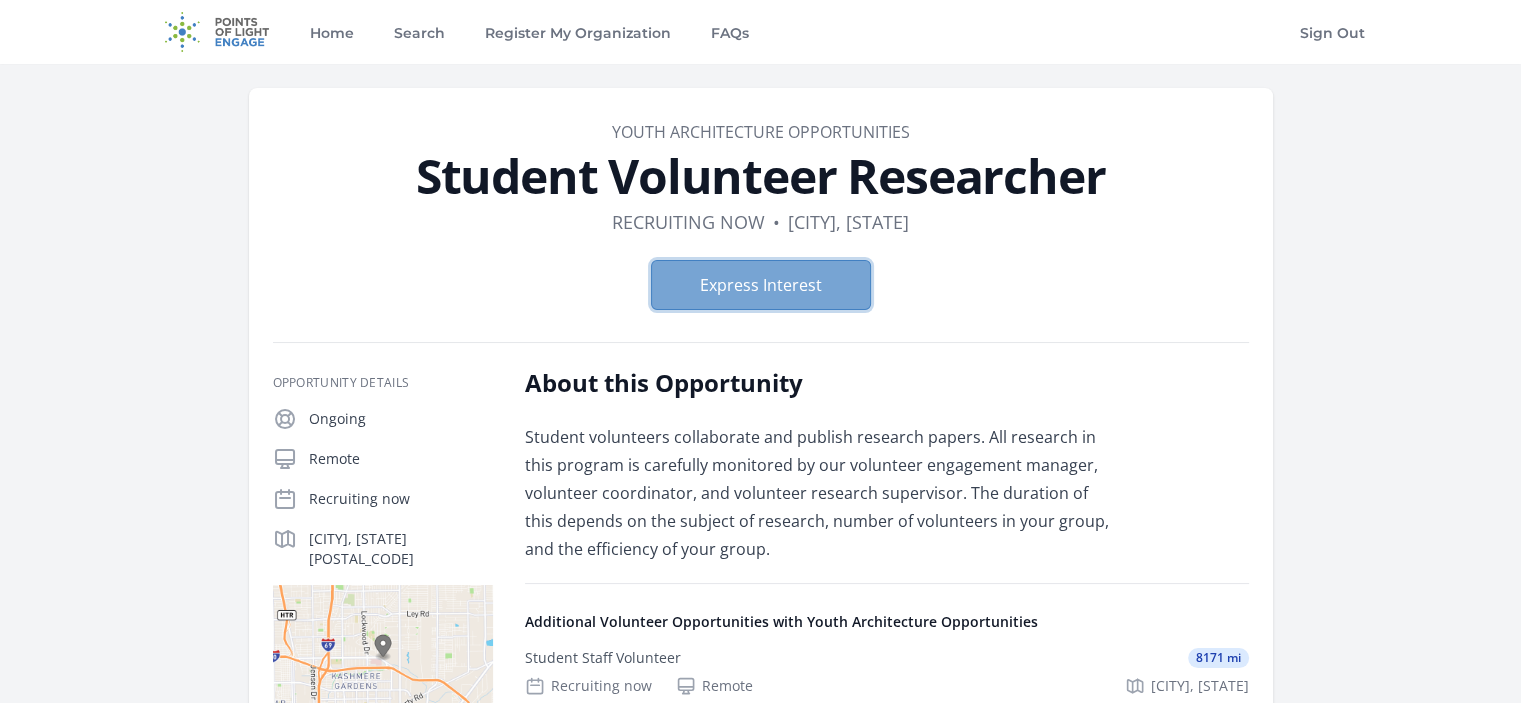 click on "Express Interest" at bounding box center (761, 285) 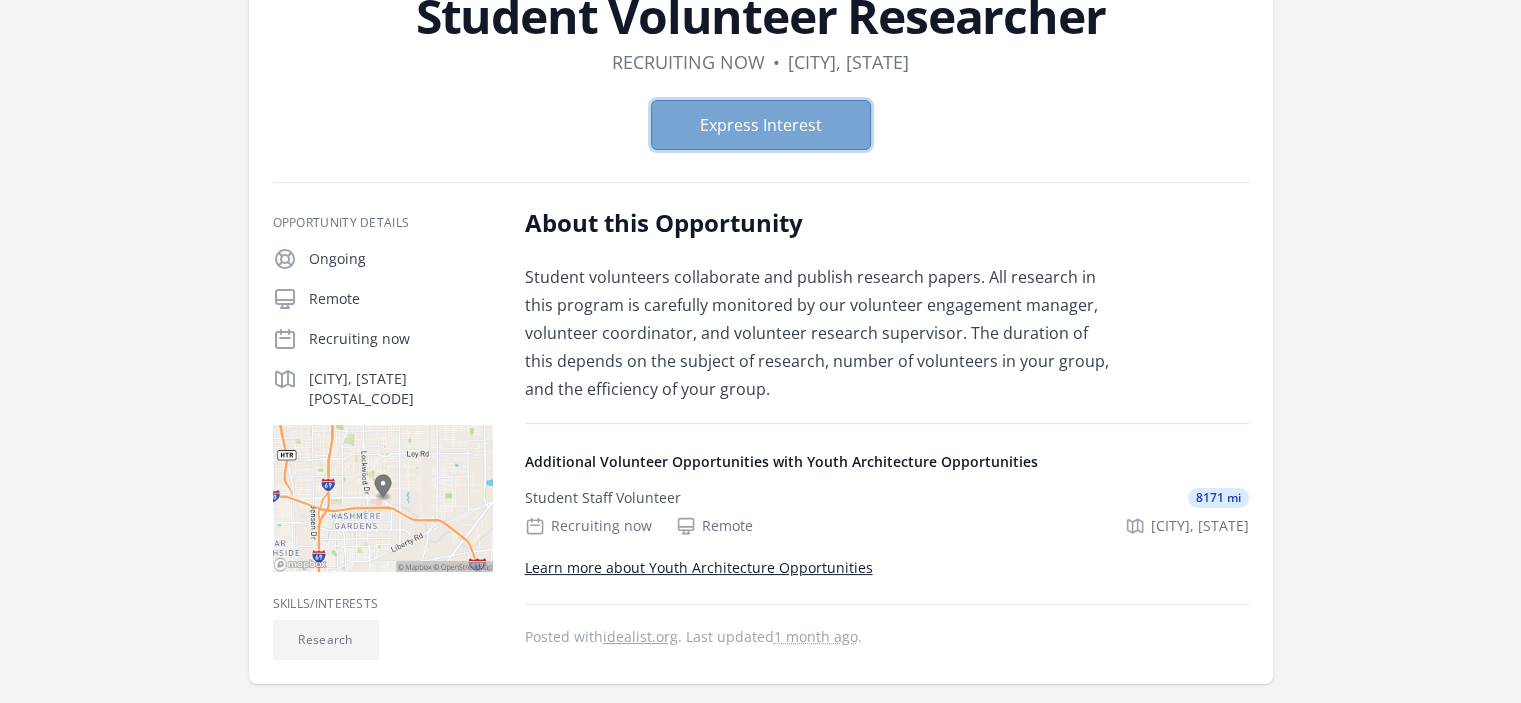 scroll, scrollTop: 161, scrollLeft: 0, axis: vertical 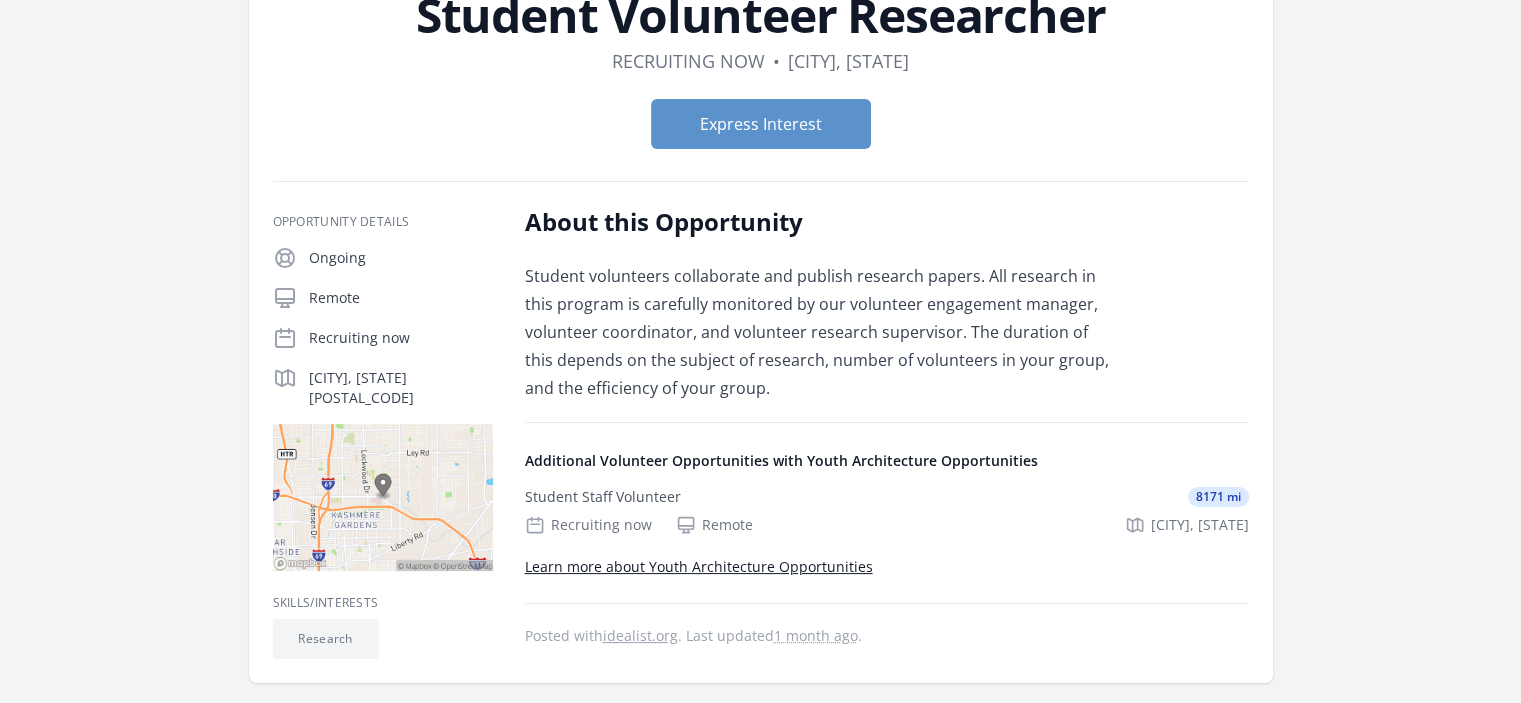 click on "Organization
Youth Architecture Opportunities
Student Volunteer Researcher
Duration
Recruiting now
•
Location
Houston, TX
Express Interest" at bounding box center [761, 361] 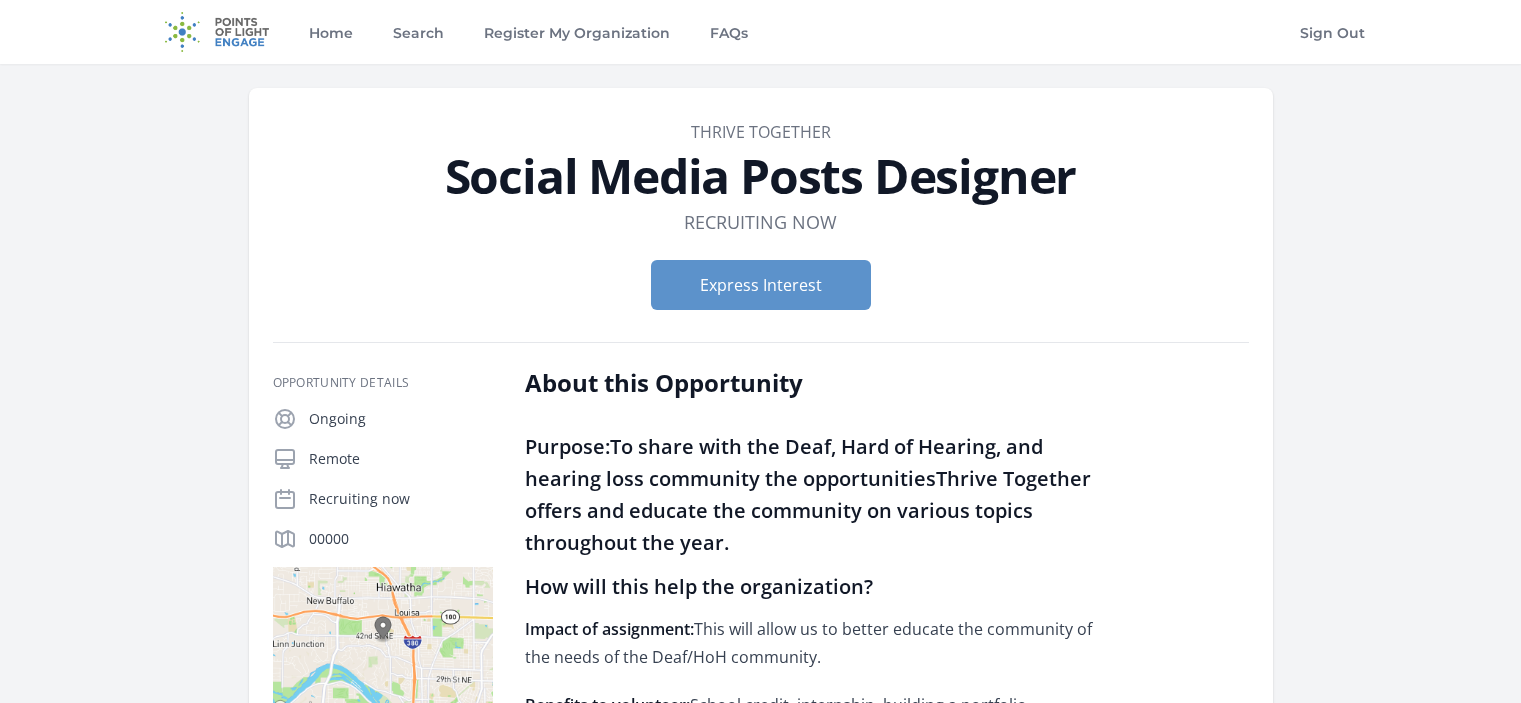 scroll, scrollTop: 0, scrollLeft: 0, axis: both 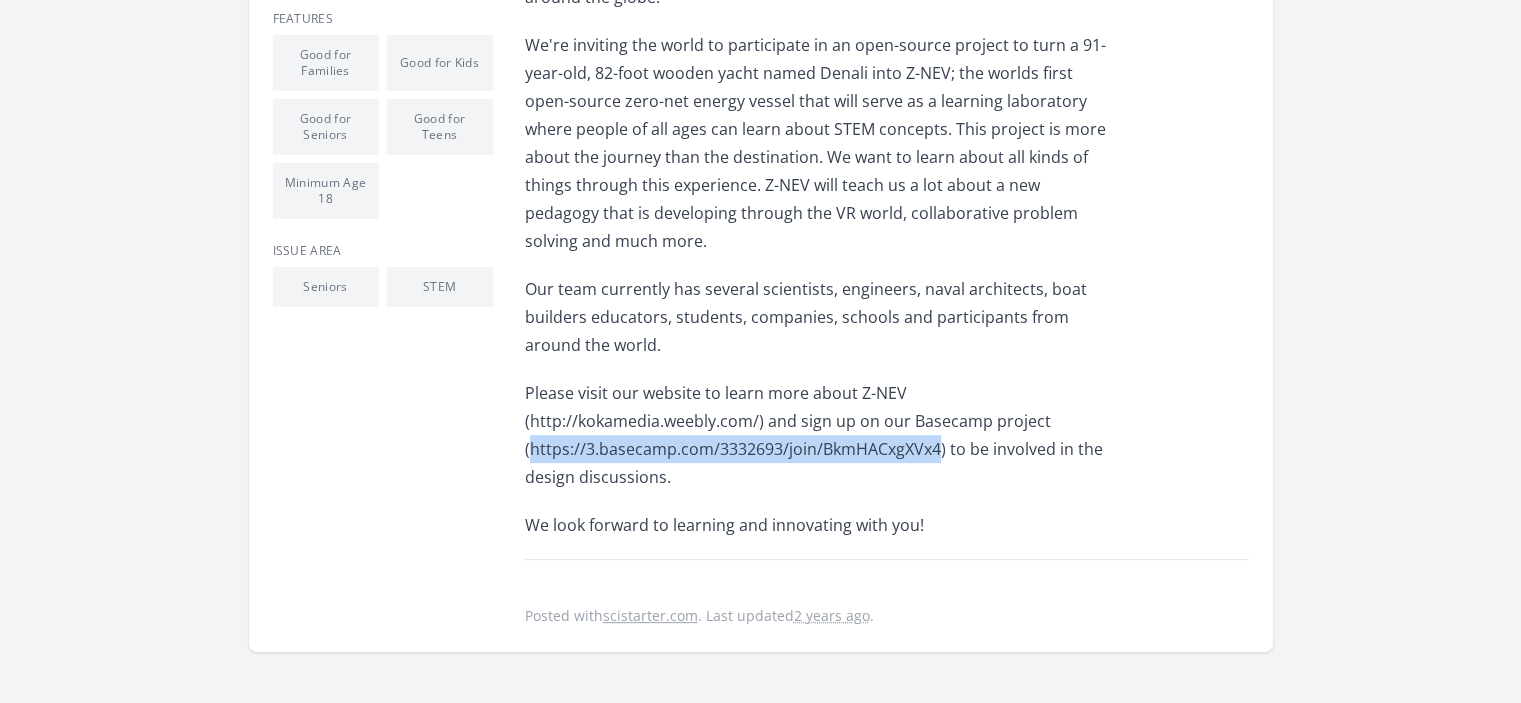 drag, startPoint x: 529, startPoint y: 445, endPoint x: 936, endPoint y: 438, distance: 407.06018 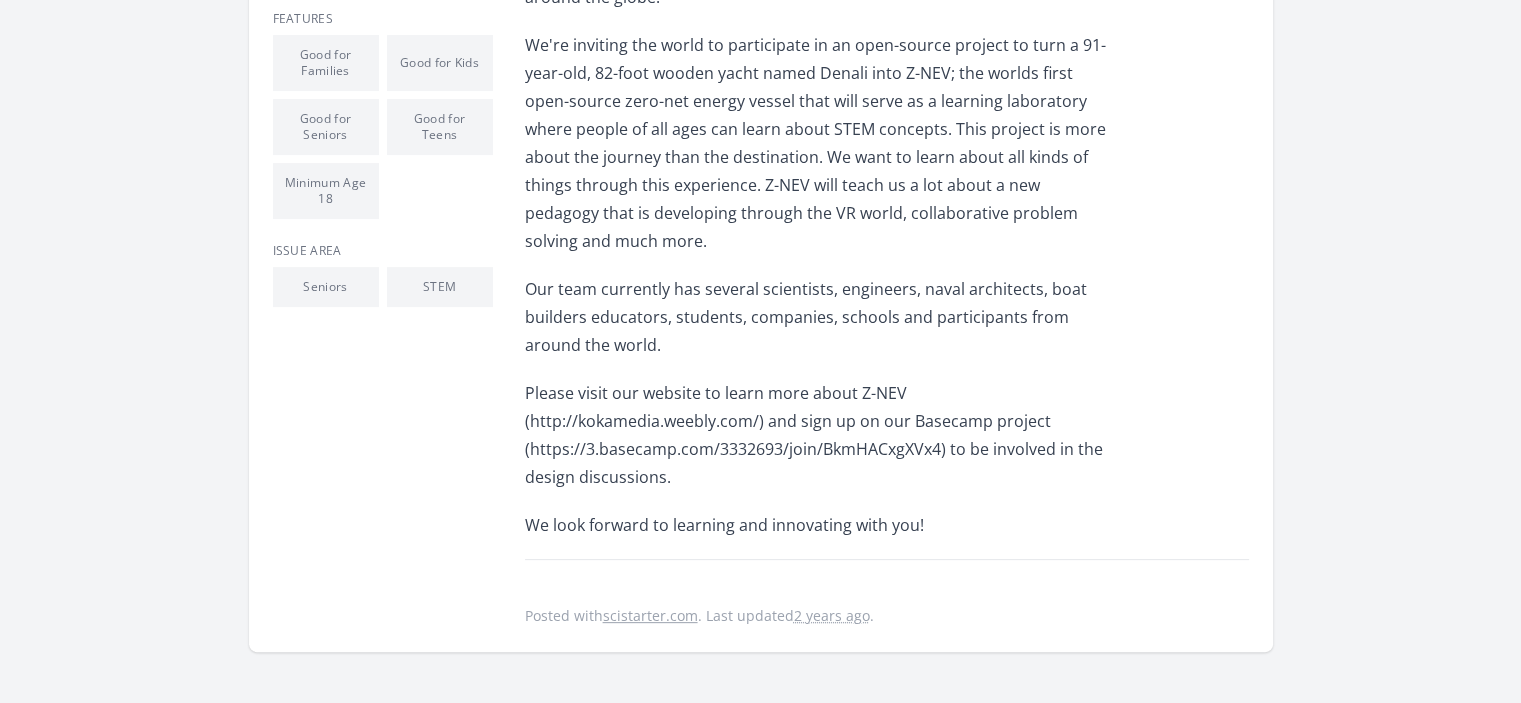 click on "Please visit our website to learn more about Z-NEV (http://kokamedia.weebly.com/) and sign up on our Basecamp project (https://3.basecamp.com/3332693/join/BkmHACxgXVx4) to be involved in the design discussions." at bounding box center (817, 435) 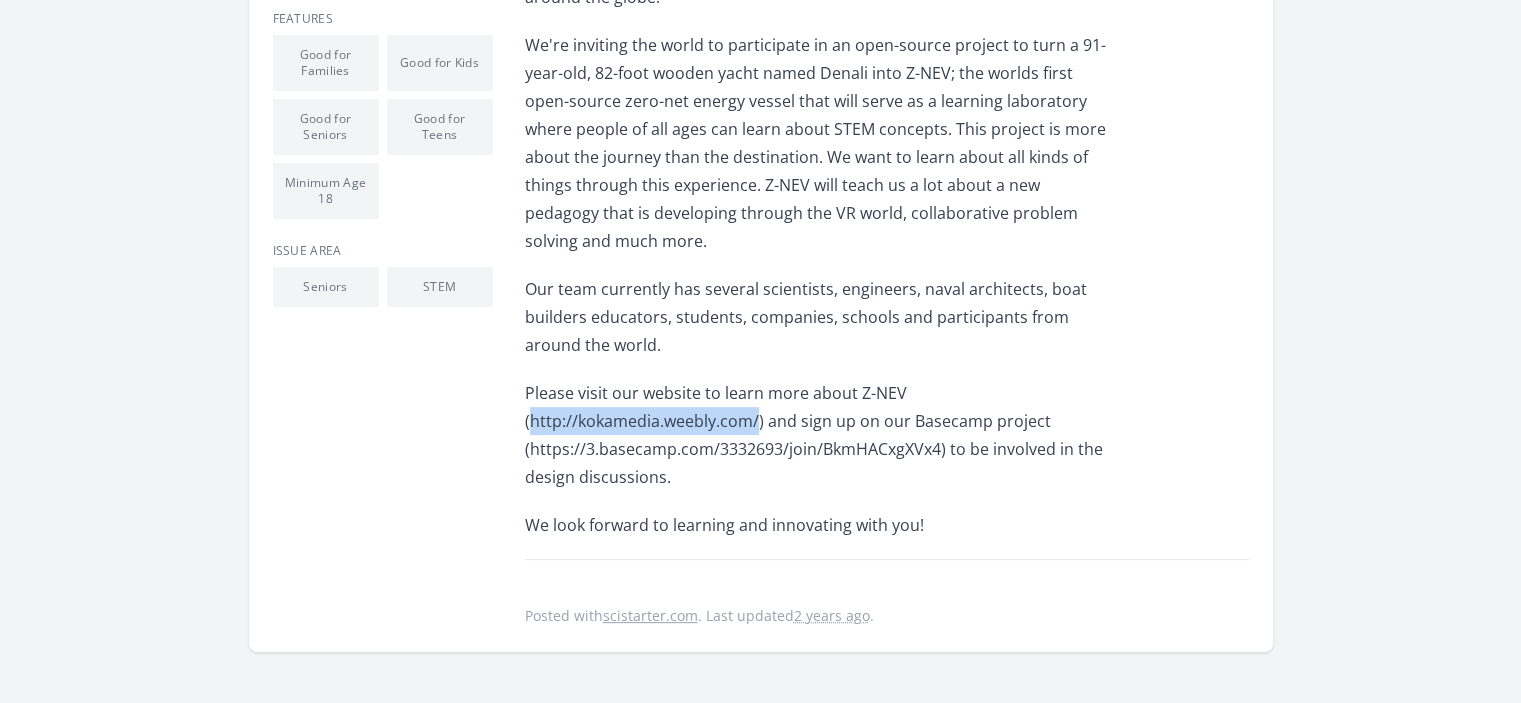 drag, startPoint x: 753, startPoint y: 419, endPoint x: 529, endPoint y: 418, distance: 224.00223 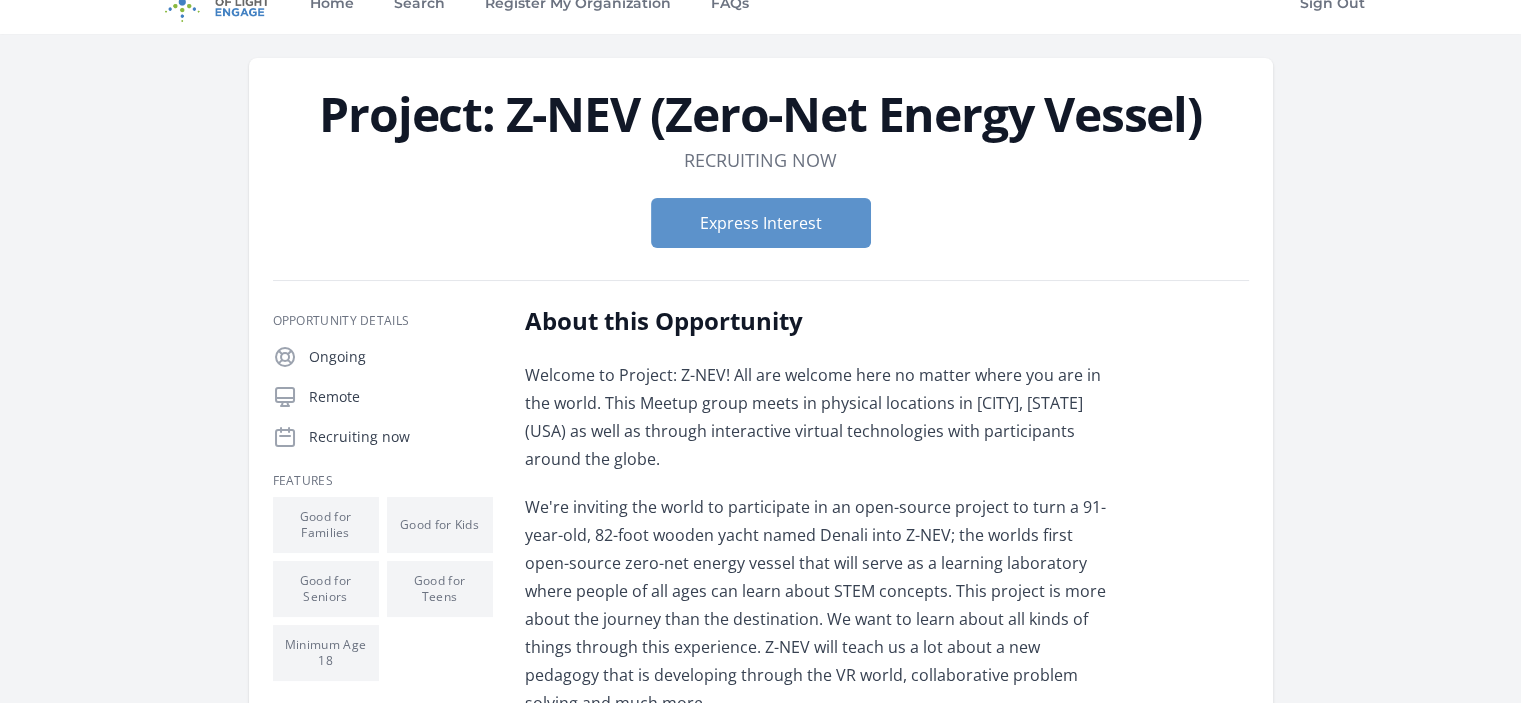 scroll, scrollTop: 0, scrollLeft: 0, axis: both 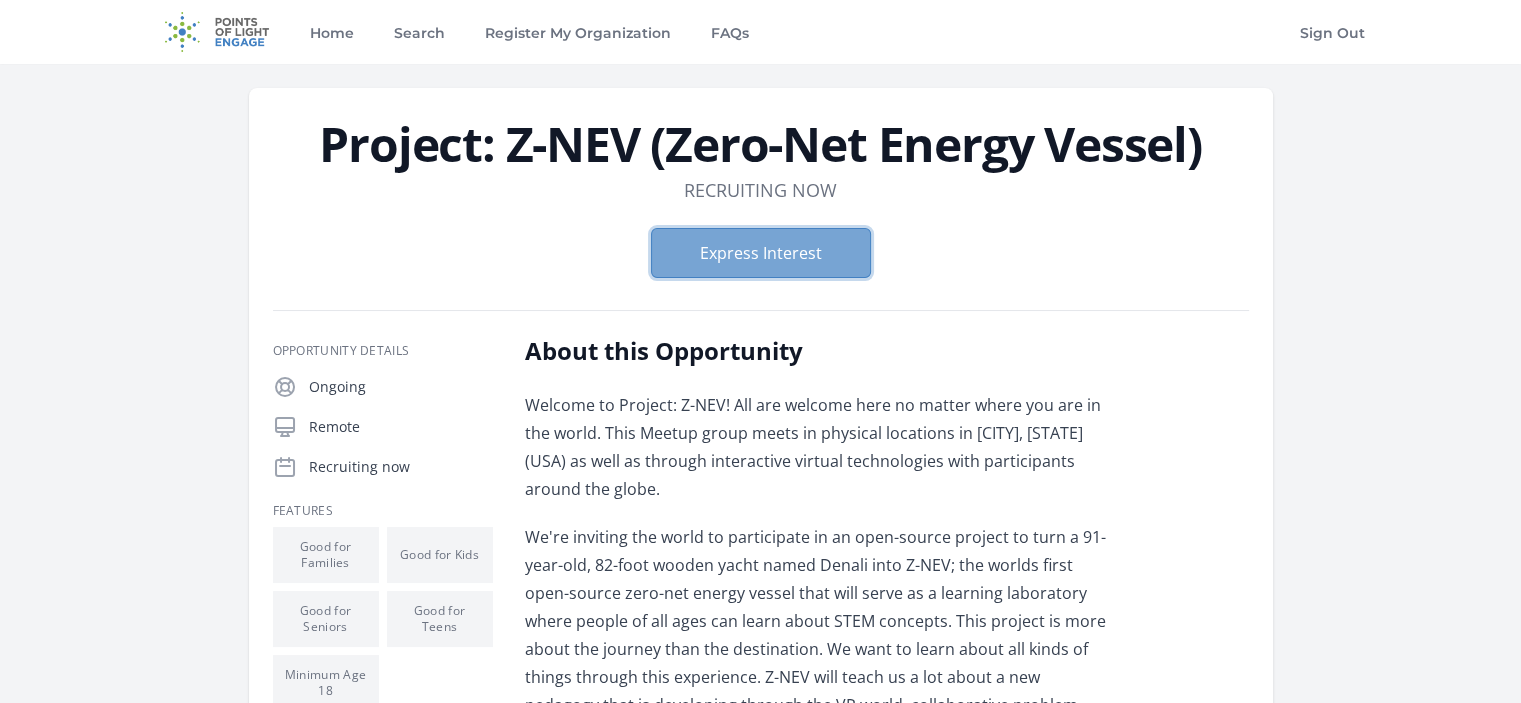 click on "Express Interest" at bounding box center [761, 253] 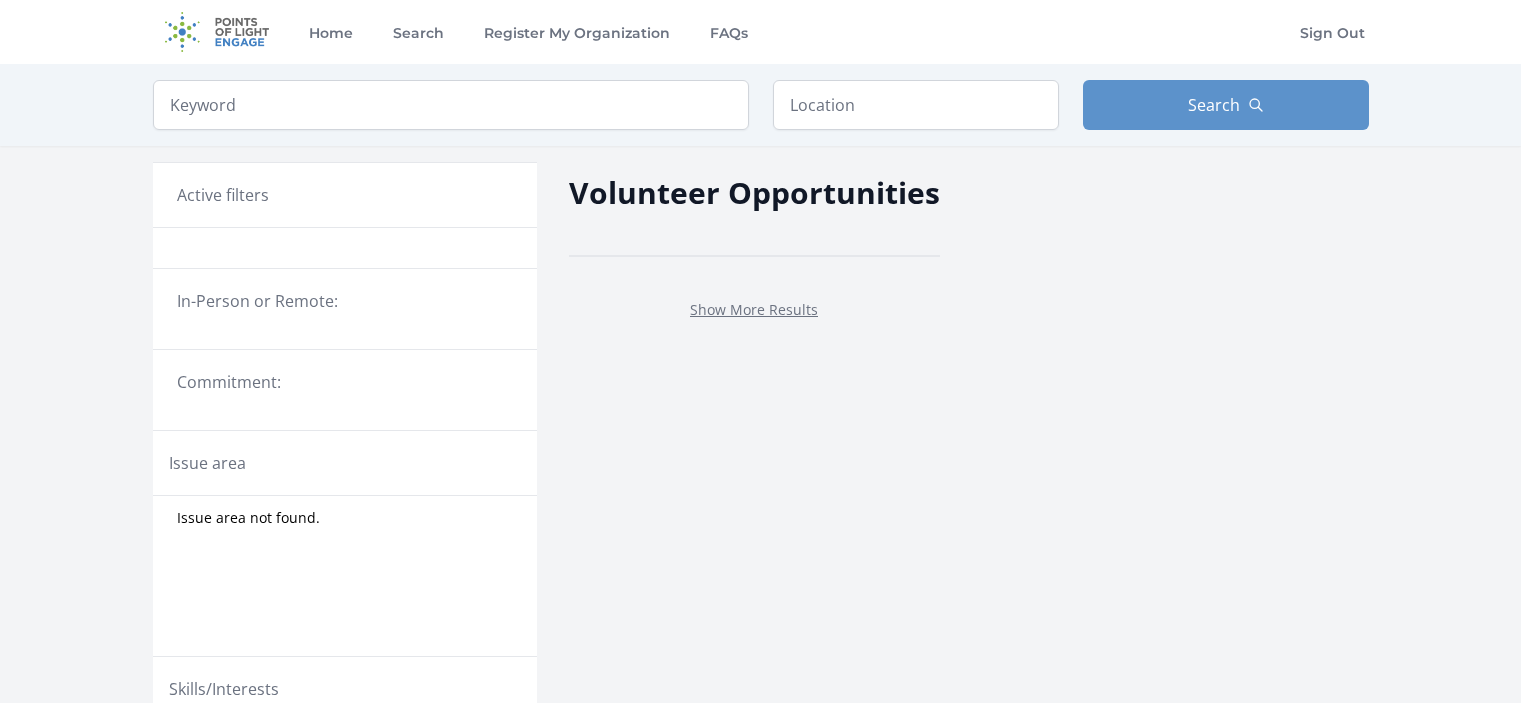 scroll, scrollTop: 0, scrollLeft: 0, axis: both 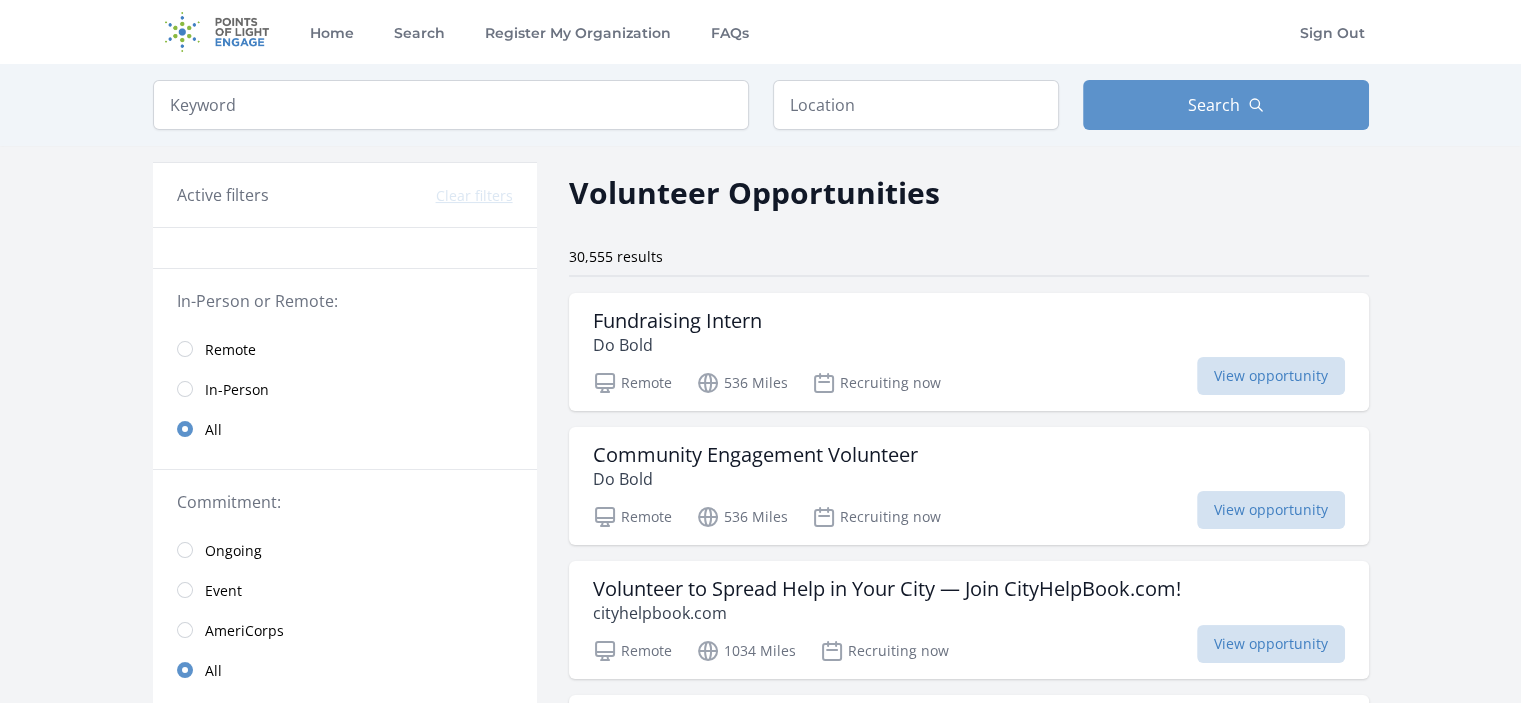 click on "Remote" at bounding box center (230, 350) 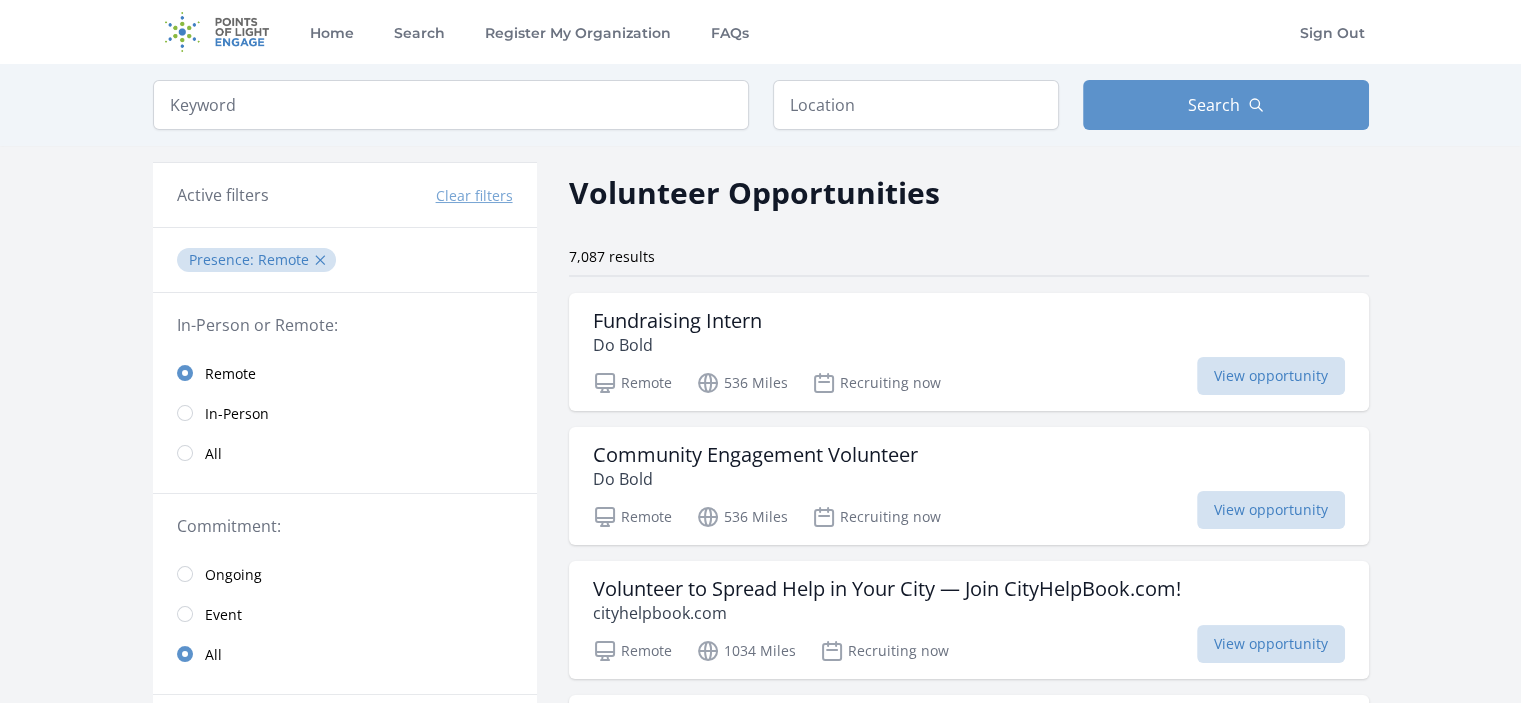 click on "Keyword
Location
Search" at bounding box center [761, 105] 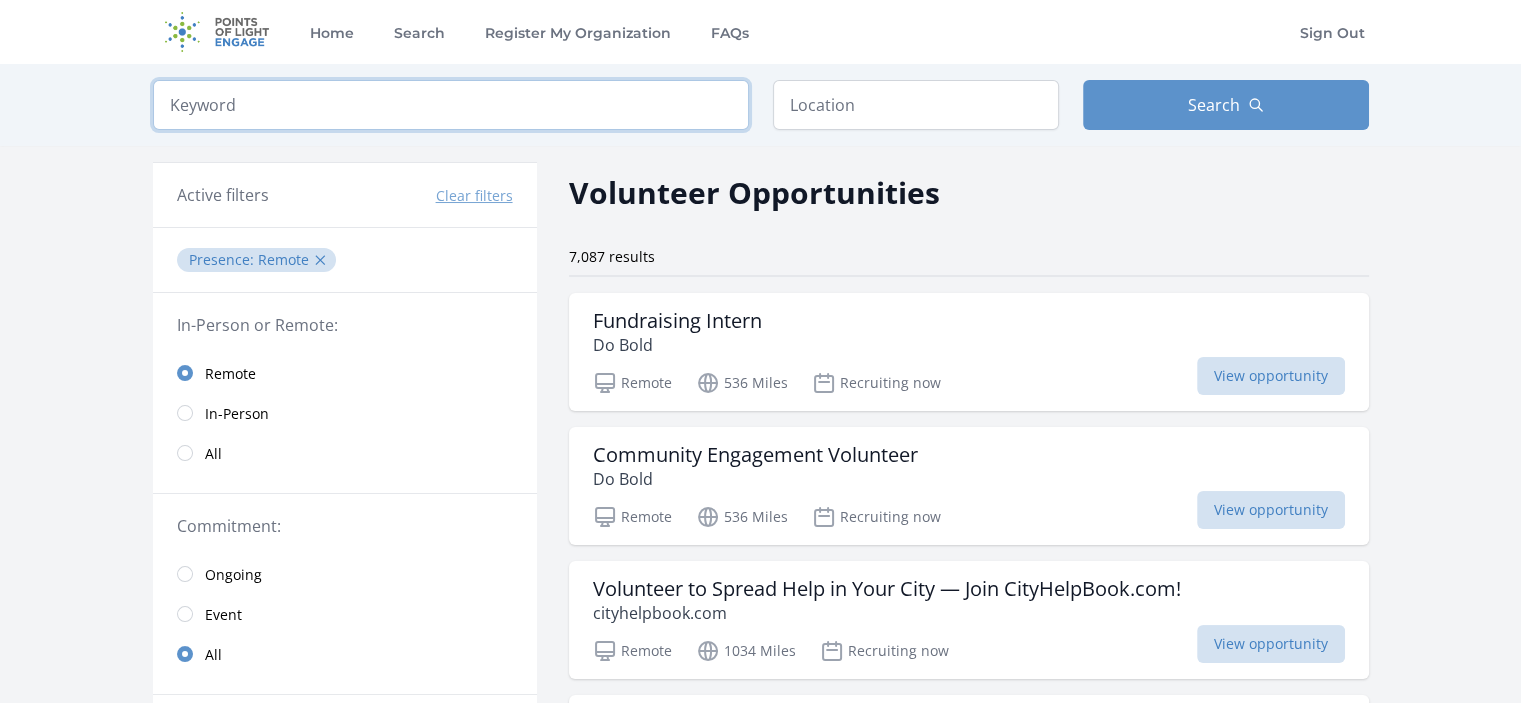 click at bounding box center [451, 105] 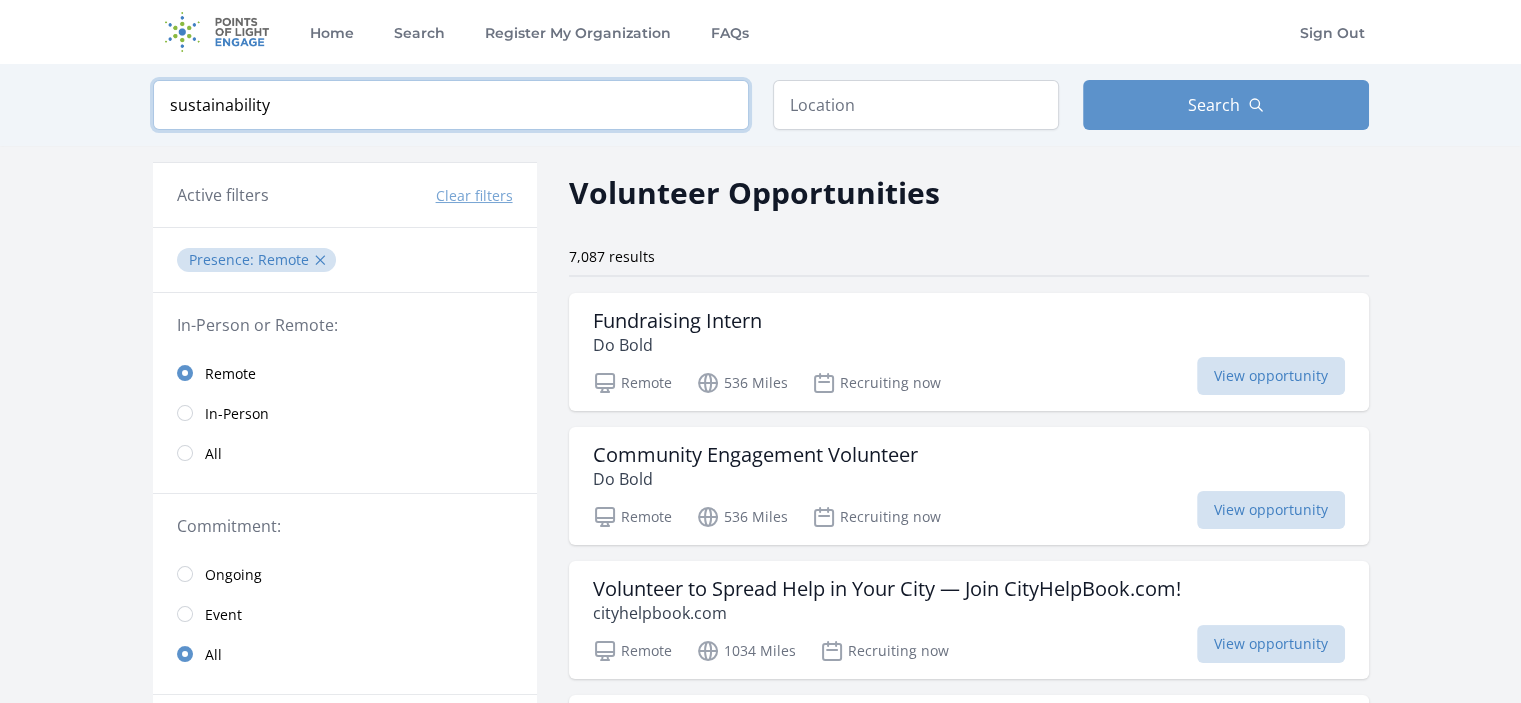 type on "sustainability" 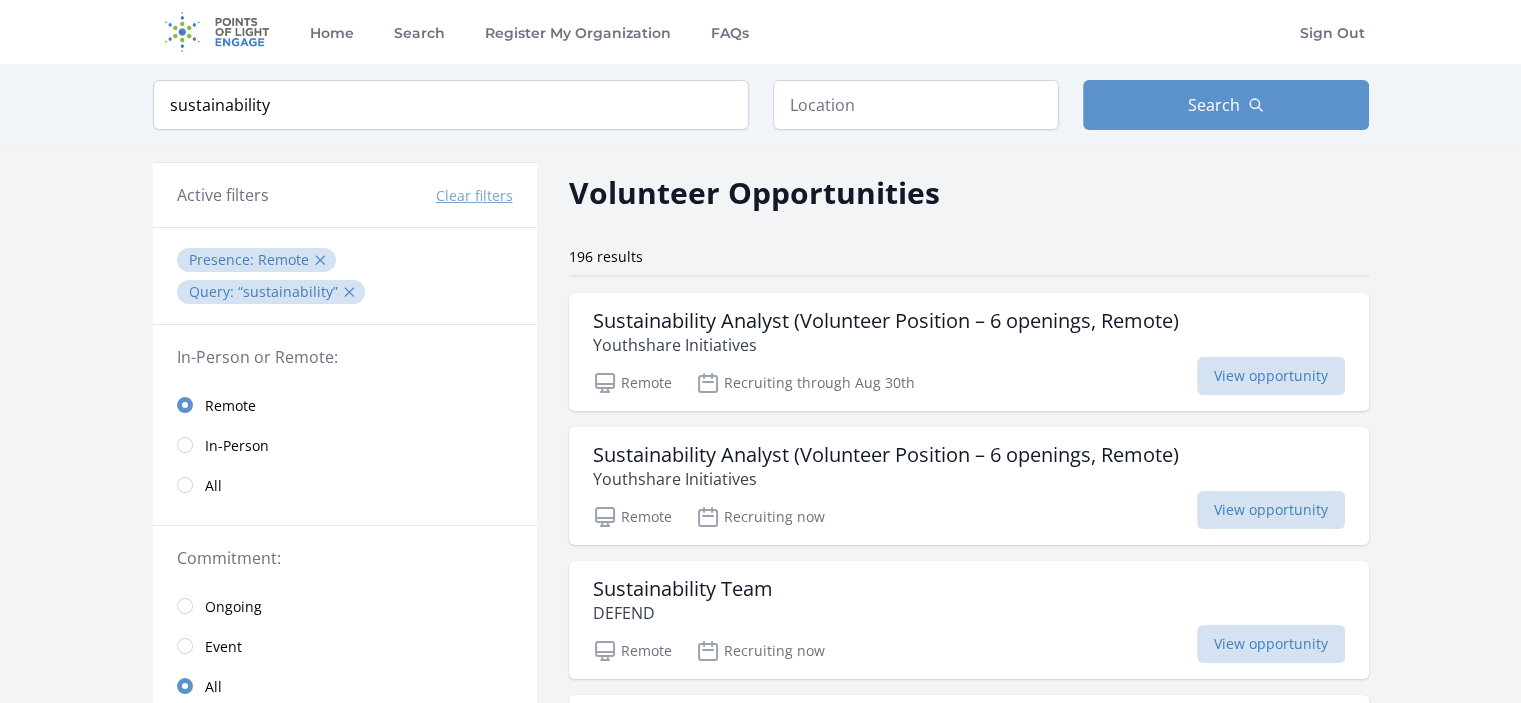 click on "Volunteer Opportunities
196 results
Sustainability Analyst (Volunteer Position – 6 openings, Remote)
Youthshare Initiatives
Remote
Recruiting through Aug 30th" at bounding box center (969, 1703) 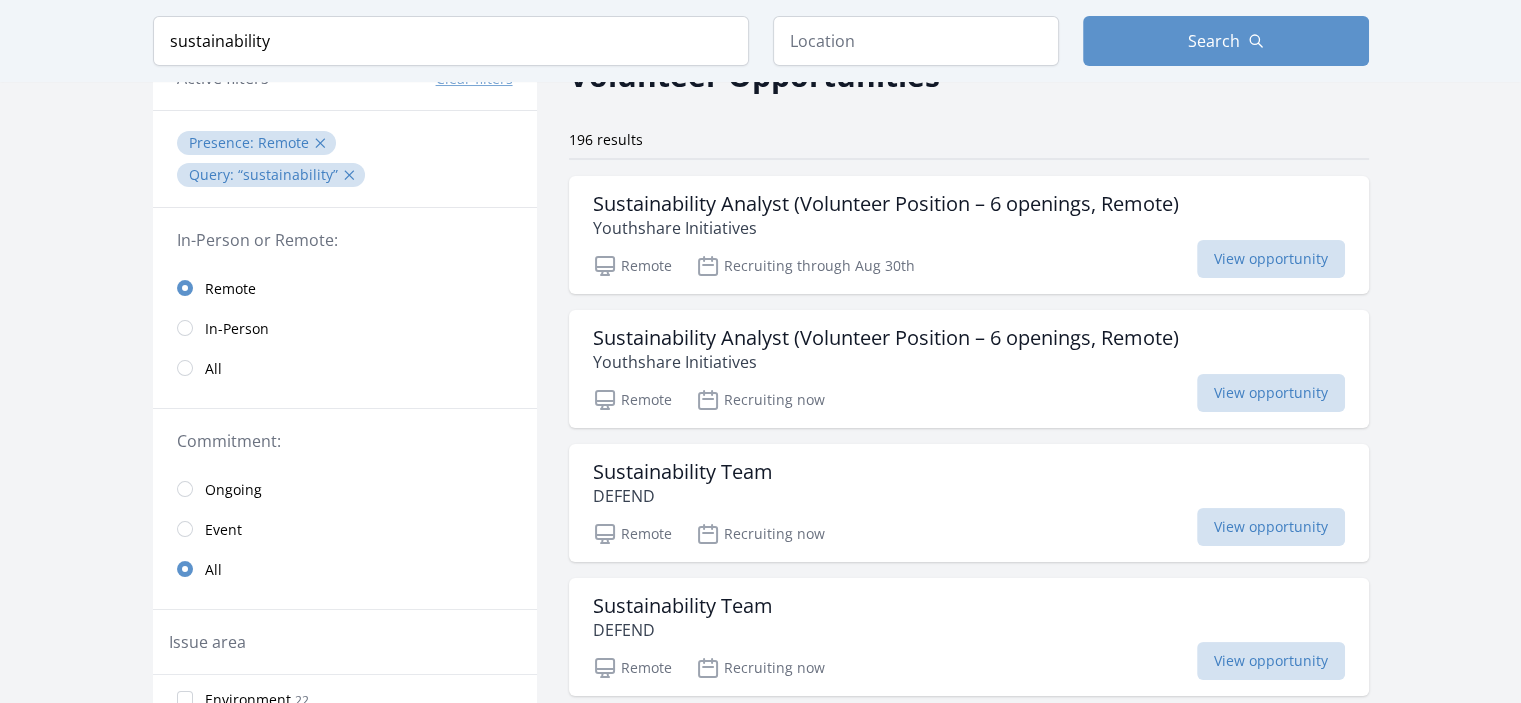 scroll, scrollTop: 120, scrollLeft: 0, axis: vertical 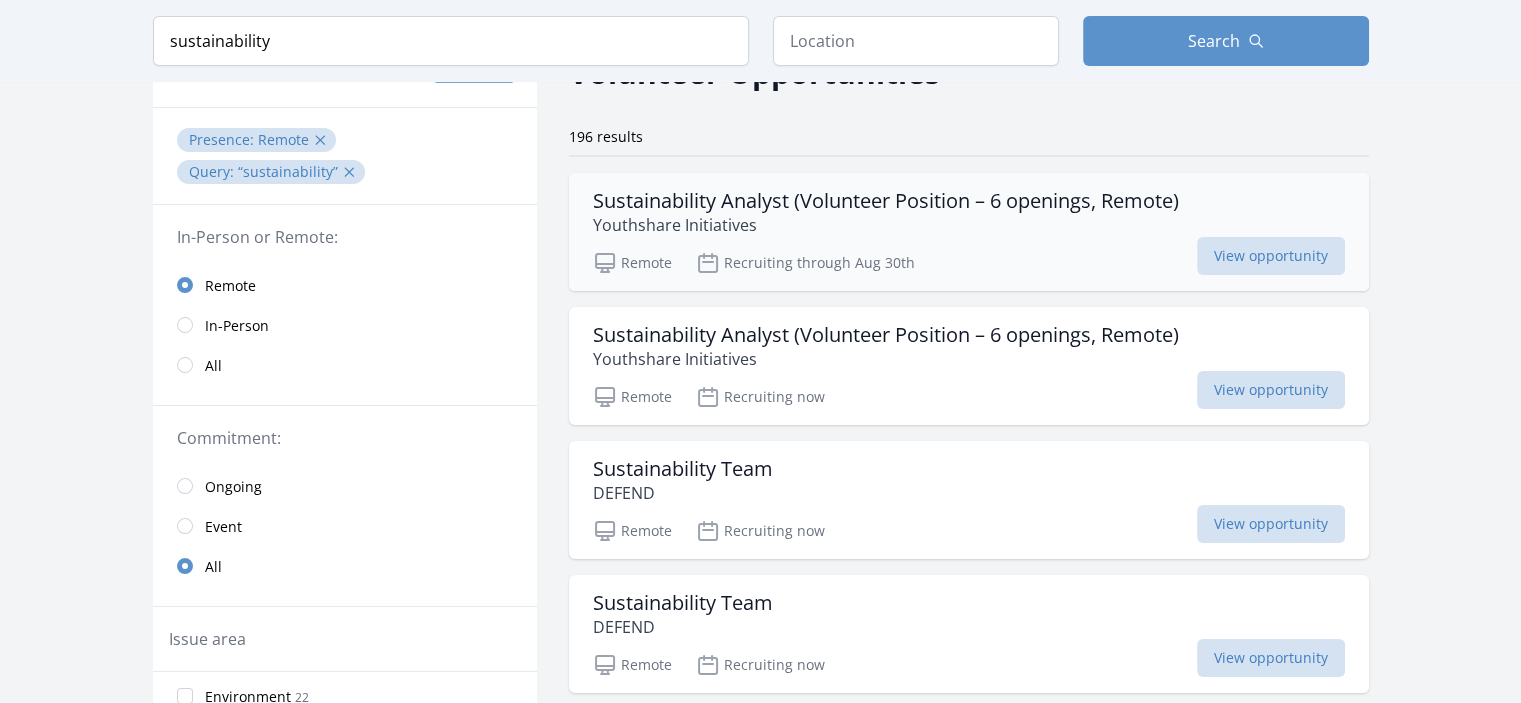 click on "Youthshare Initiatives" at bounding box center (886, 225) 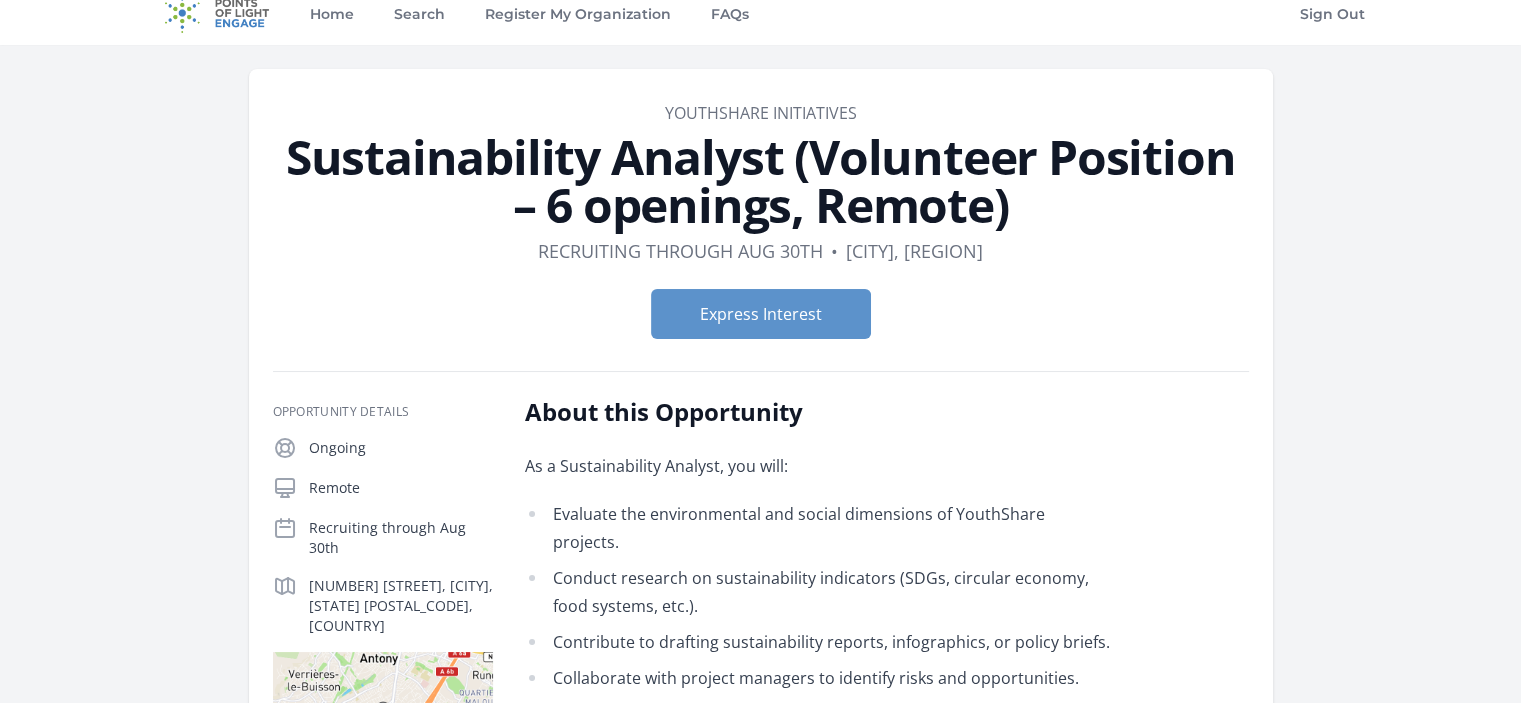 scroll, scrollTop: 0, scrollLeft: 0, axis: both 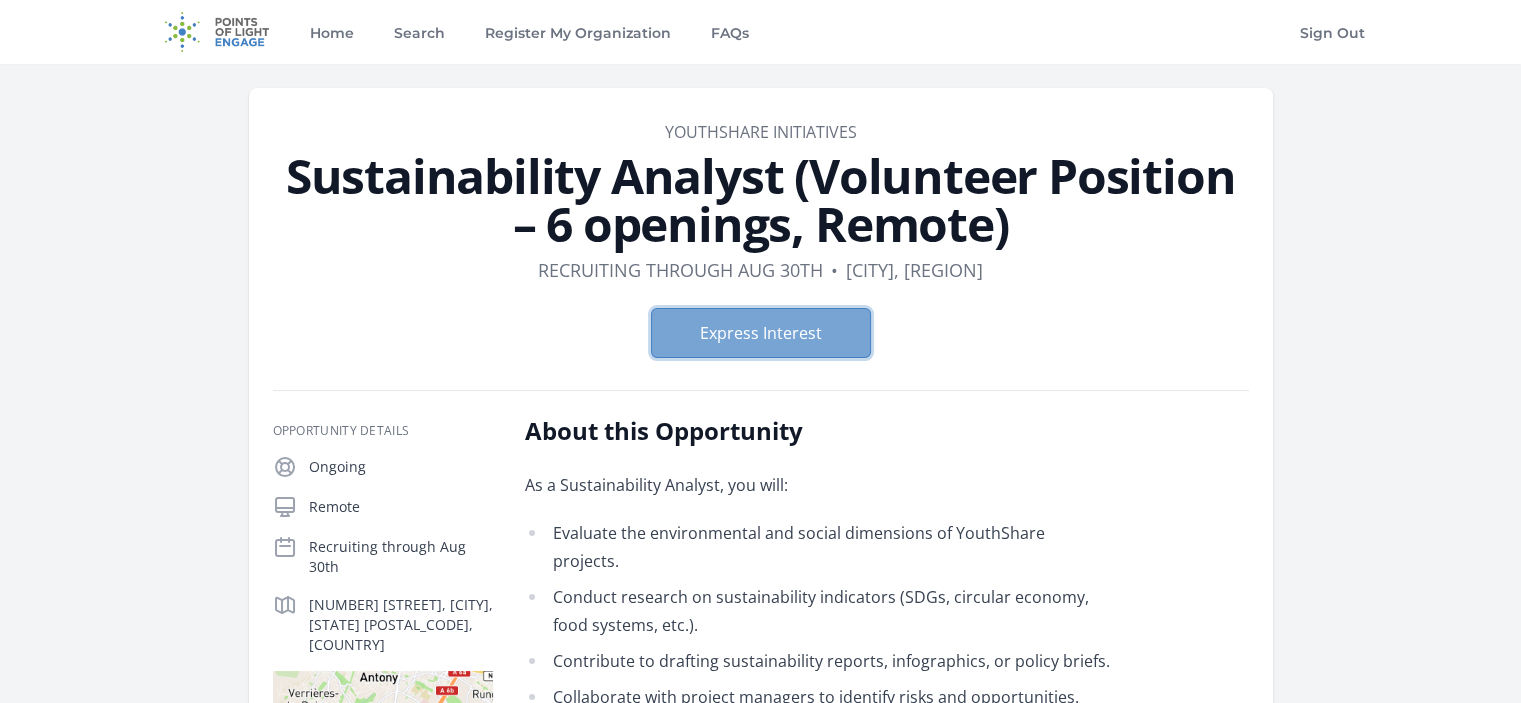 click on "Express Interest" at bounding box center [761, 333] 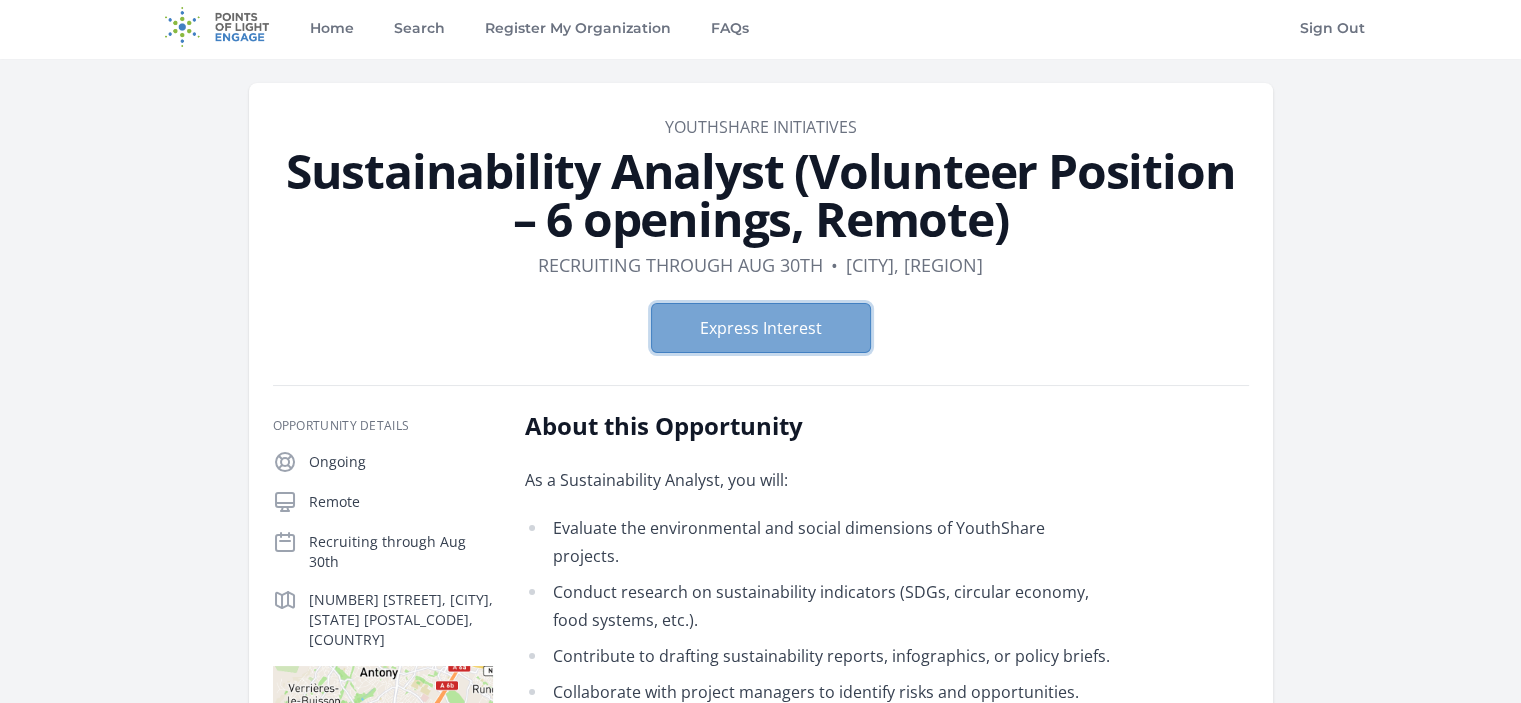 scroll, scrollTop: 7, scrollLeft: 0, axis: vertical 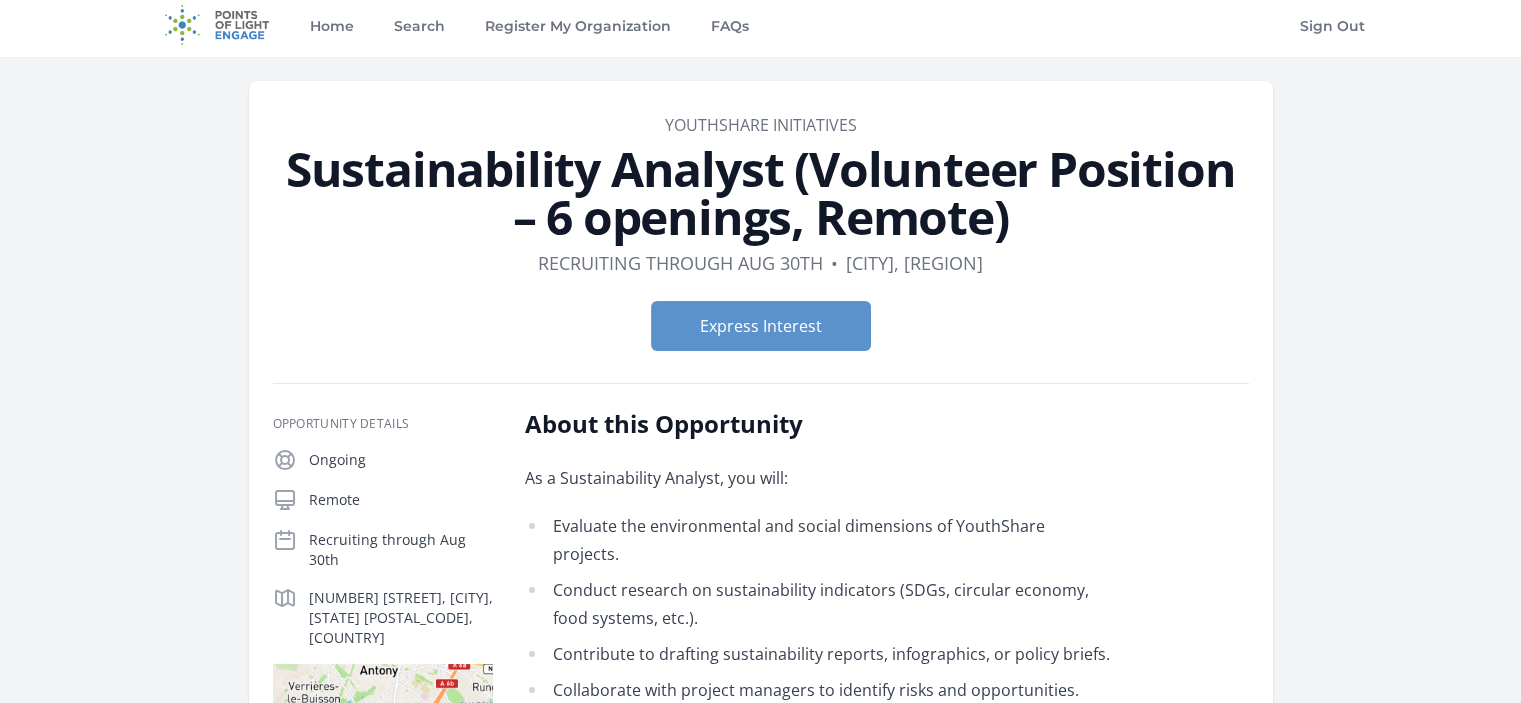 drag, startPoint x: 313, startPoint y: 585, endPoint x: 355, endPoint y: 626, distance: 58.694122 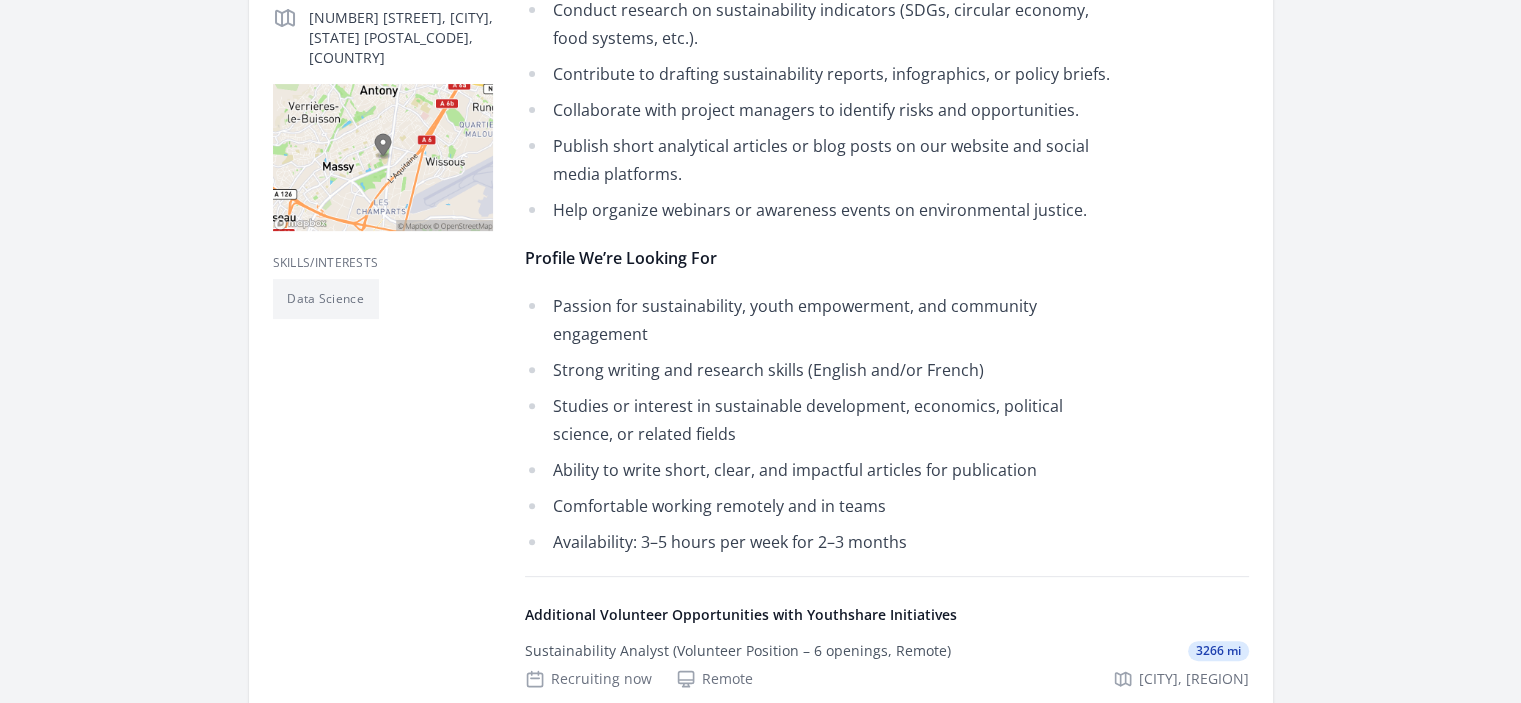 scroll, scrollTop: 595, scrollLeft: 0, axis: vertical 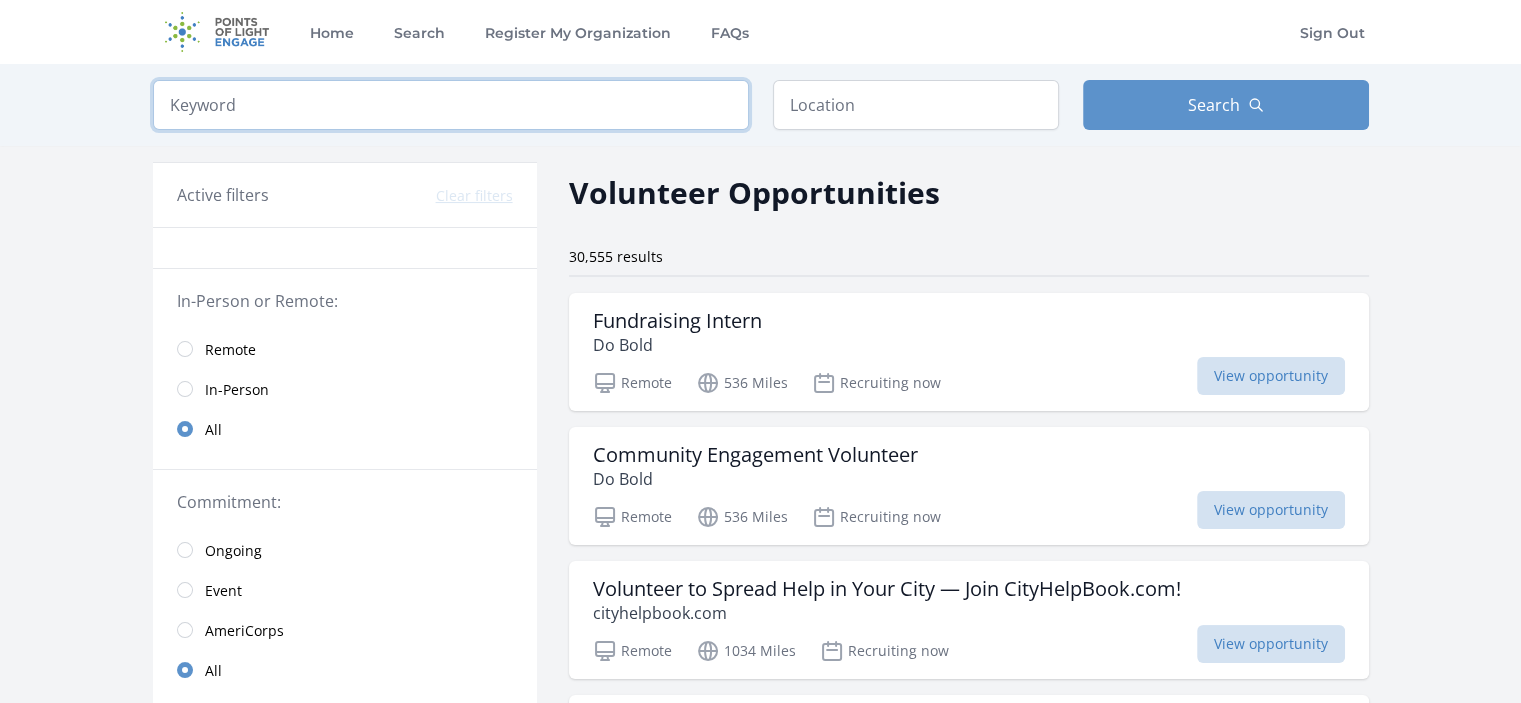 click at bounding box center [451, 105] 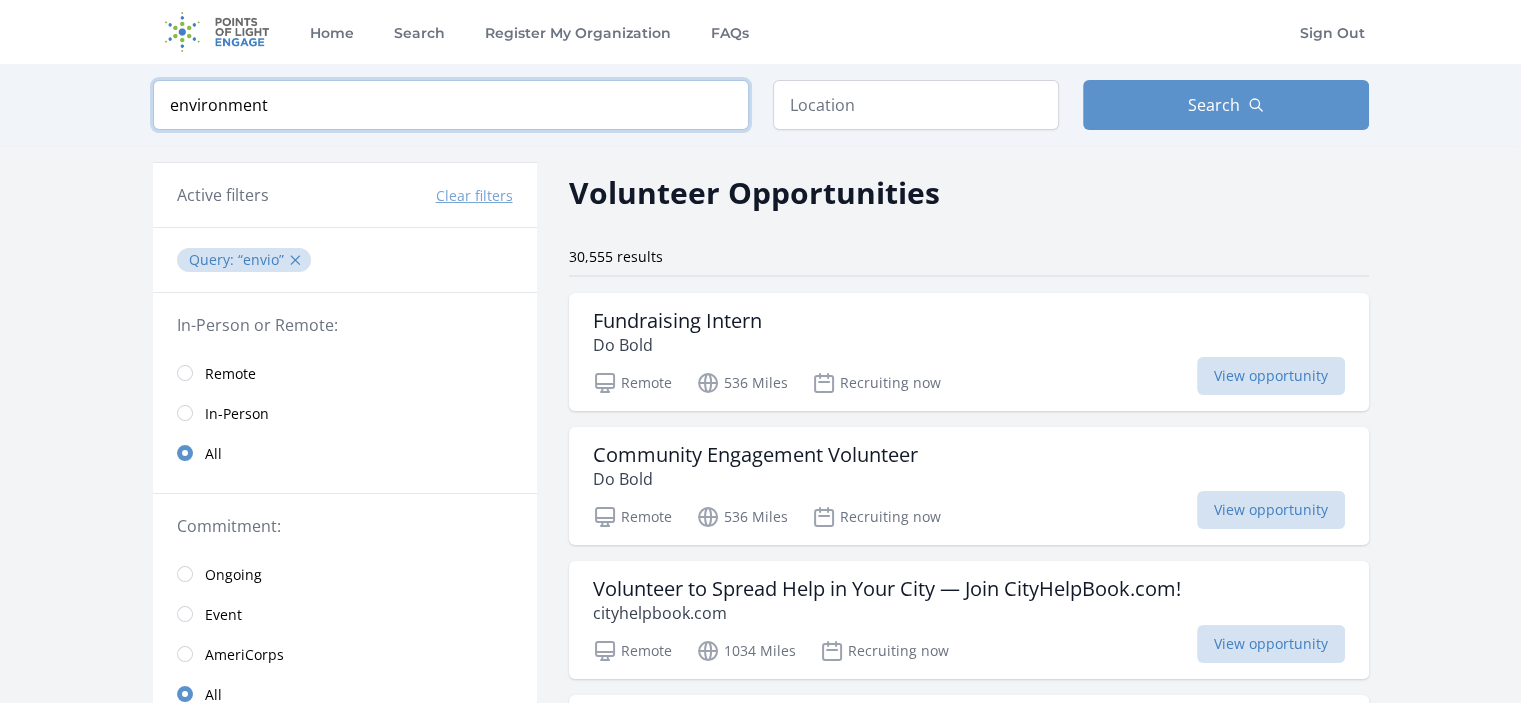 click at bounding box center [0, 0] 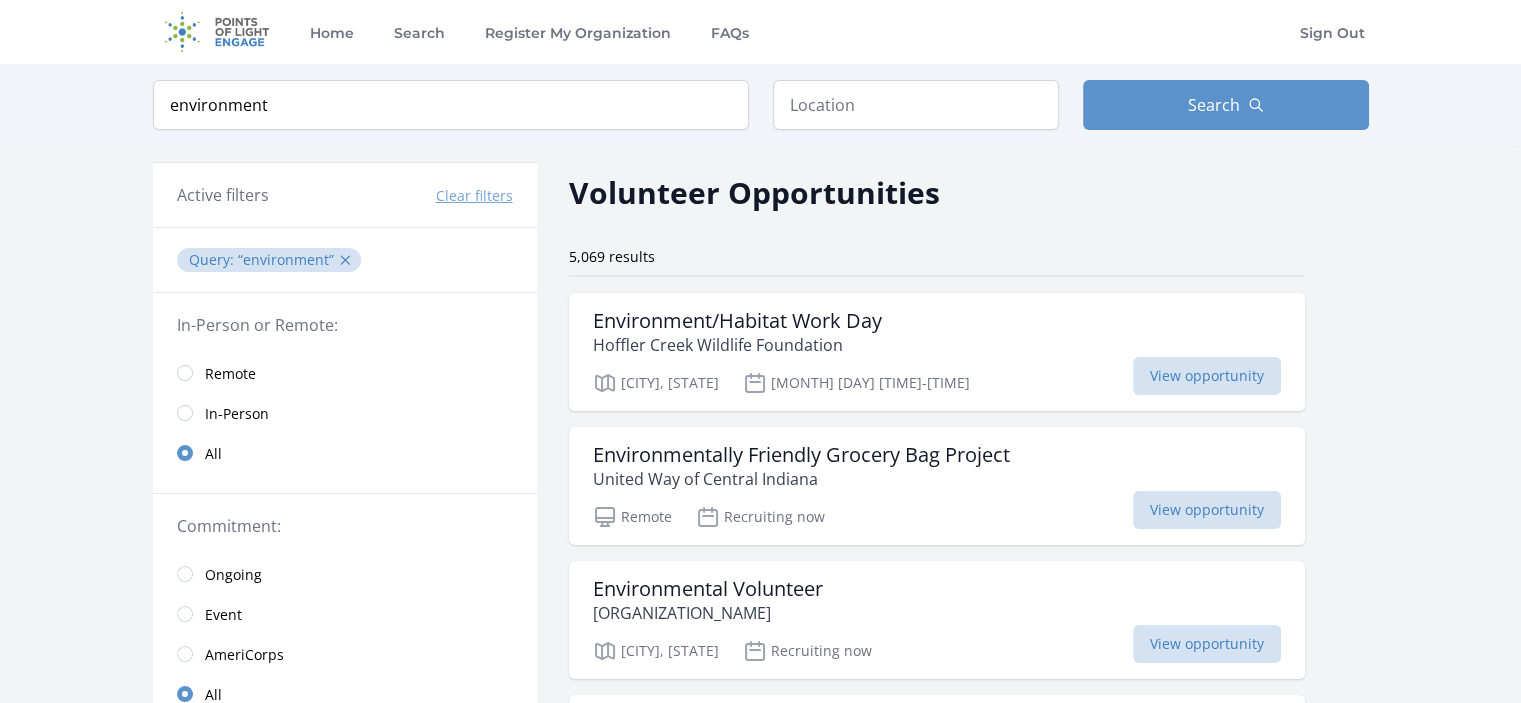 click on "Remote" at bounding box center [230, 374] 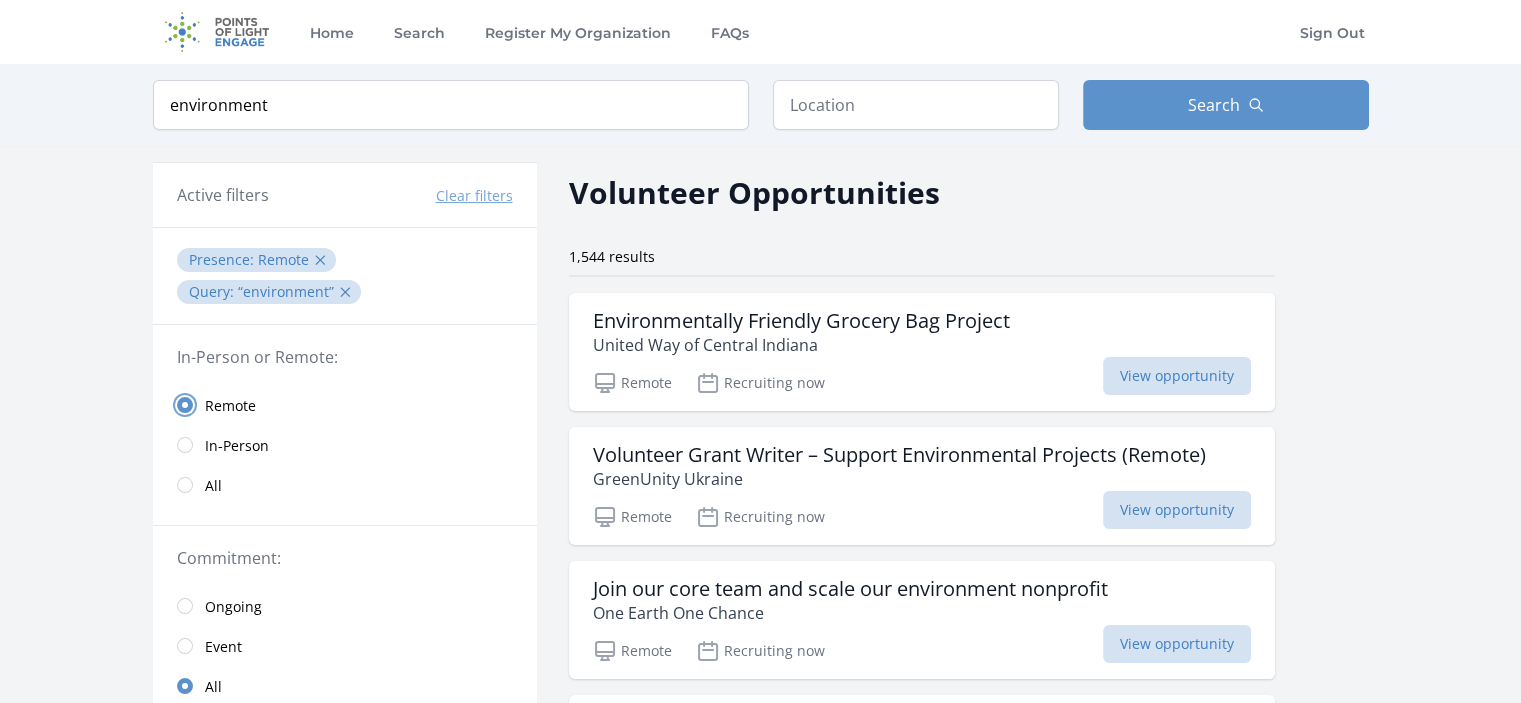 click at bounding box center [185, 405] 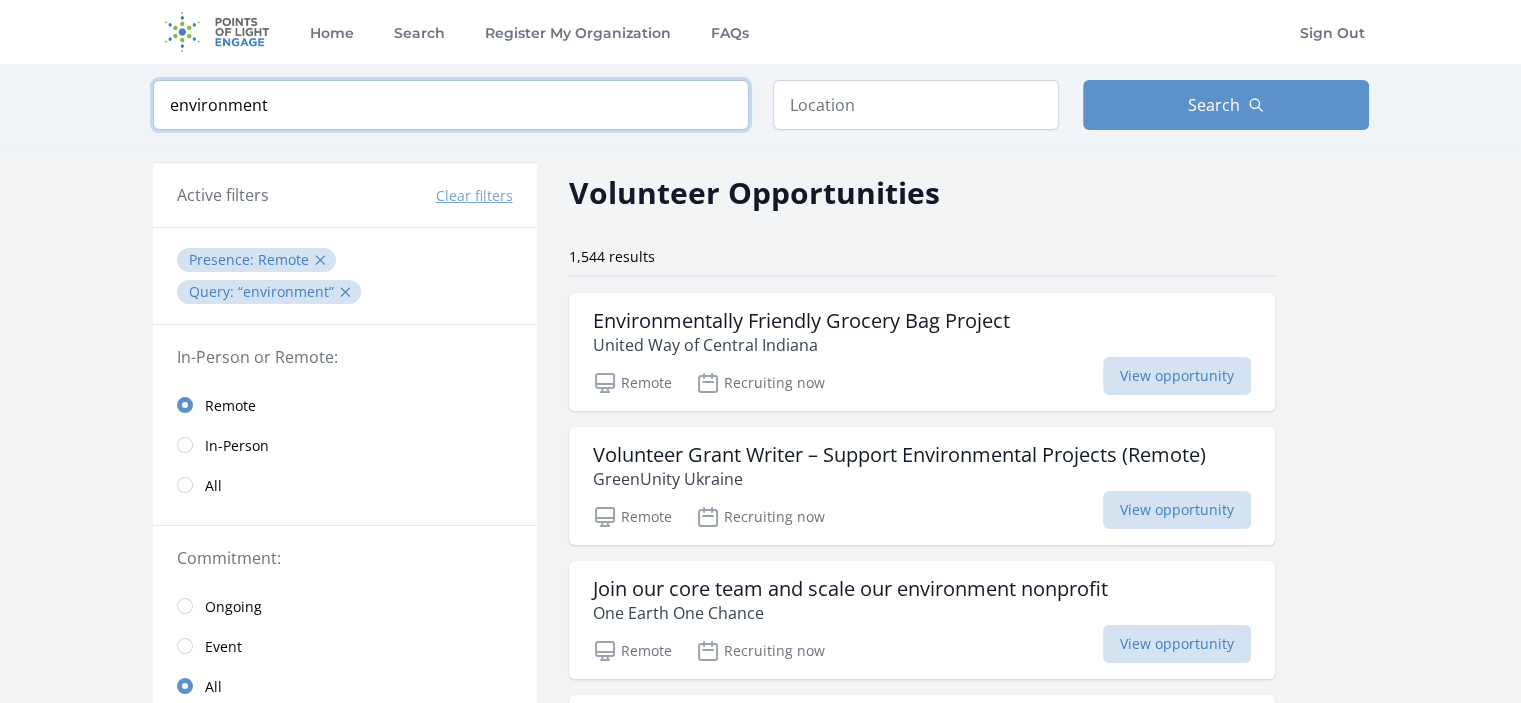 click on "environment" at bounding box center [451, 105] 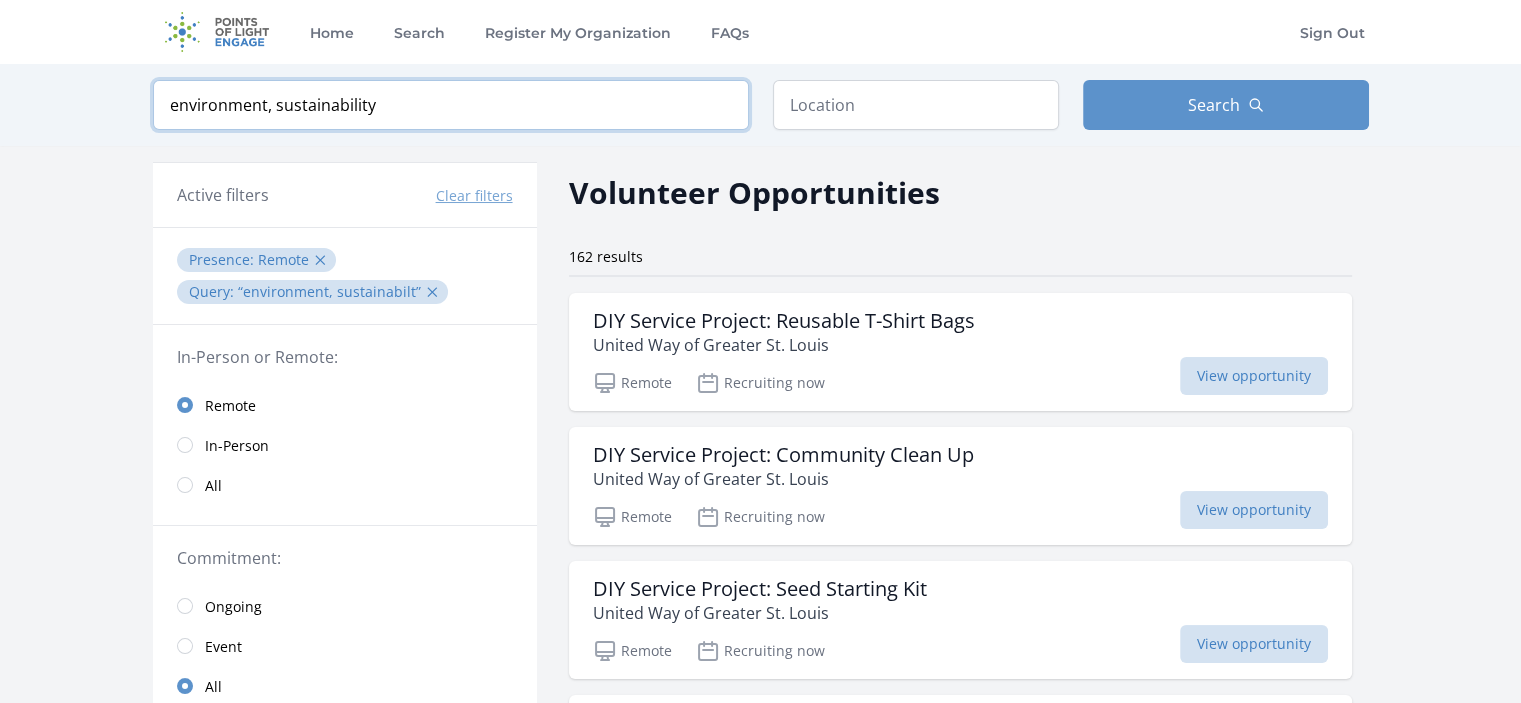 click at bounding box center (0, 0) 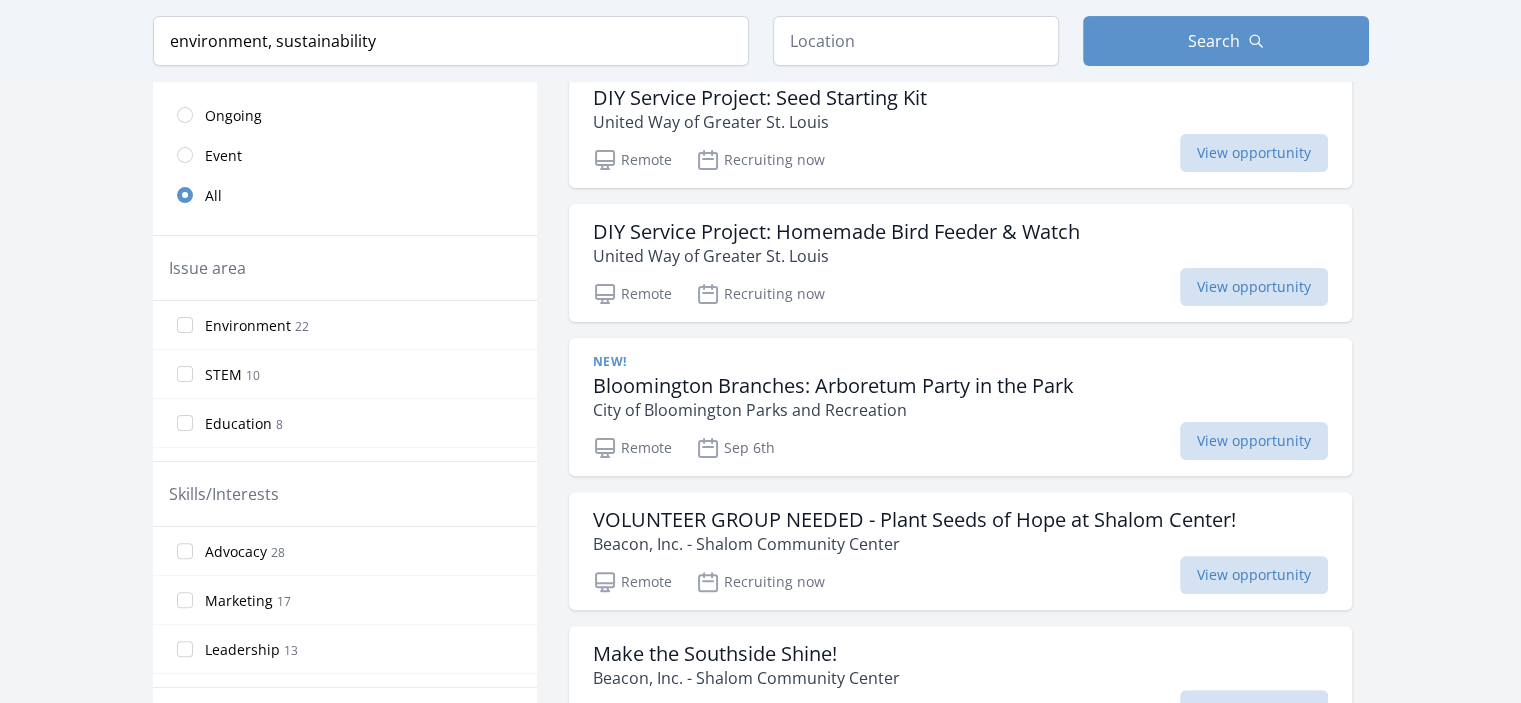 scroll, scrollTop: 508, scrollLeft: 0, axis: vertical 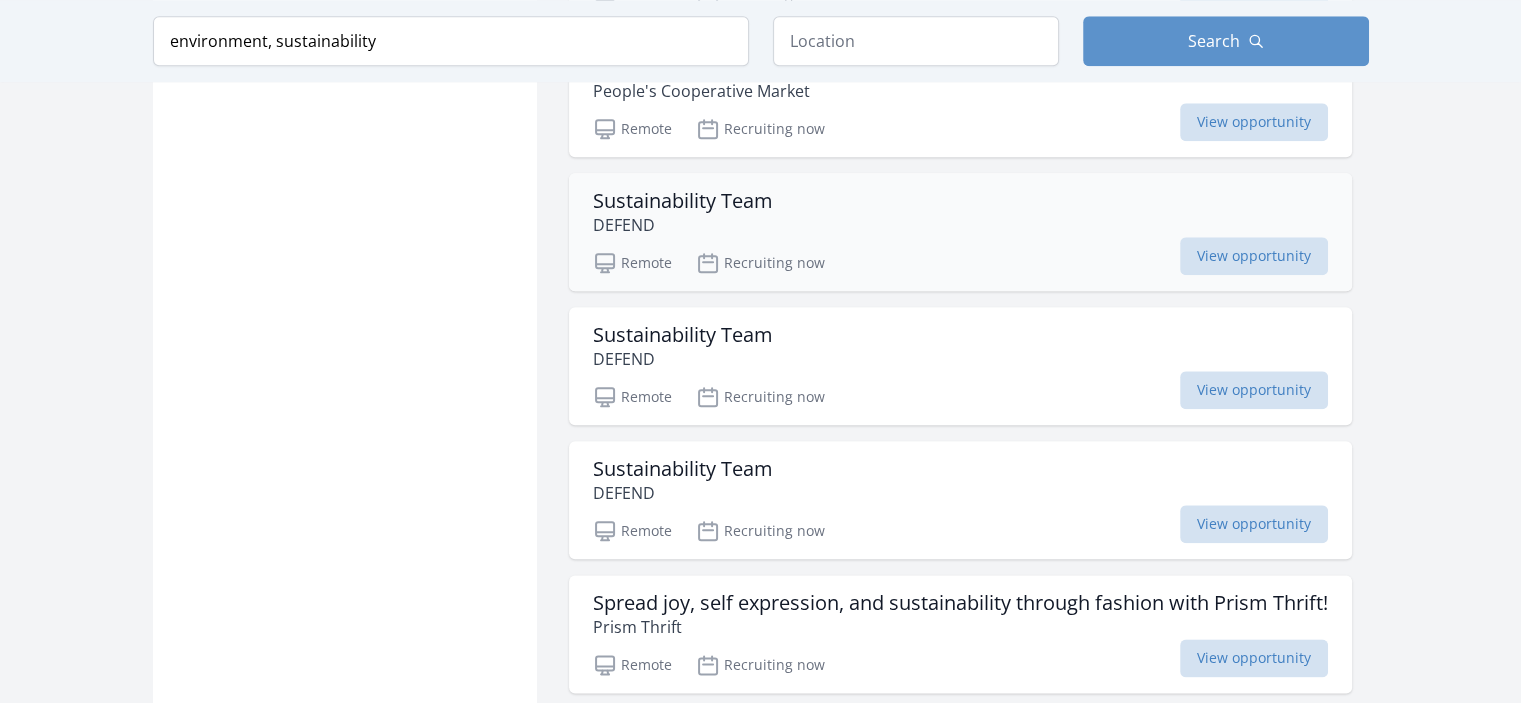 click on "Remote
Recruiting now
View opportunity" at bounding box center [960, 260] 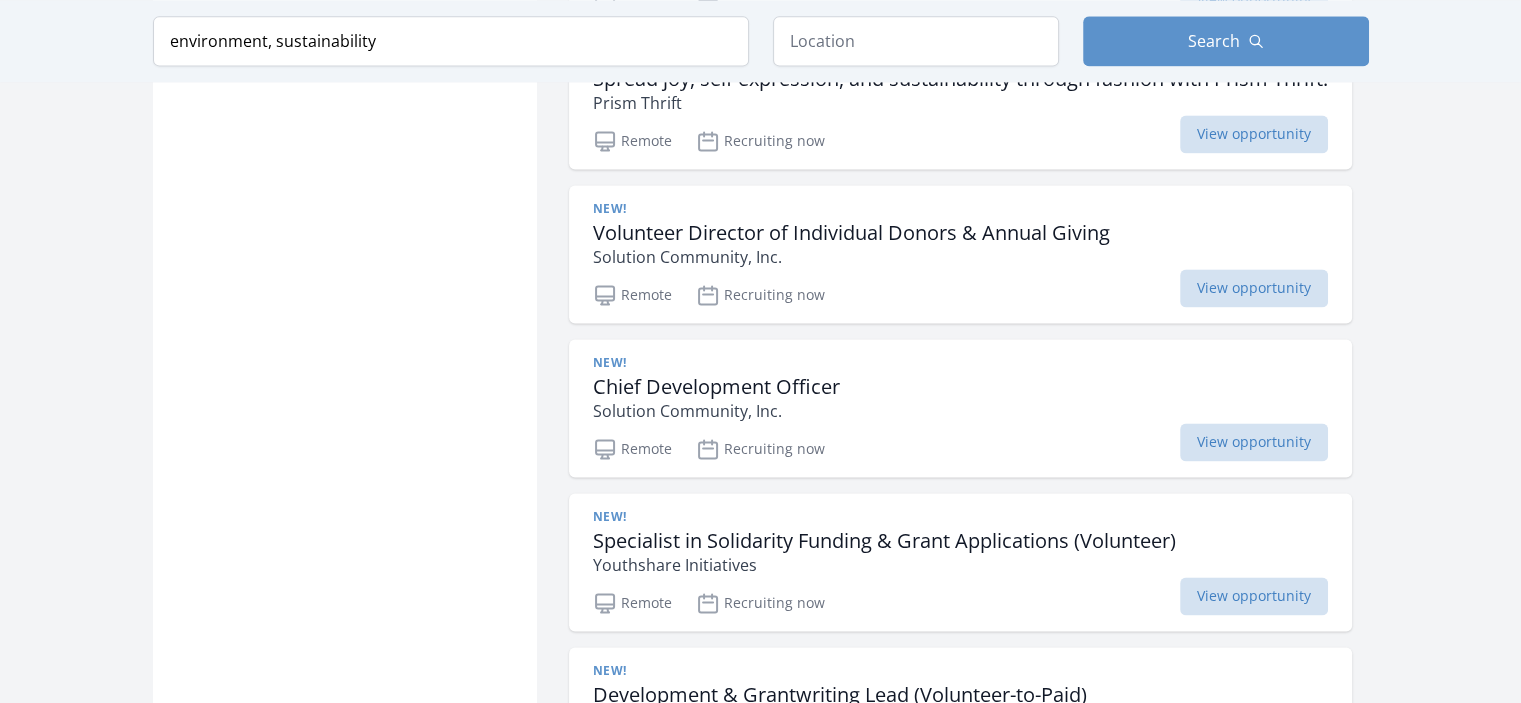 scroll, scrollTop: 2776, scrollLeft: 0, axis: vertical 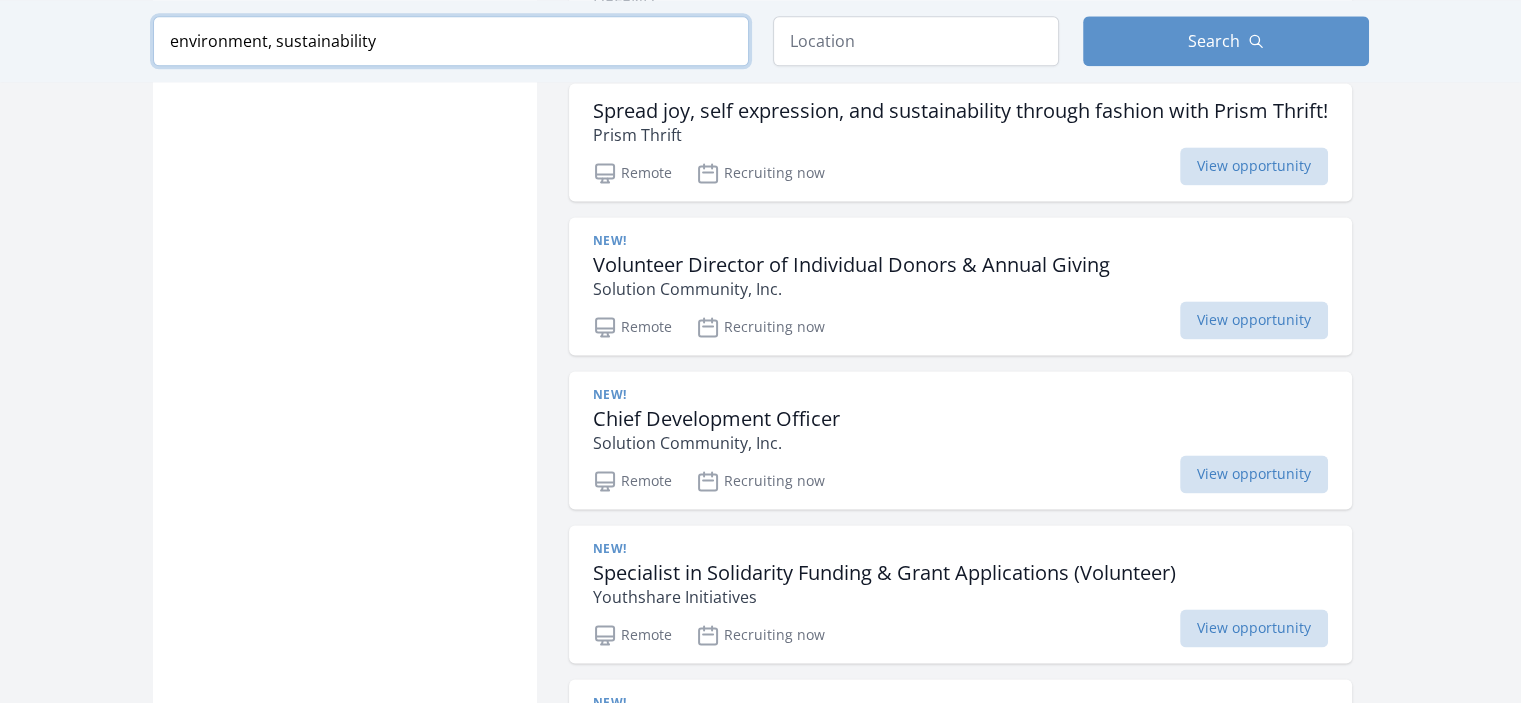 click on "environment, sustainability" at bounding box center [451, 41] 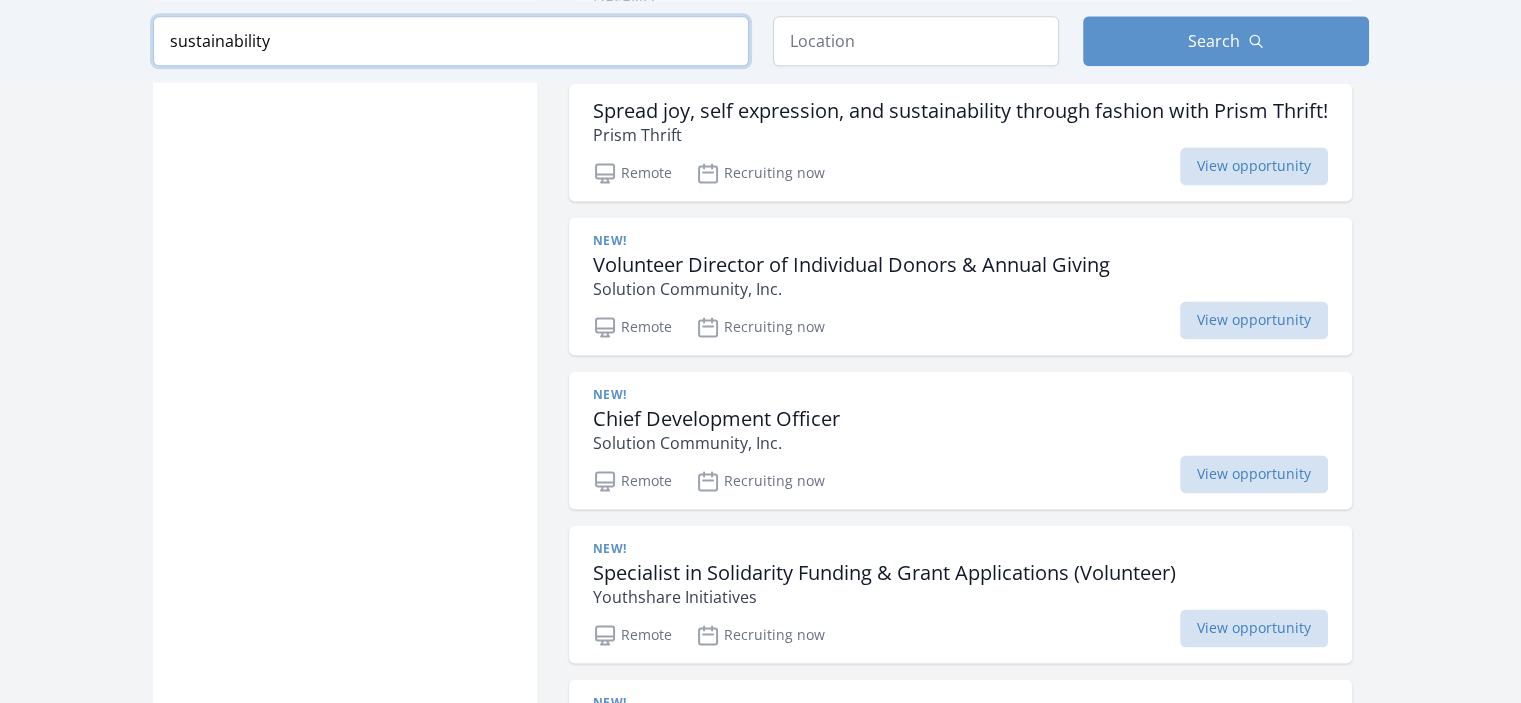 type on "sustainability" 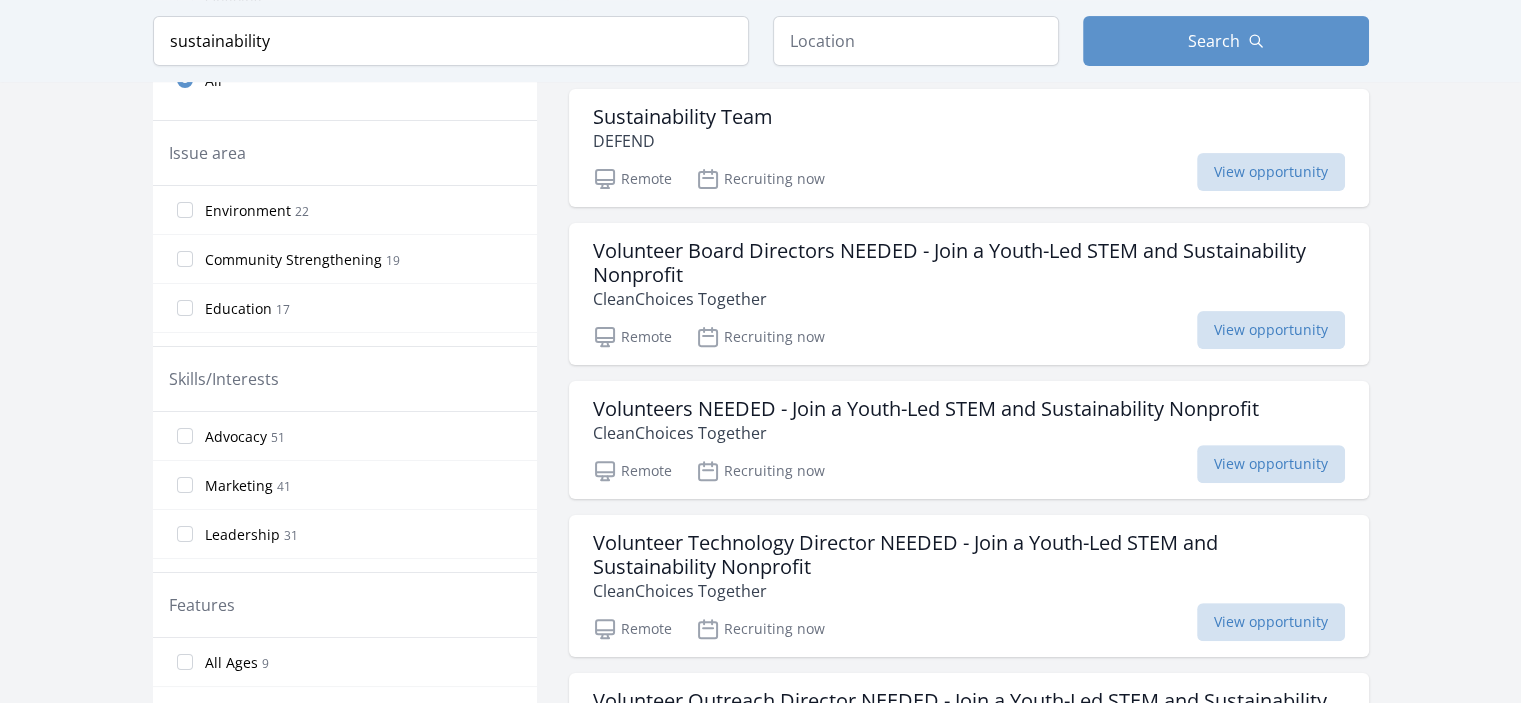 scroll, scrollTop: 611, scrollLeft: 0, axis: vertical 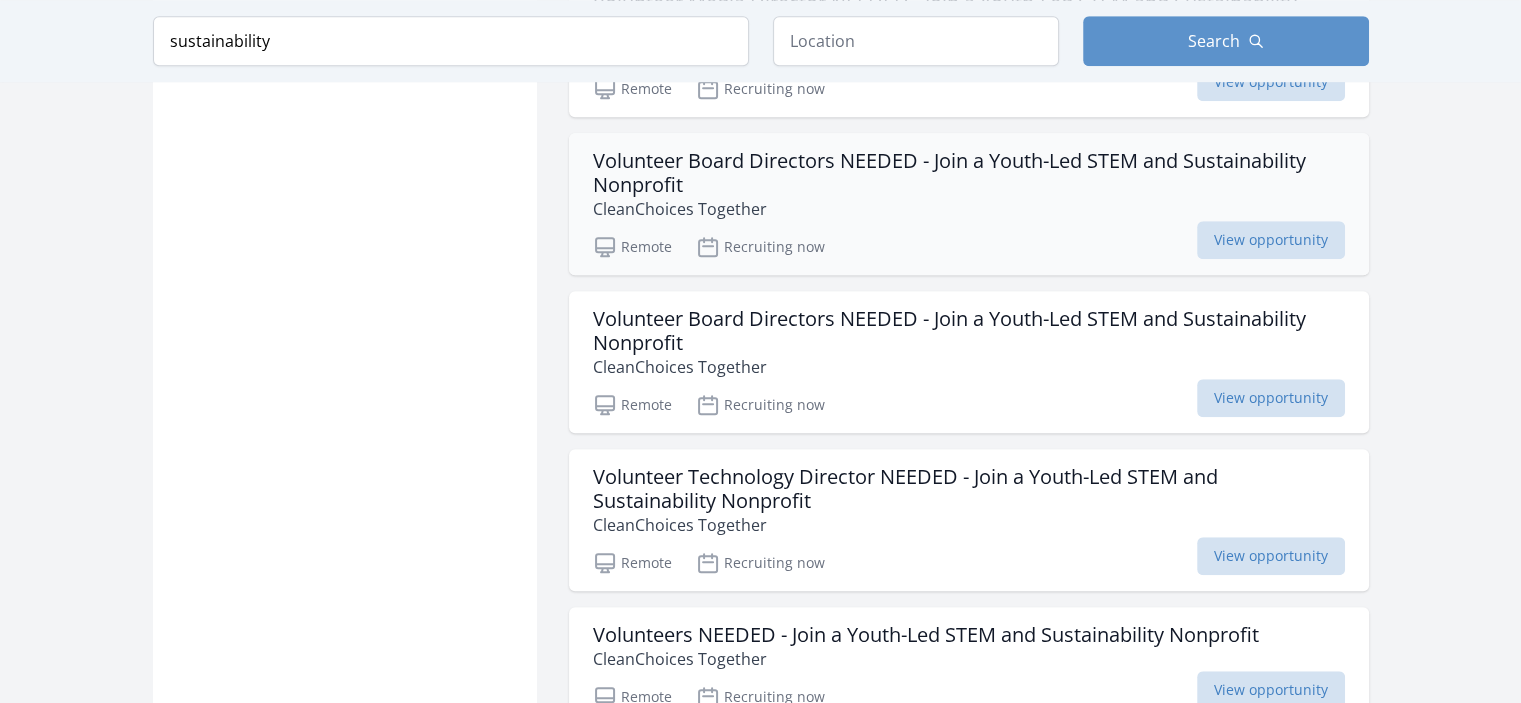 click on "Volunteer Board Directors NEEDED - Join a Youth-Led STEM and Sustainability Nonprofit" at bounding box center (969, 173) 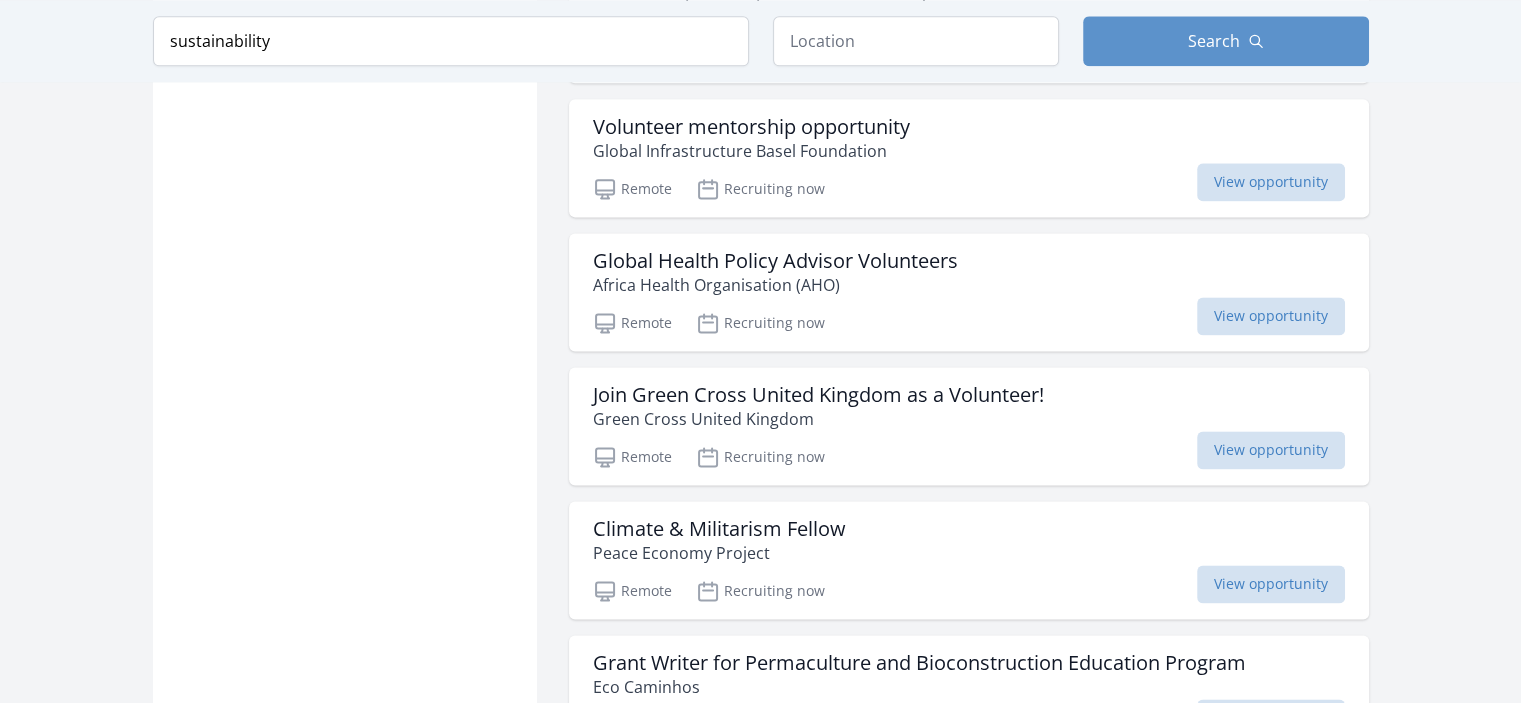 scroll, scrollTop: 2650, scrollLeft: 0, axis: vertical 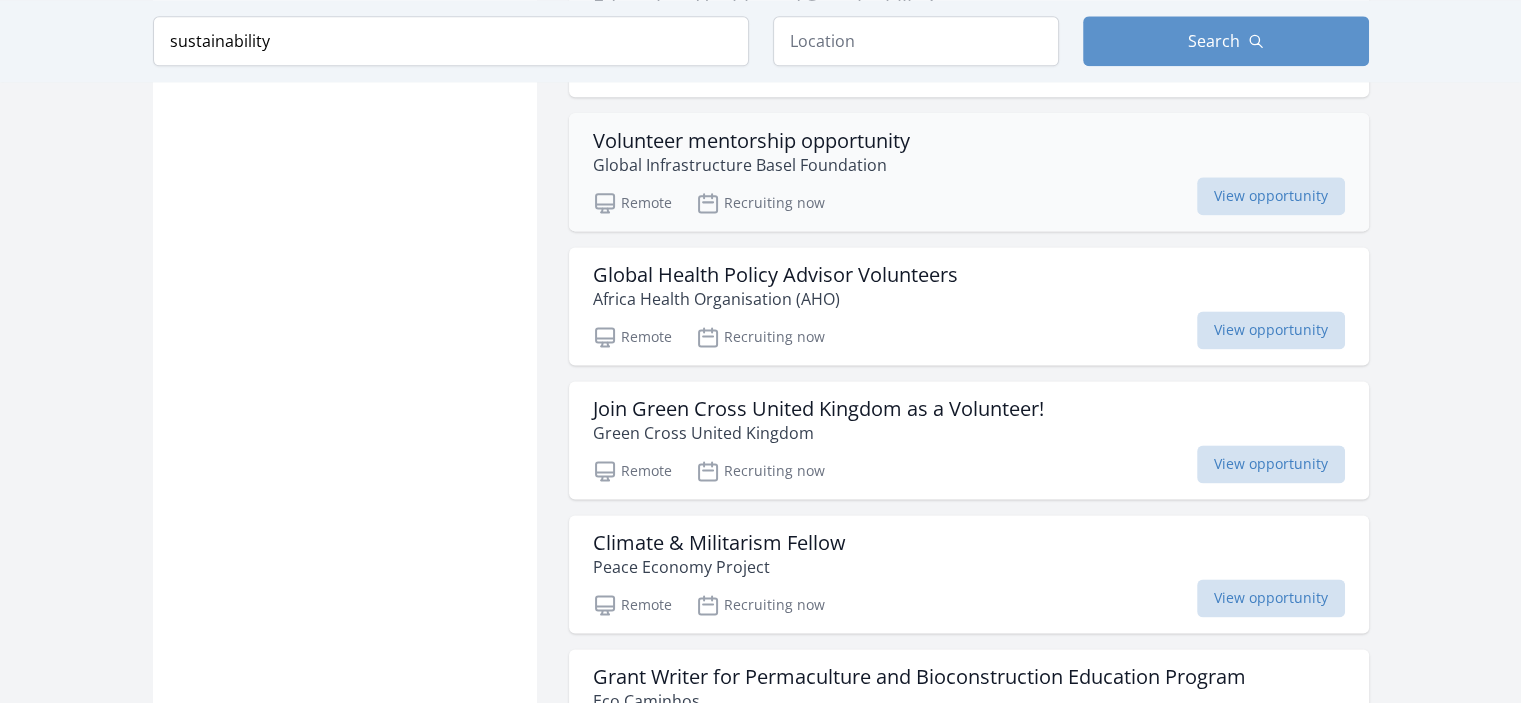 click on "Global Infrastructure Basel Foundation" at bounding box center (751, 165) 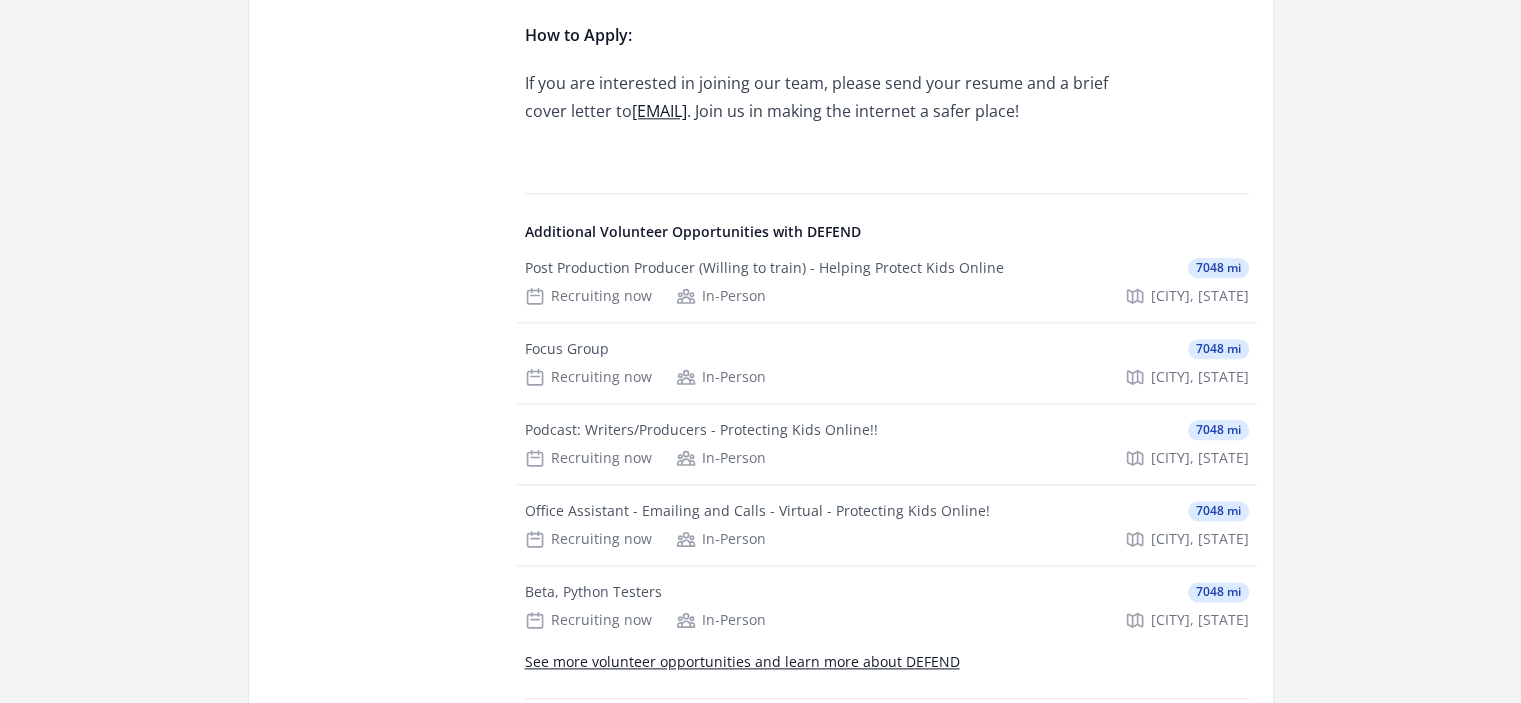 scroll, scrollTop: 2354, scrollLeft: 0, axis: vertical 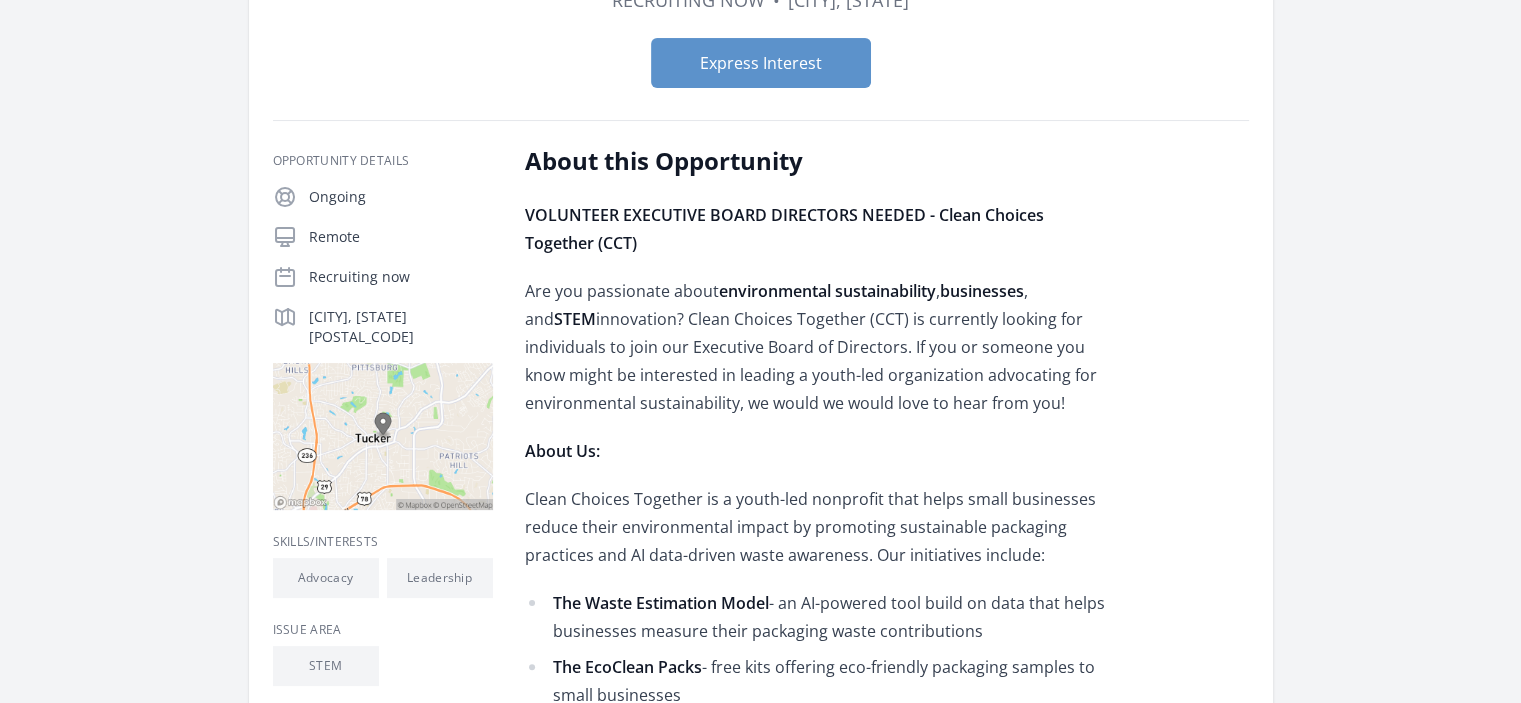 click on "Organization
[ORG] Together
Volunteer Board Directors NEEDED - Join a Youth-Led STEM and Sustainability Nonprofit
Duration
Recruiting now
•
Location
[CITY], [STATE]
," at bounding box center [760, 1034] 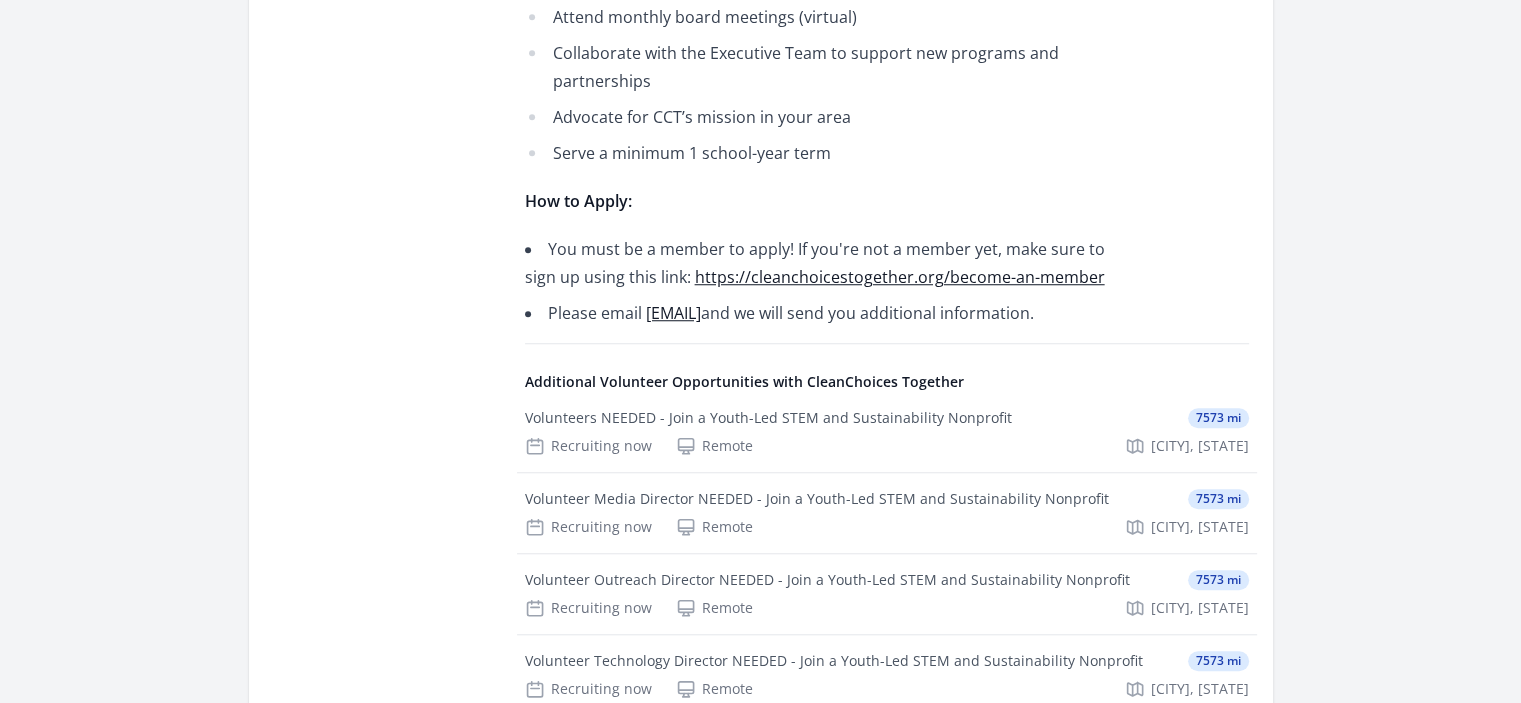 scroll, scrollTop: 1588, scrollLeft: 0, axis: vertical 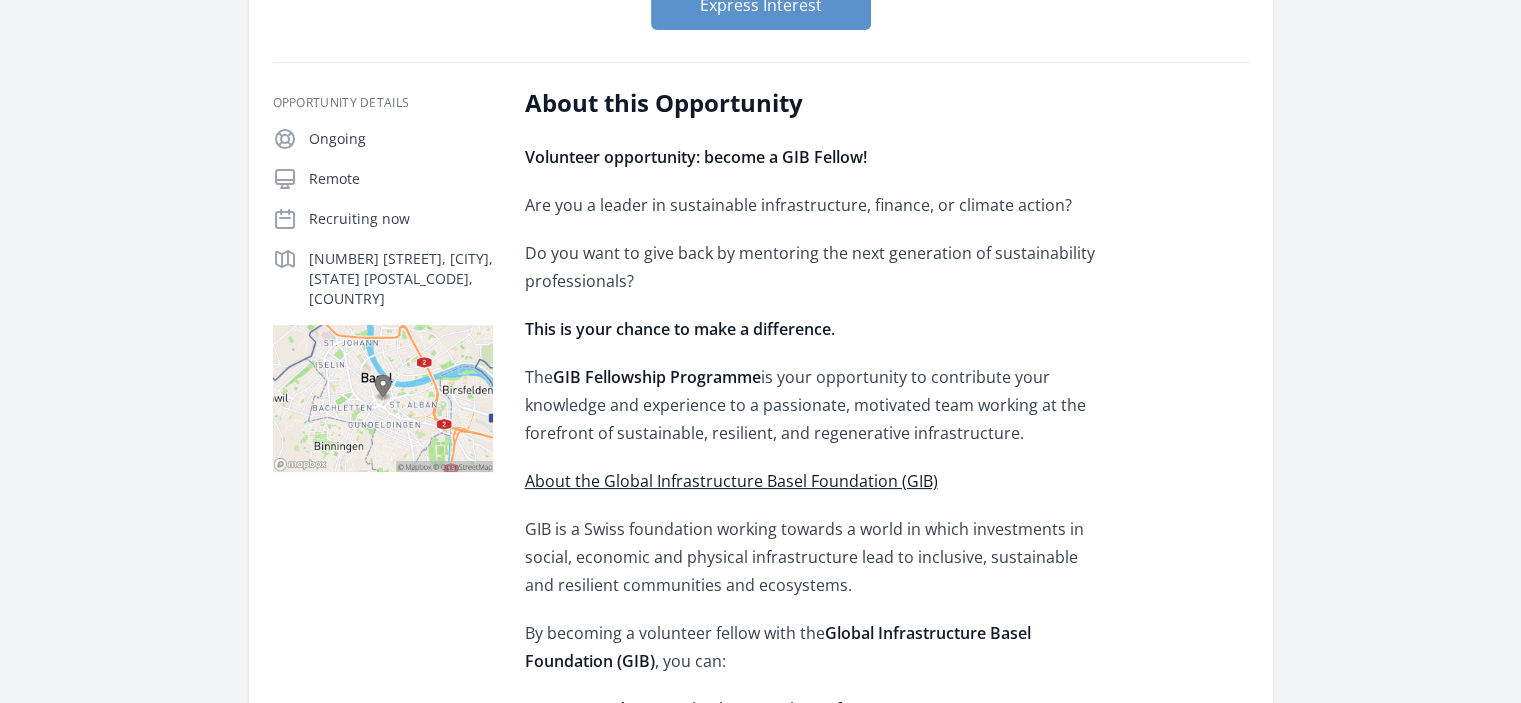 click on "Organization
Global Infrastructure [CITY] Foundation
Volunteer mentorship opportunity
Duration
Recruiting now
•
Location
[CITY], [STATE]
Express Interest" at bounding box center [761, 1014] 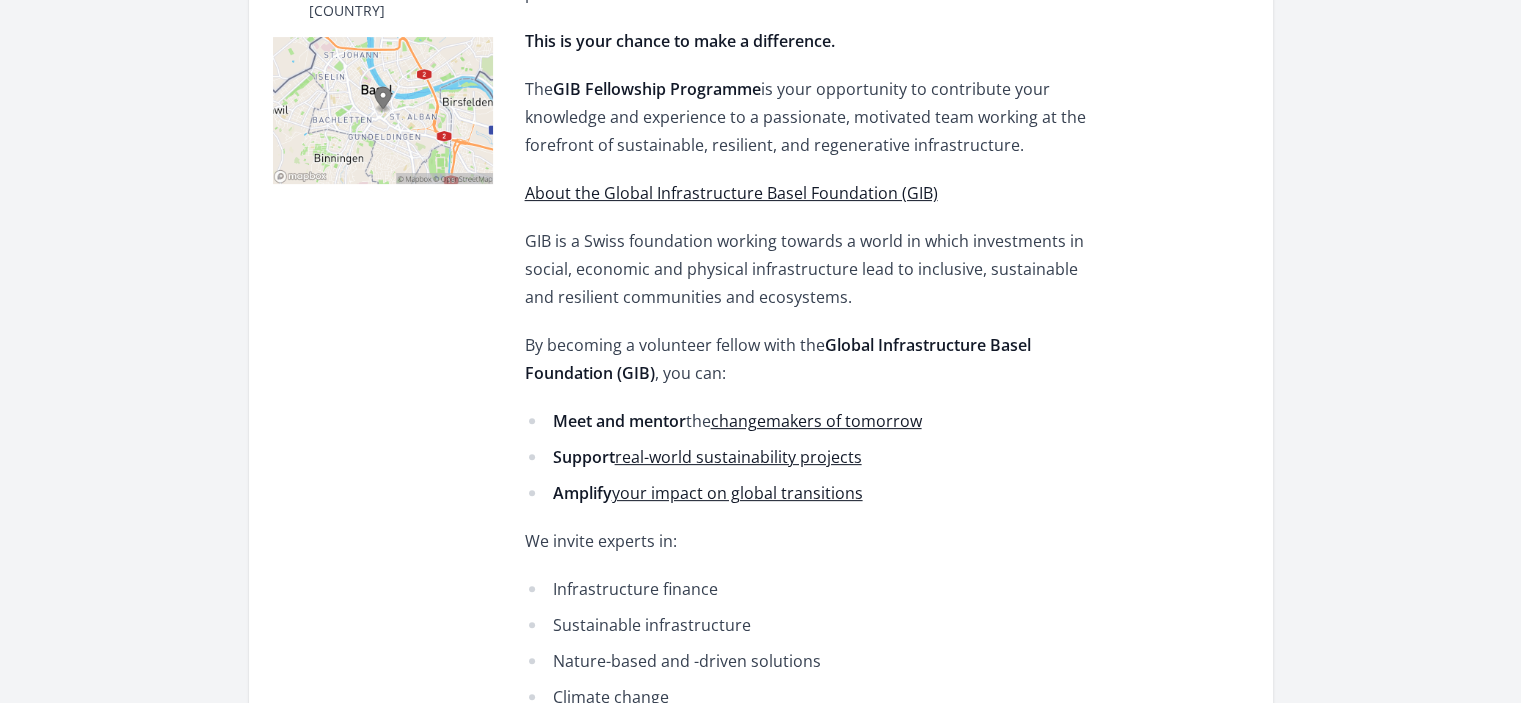 scroll, scrollTop: 565, scrollLeft: 0, axis: vertical 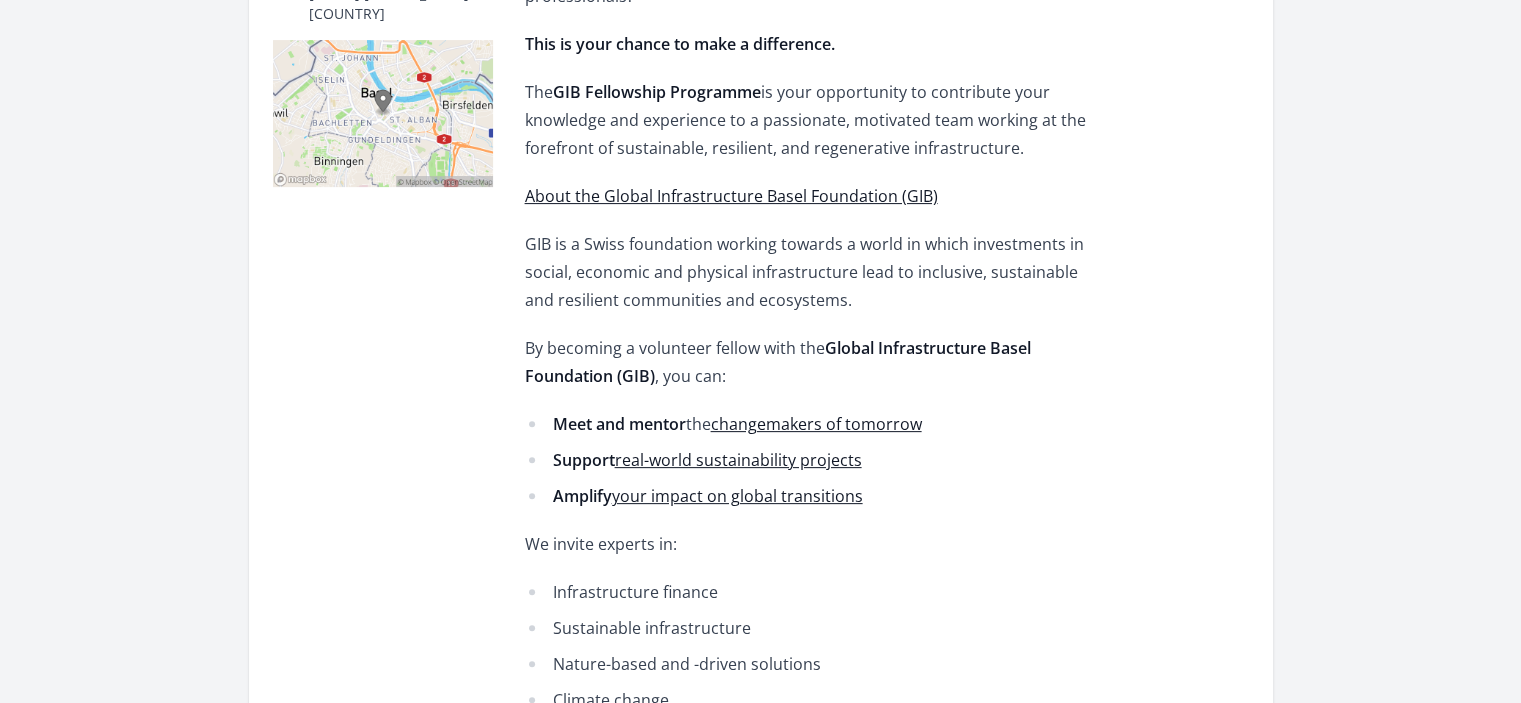 click on "About the Global Infrastructure Basel Foundation (GIB)" at bounding box center (731, 196) 